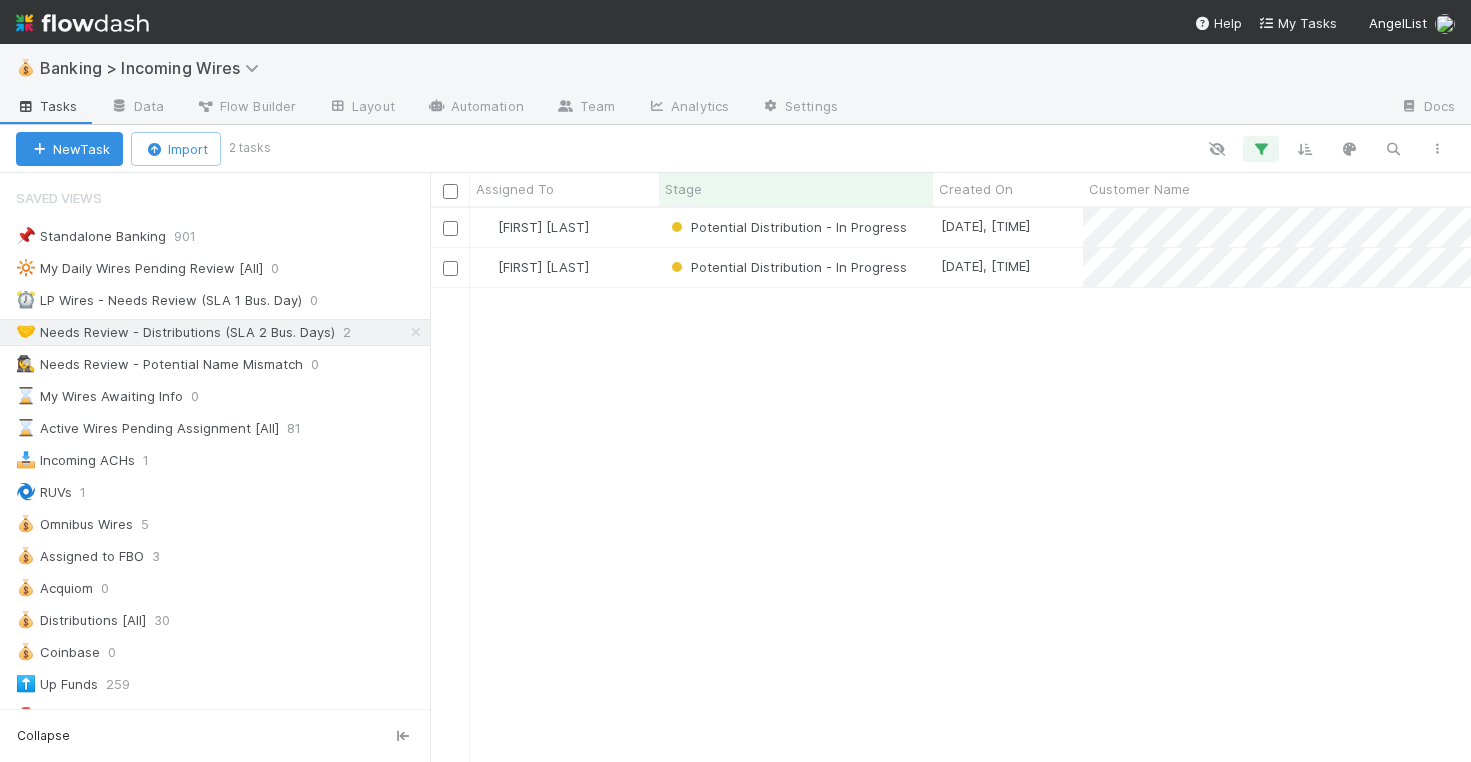 scroll, scrollTop: 0, scrollLeft: 0, axis: both 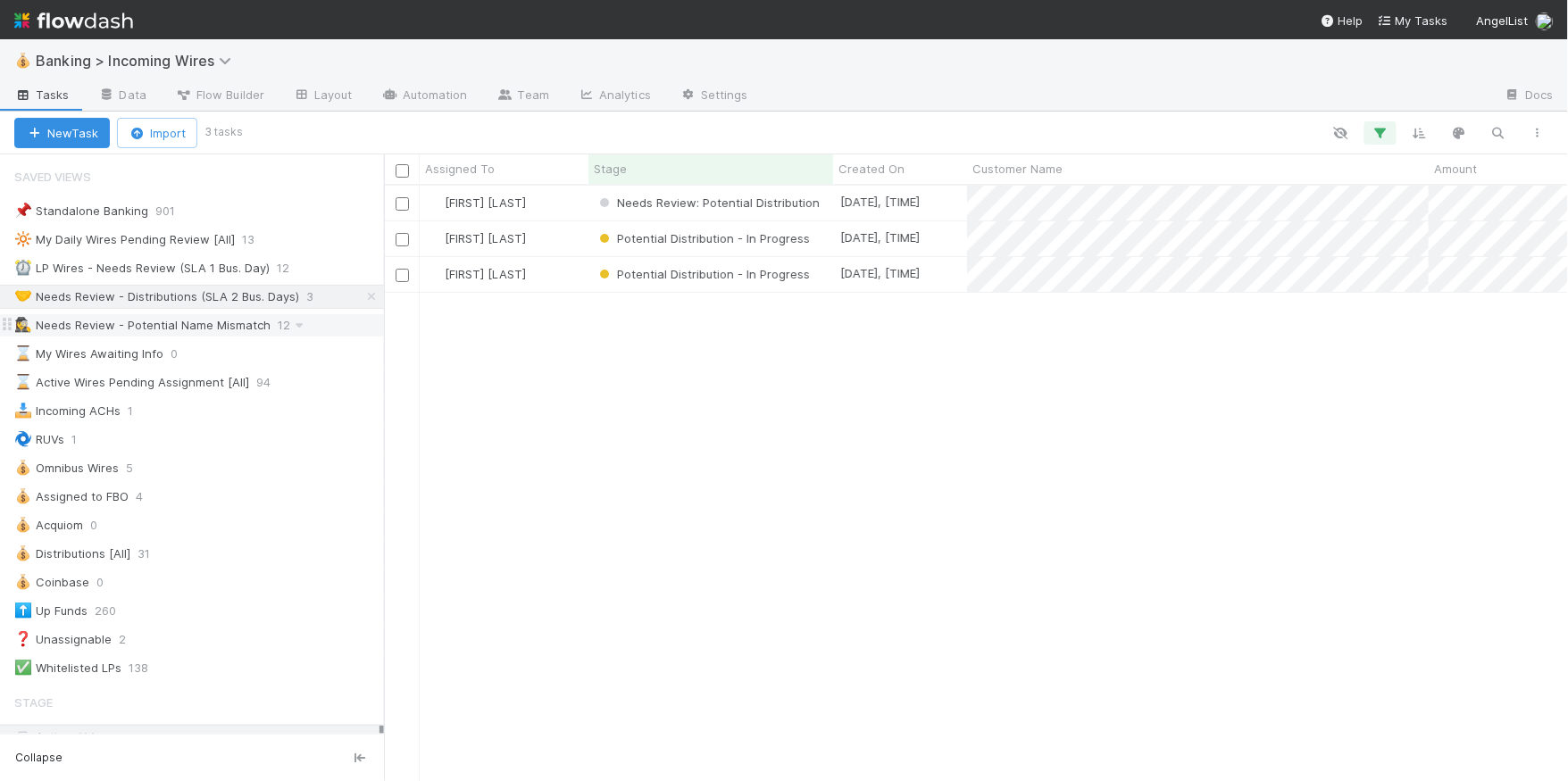 click on "🕵️‍♀️ Needs Review - Potential Name Mismatch" at bounding box center [142, 325] 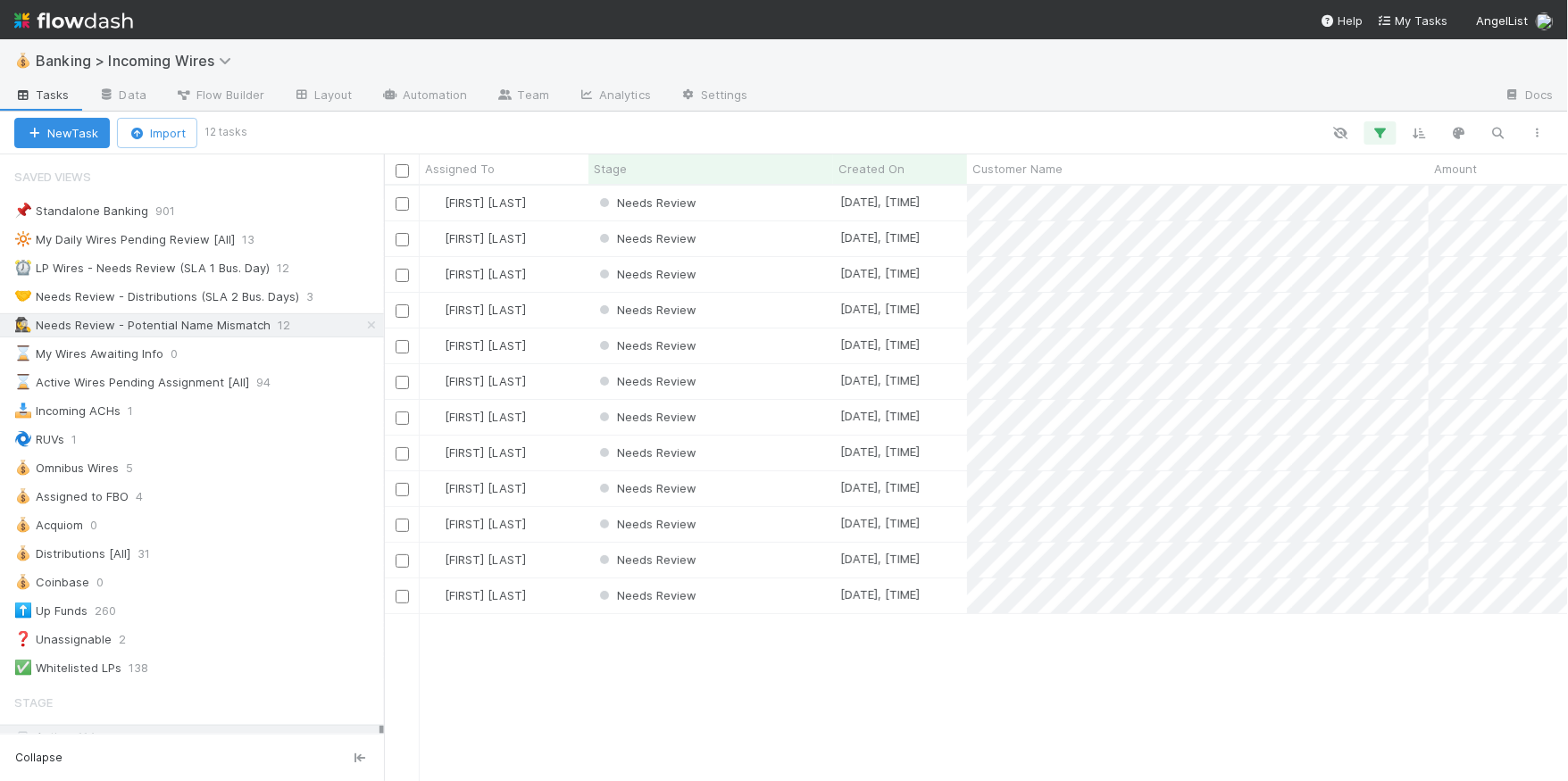 scroll, scrollTop: 0, scrollLeft: 1, axis: horizontal 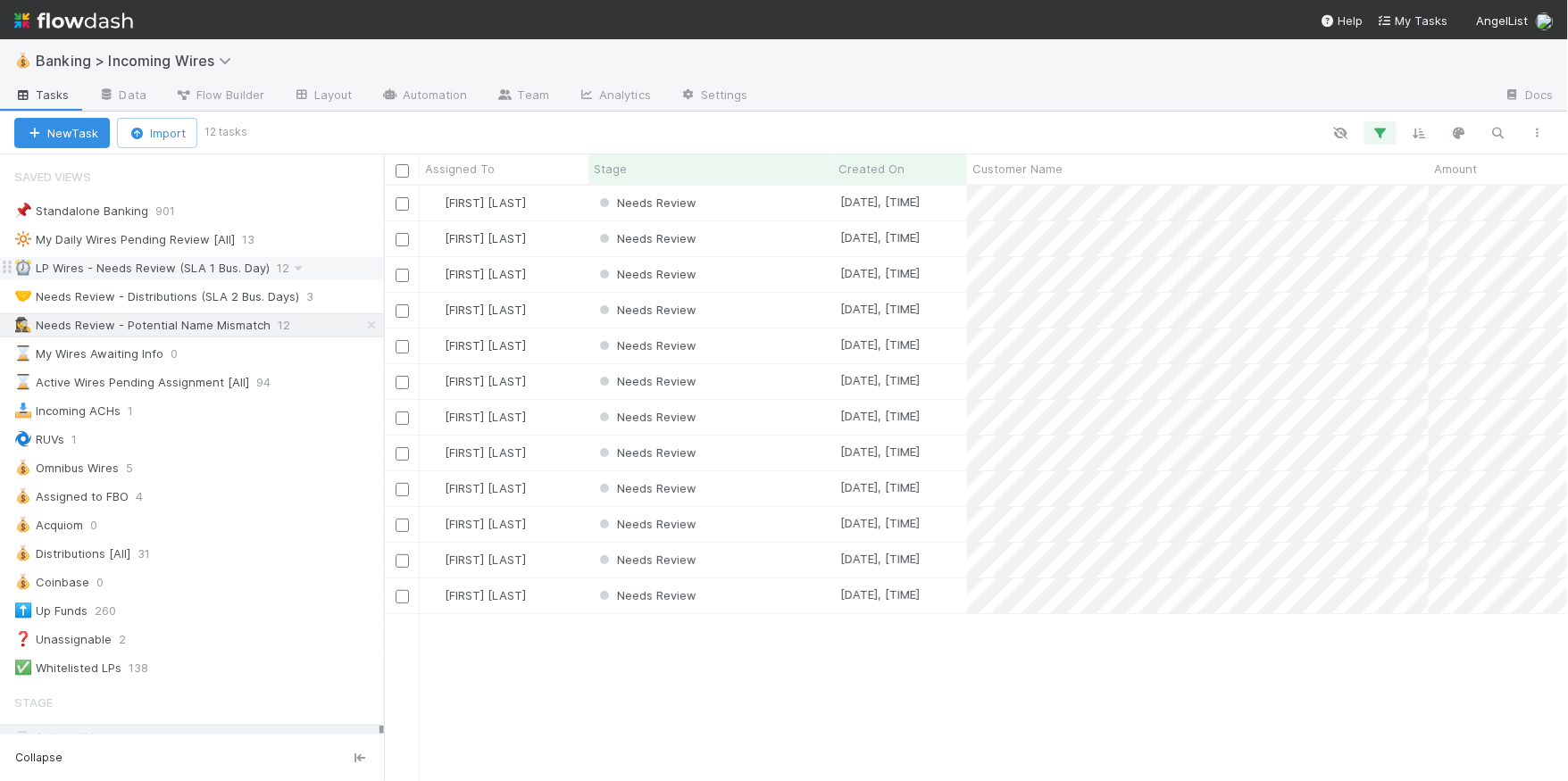 click on "⏰ LP Wires - Needs Review (SLA 1 Bus. Day)" at bounding box center (142, 268) 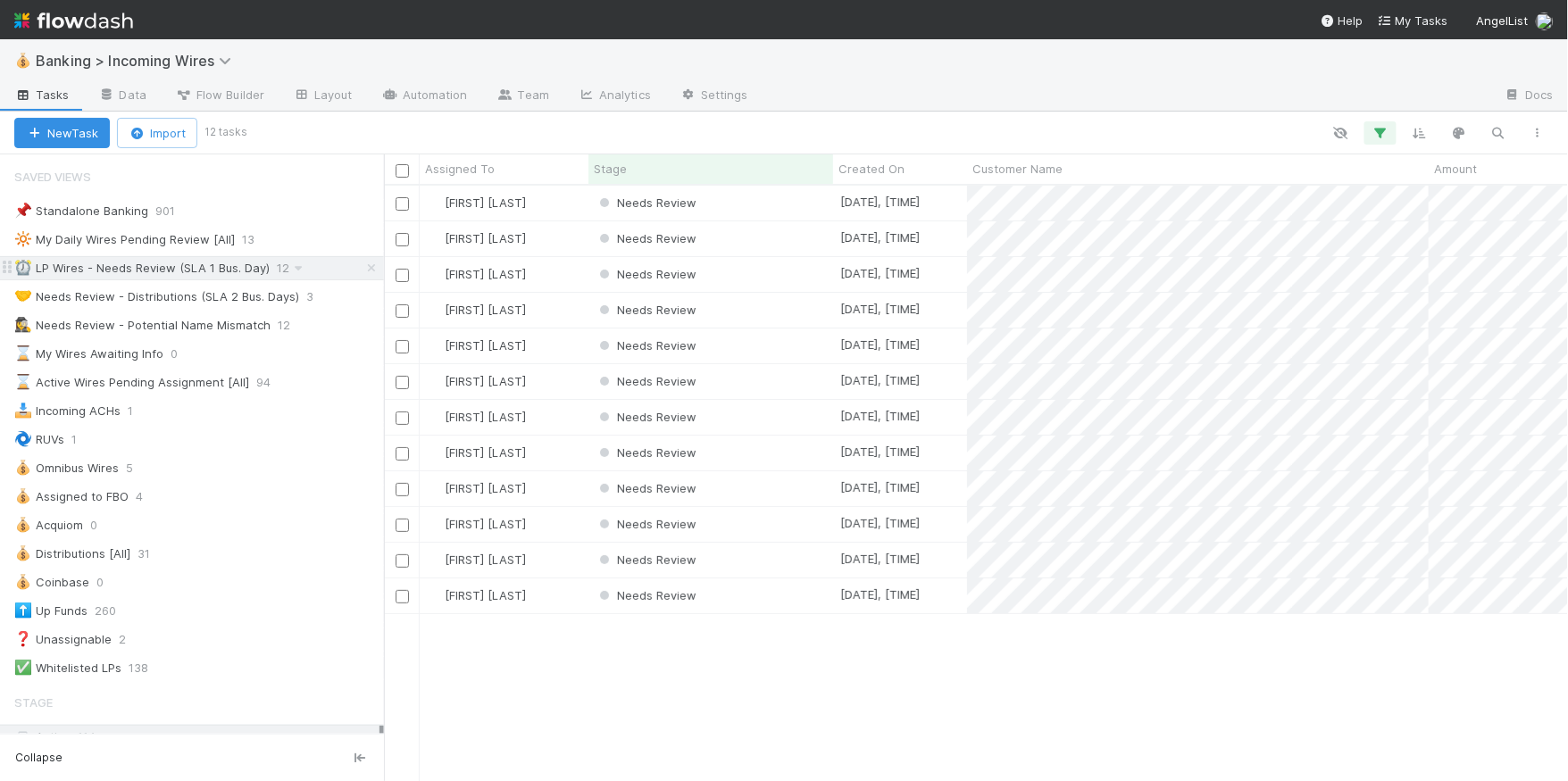scroll, scrollTop: 0, scrollLeft: 1, axis: horizontal 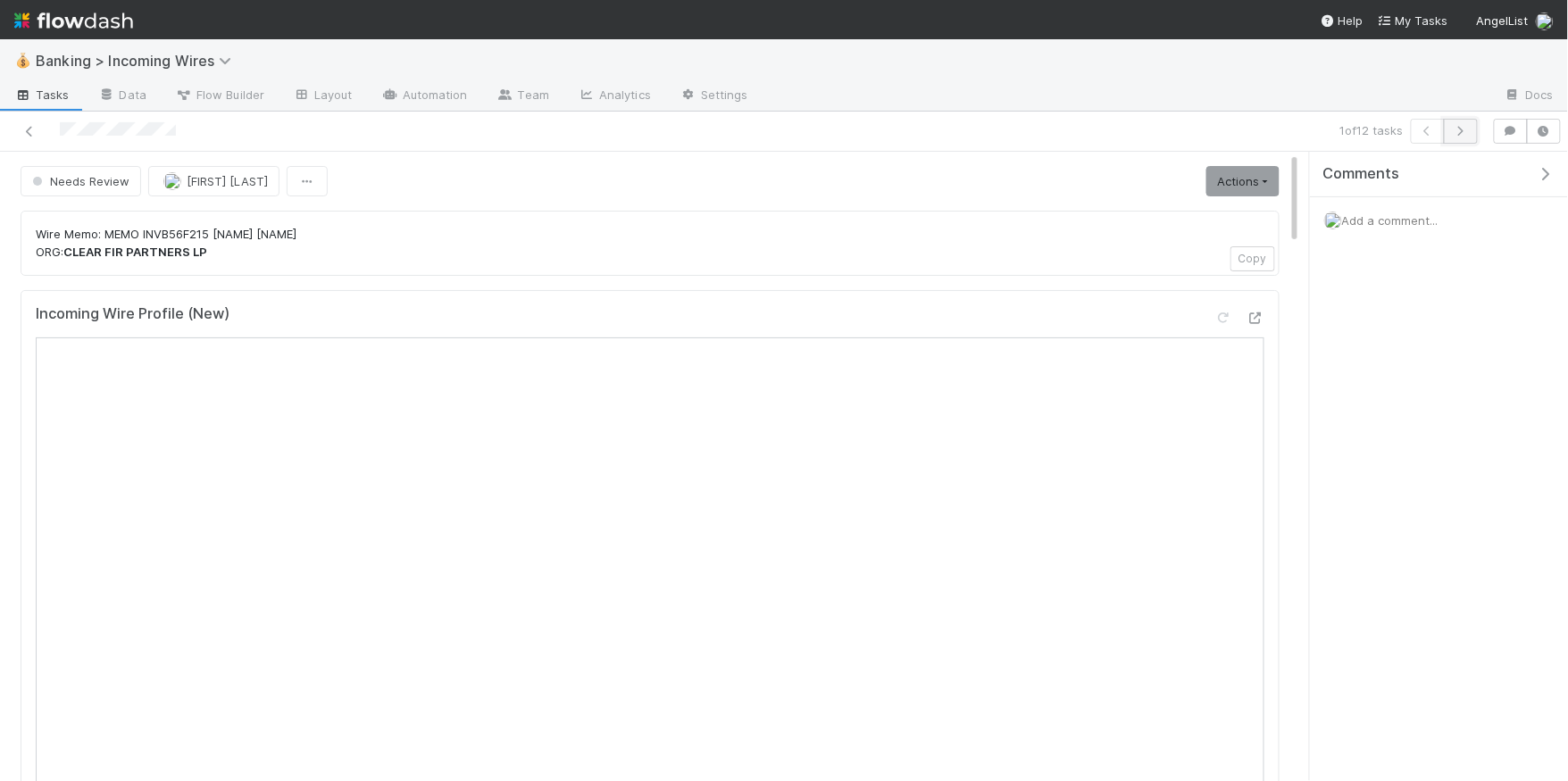 click at bounding box center [1461, 131] 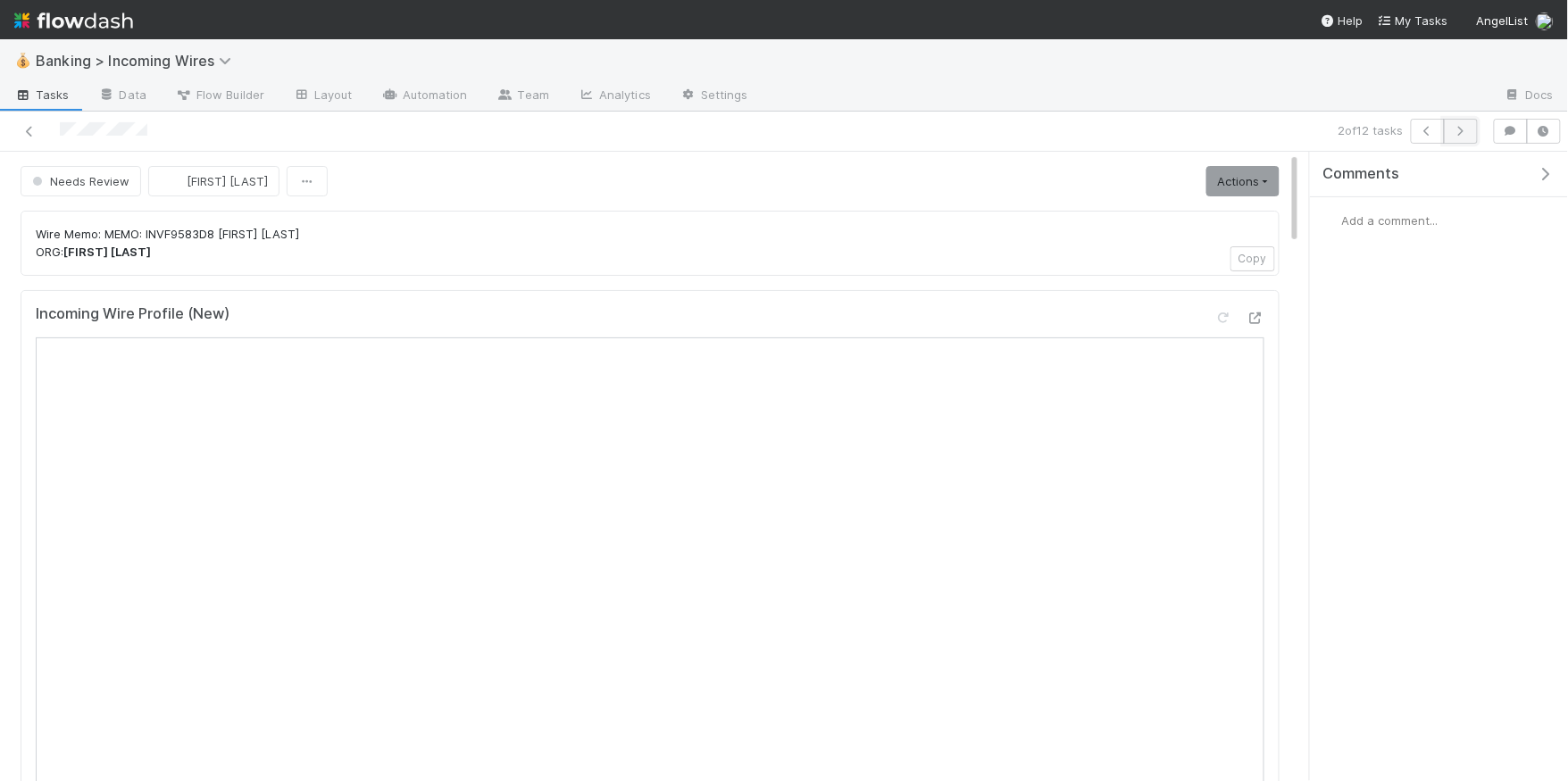 click at bounding box center [1461, 131] 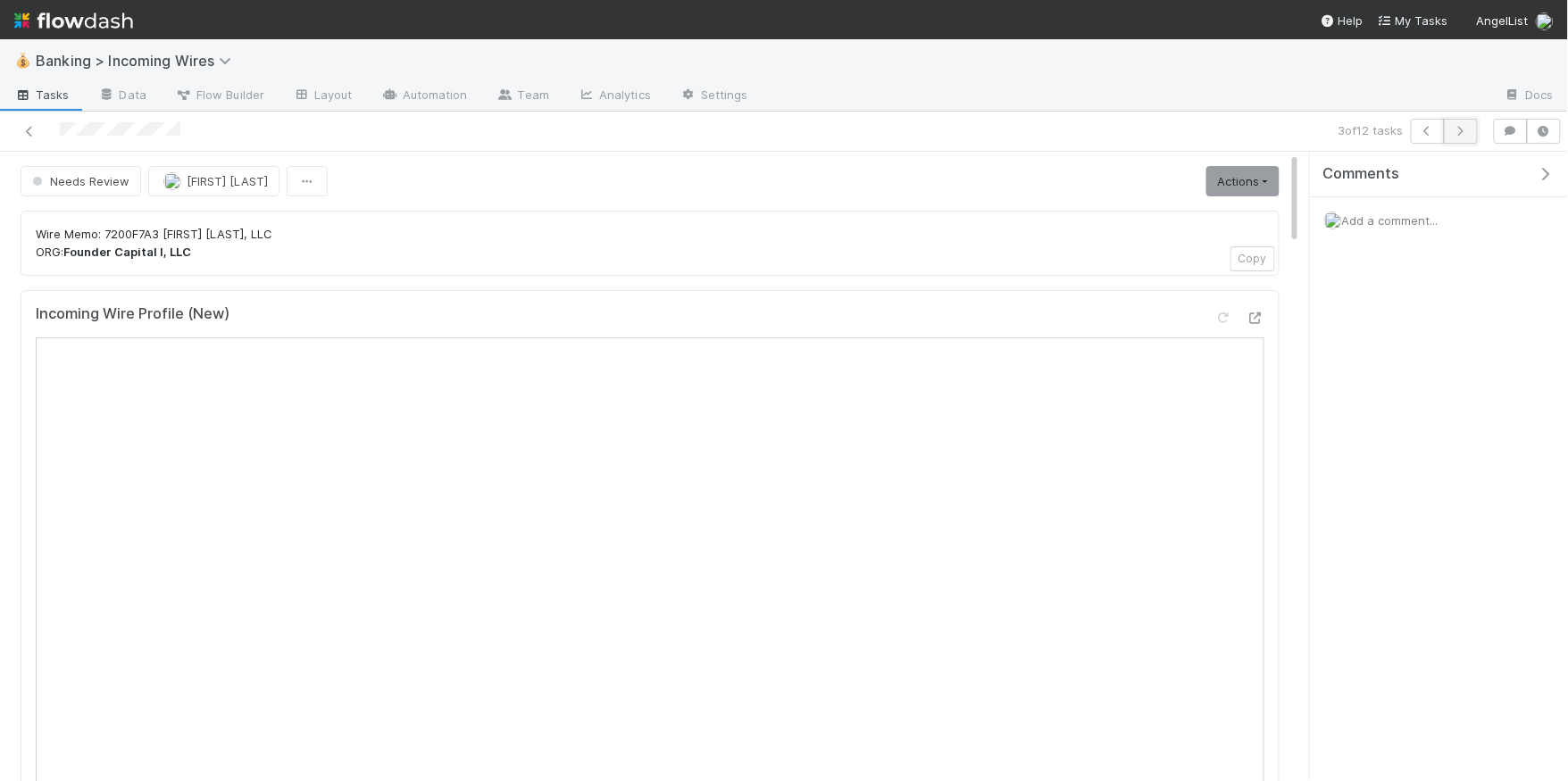 click at bounding box center (1461, 131) 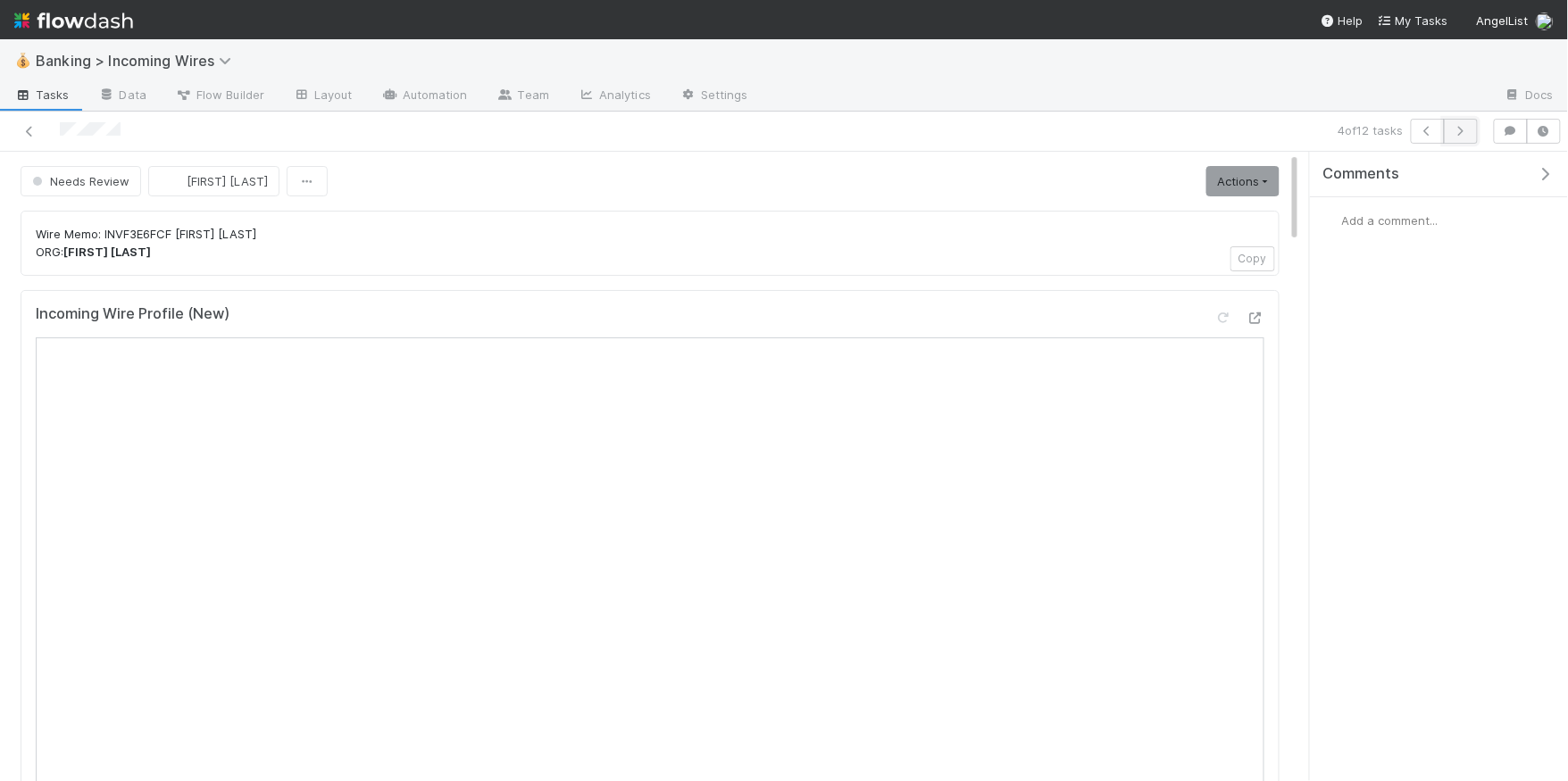 click at bounding box center [1461, 131] 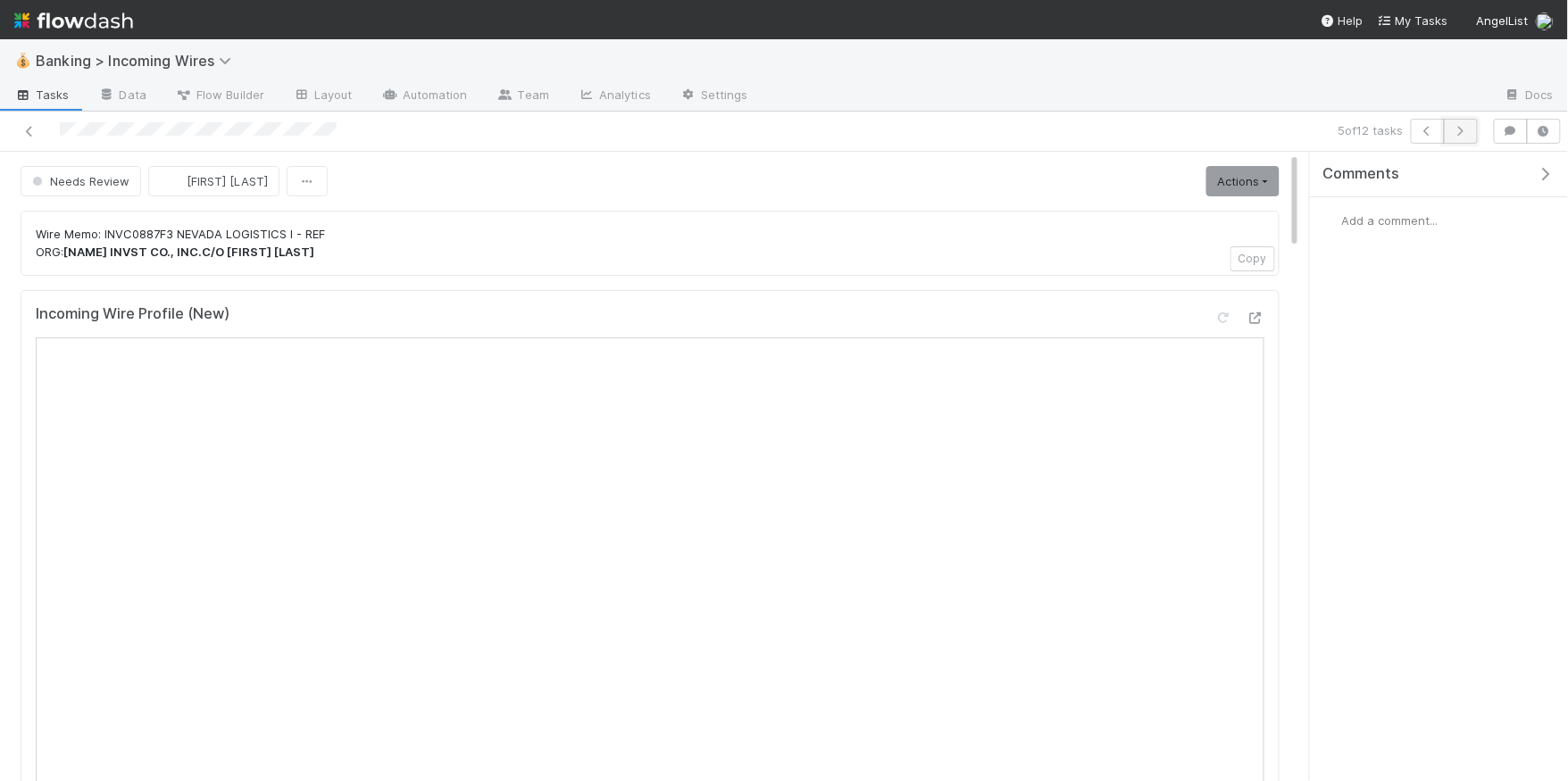 click at bounding box center [1461, 131] 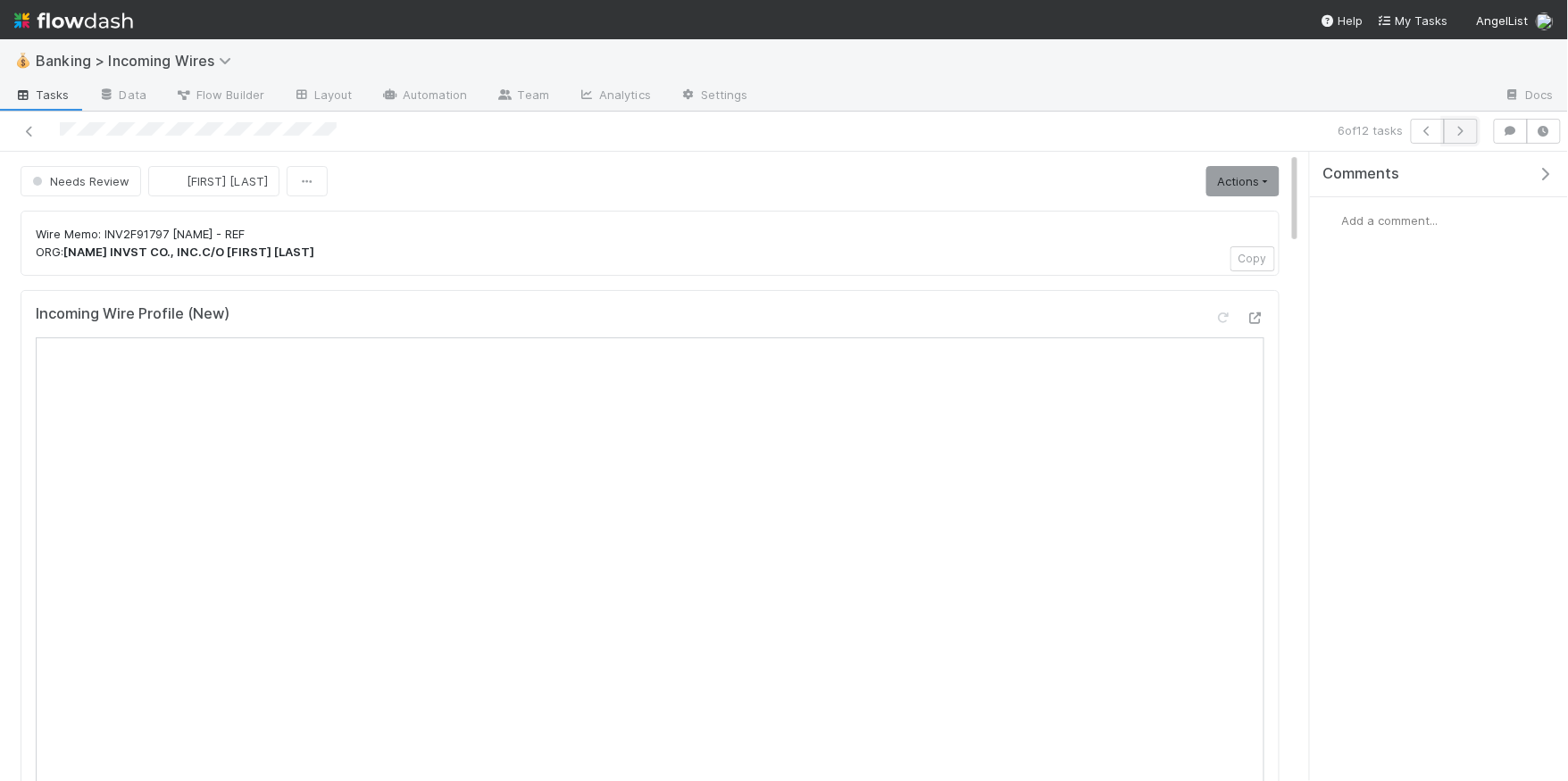 click at bounding box center (1461, 131) 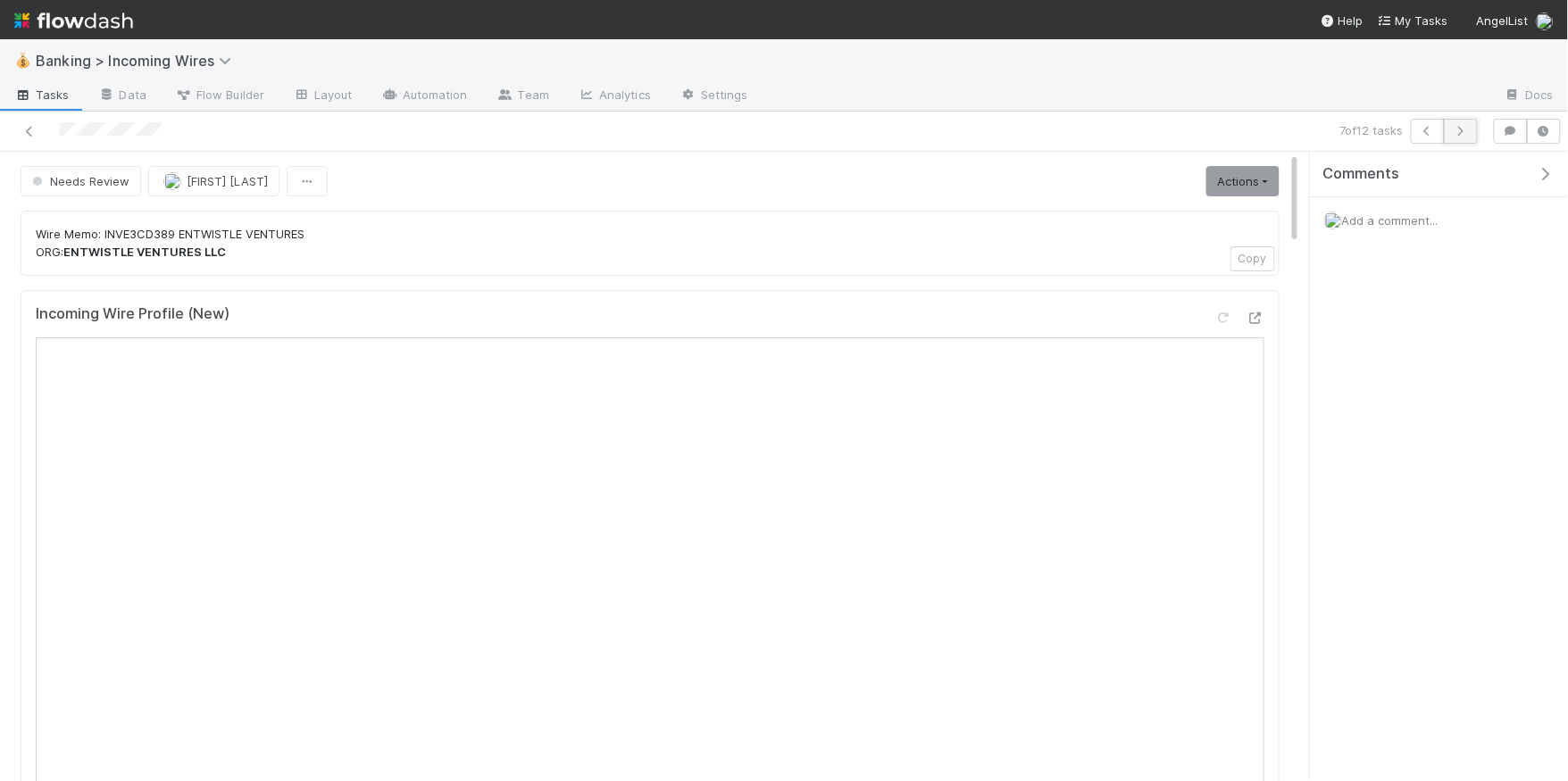click at bounding box center (1461, 131) 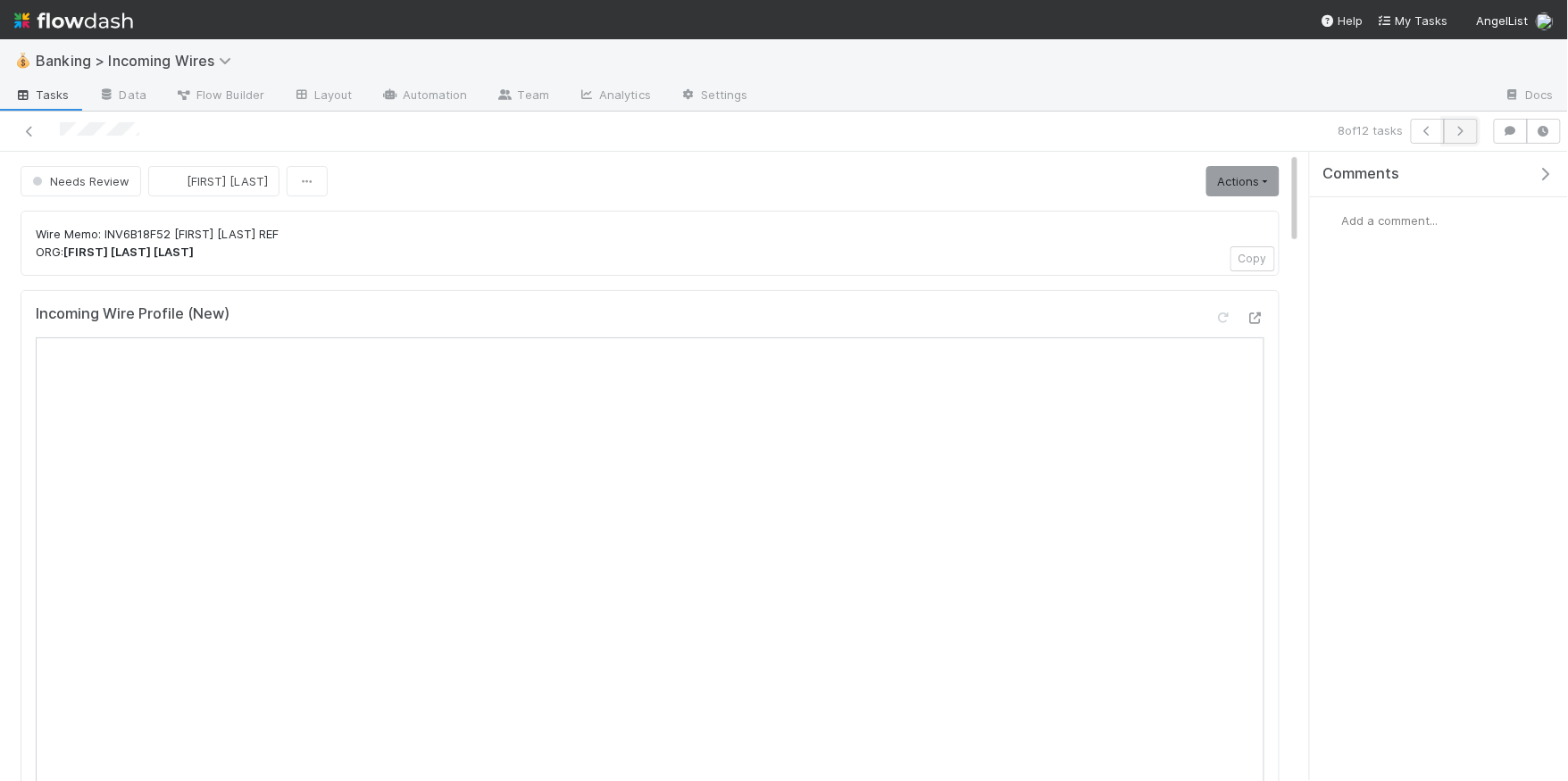 click at bounding box center (1461, 131) 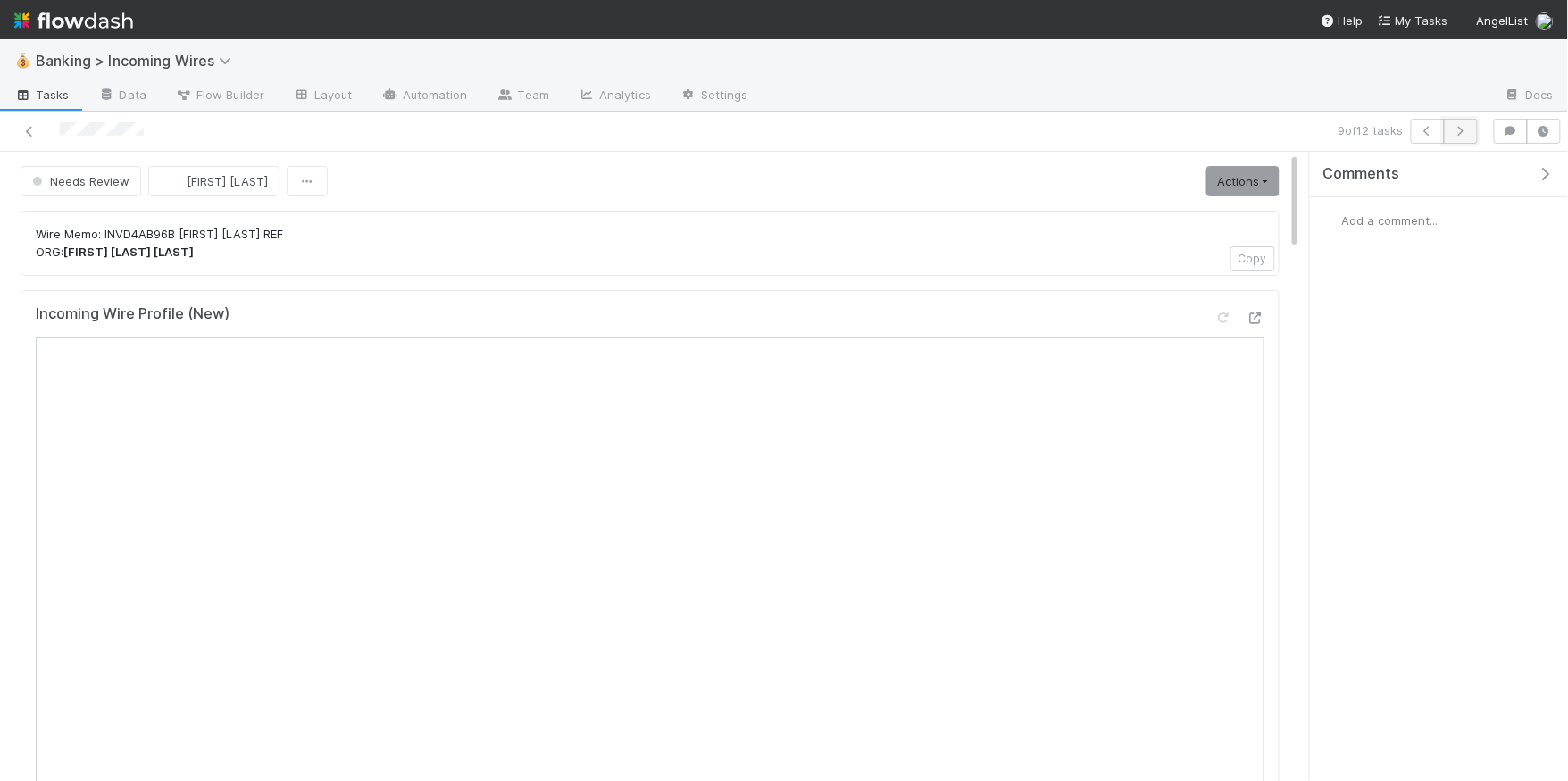 click at bounding box center (1461, 131) 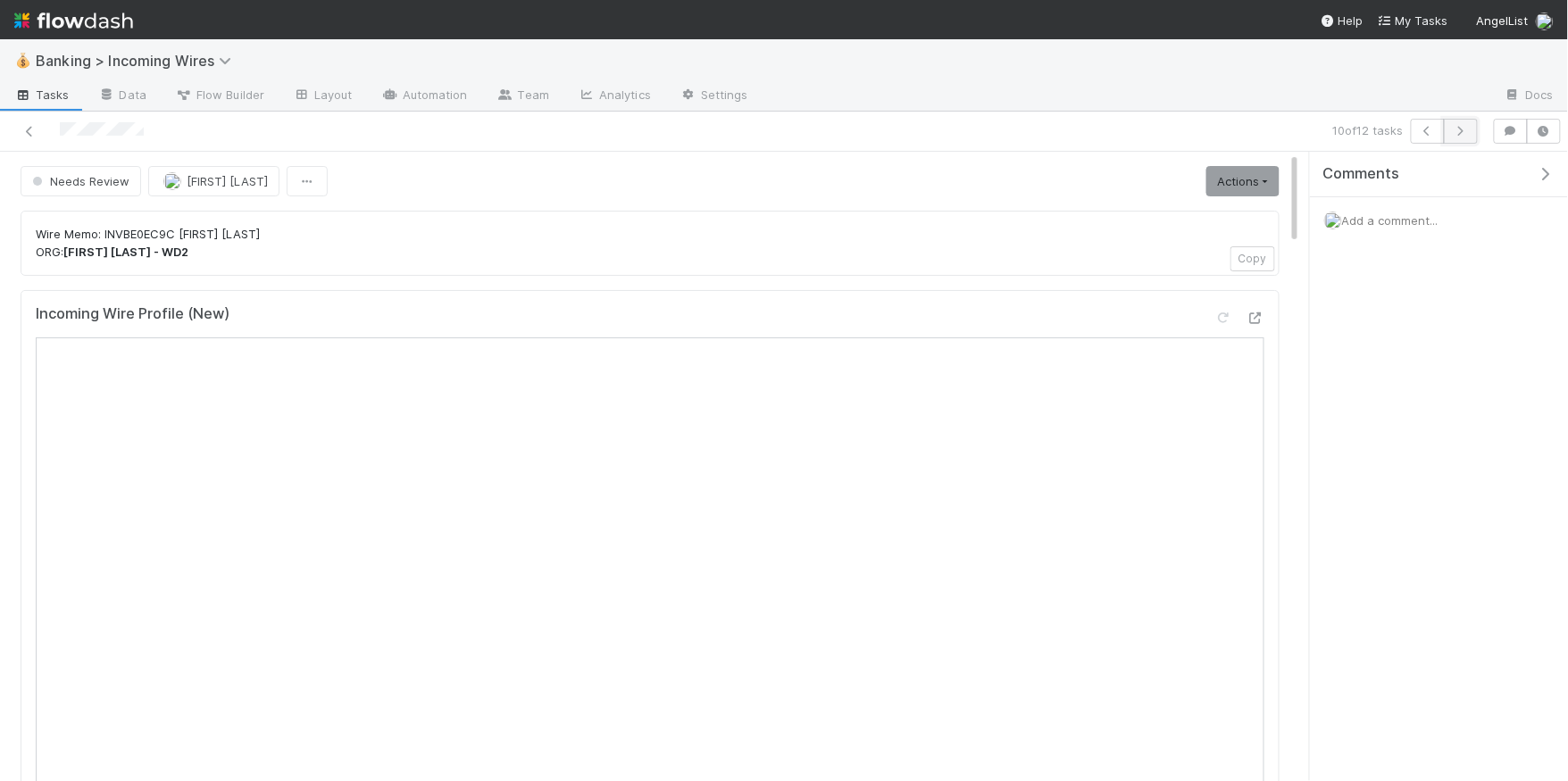 click at bounding box center (1461, 131) 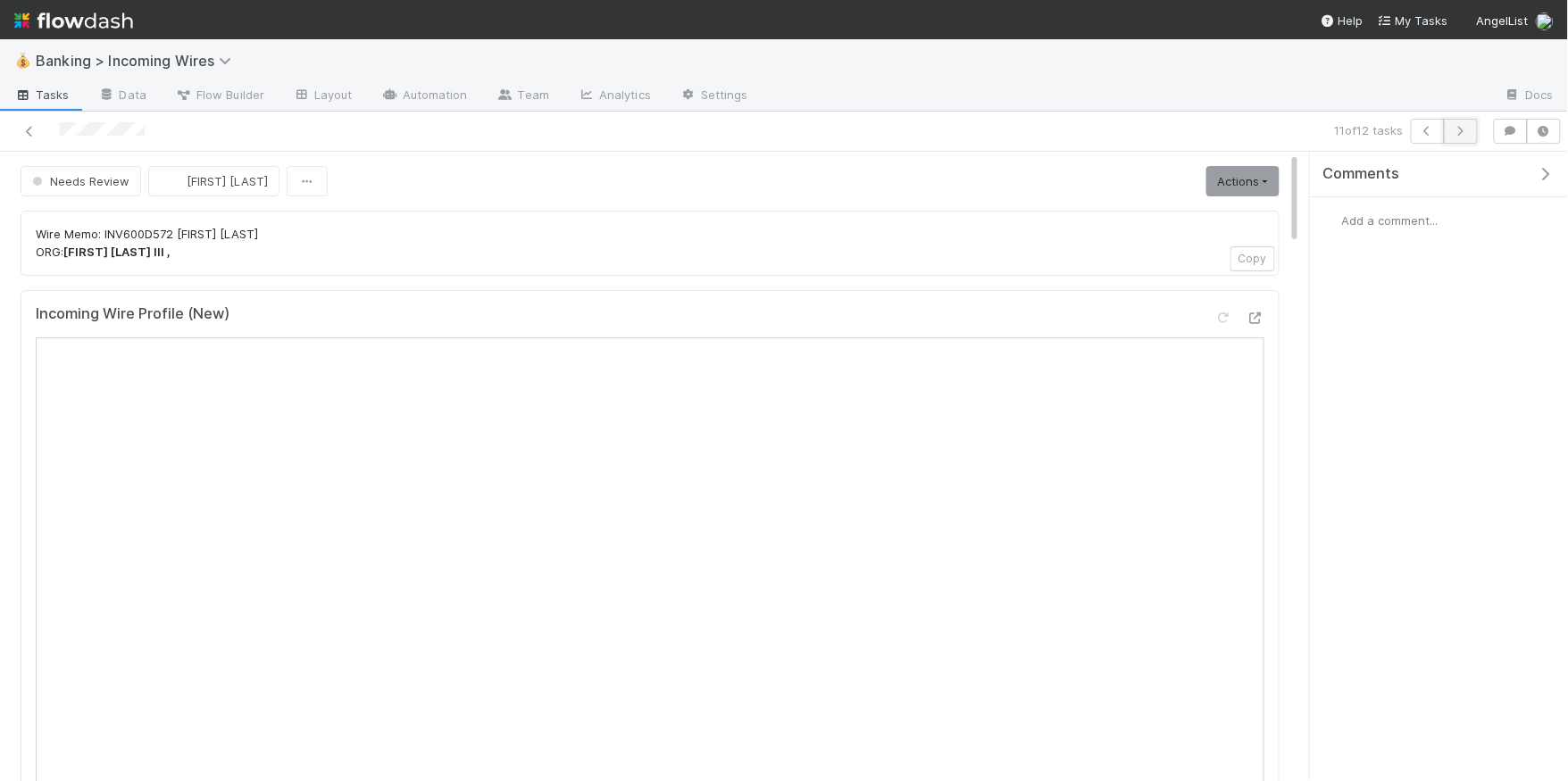 click at bounding box center (1461, 131) 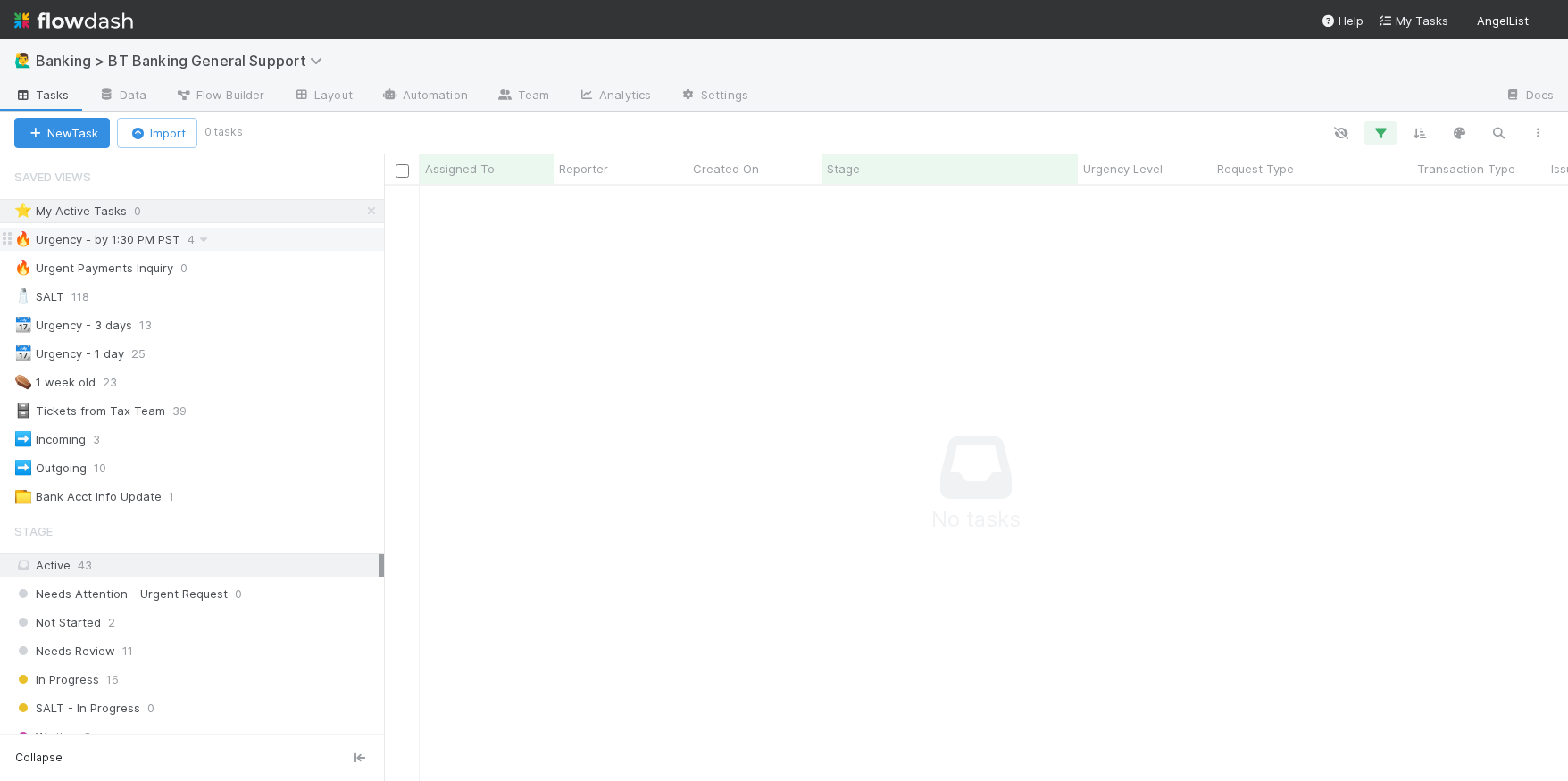 scroll, scrollTop: 0, scrollLeft: 0, axis: both 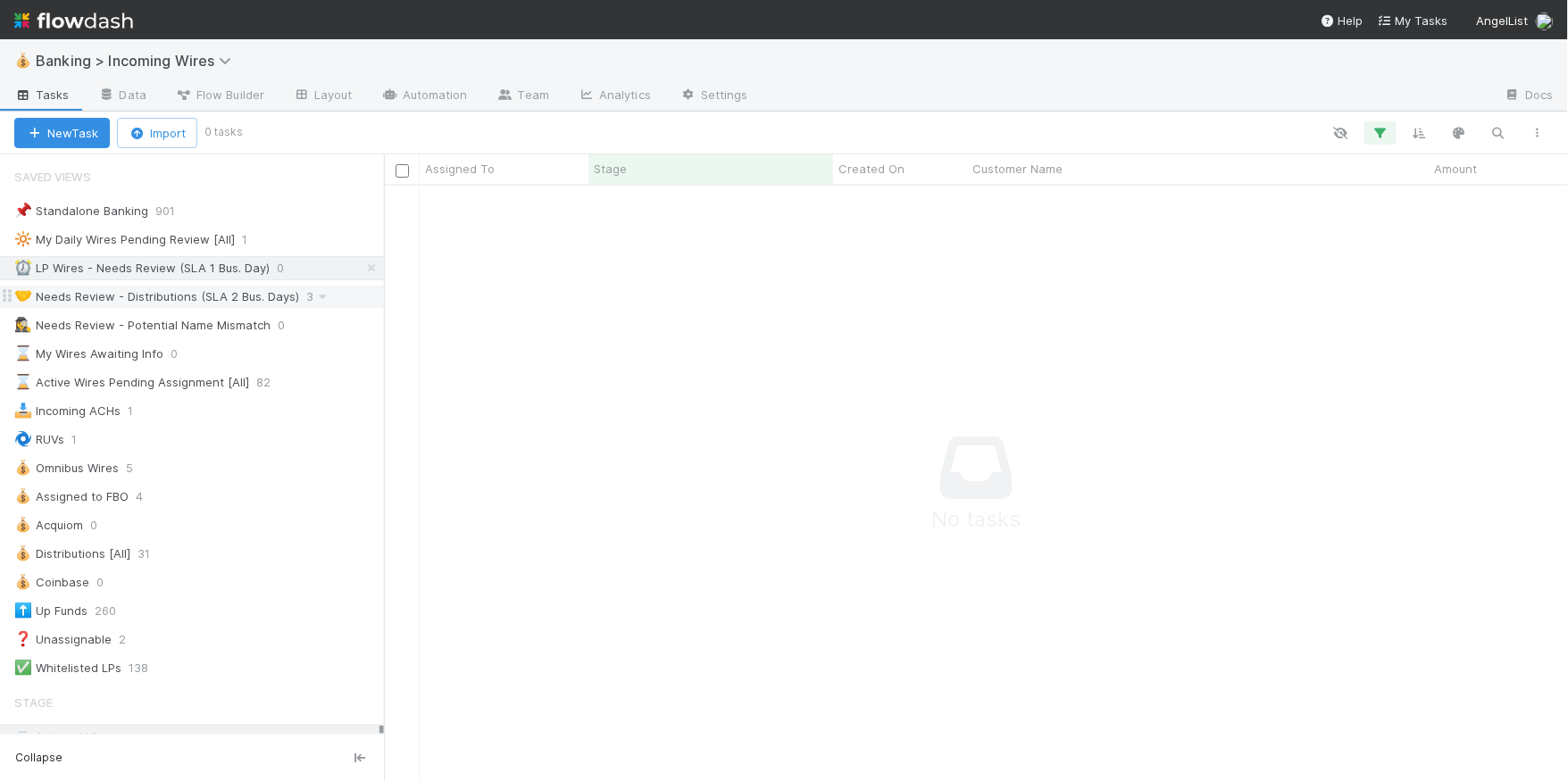 click on "🤝 Needs Review - Distributions (SLA 2 Bus. Days)" at bounding box center (156, 296) 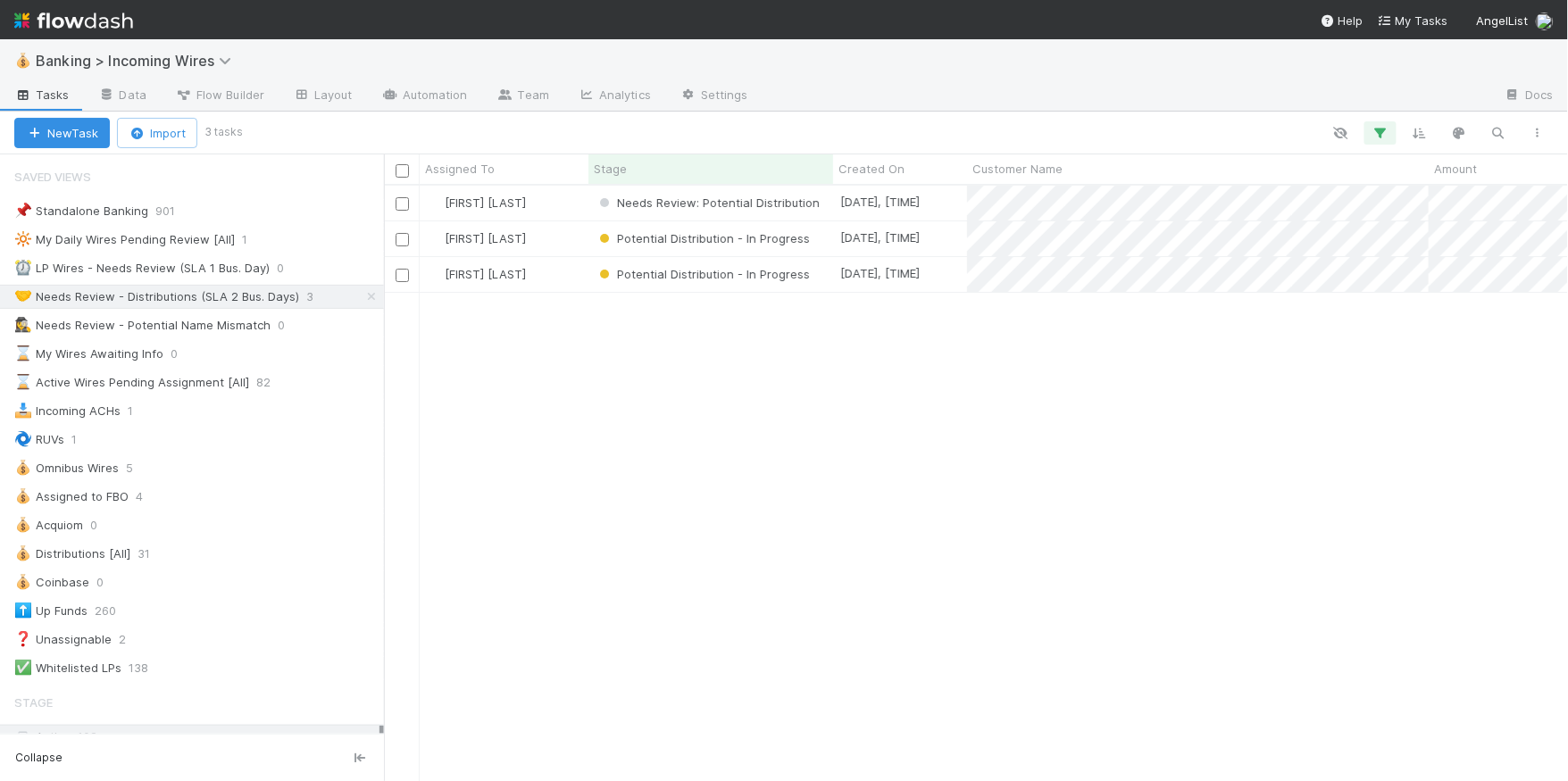 scroll, scrollTop: 0, scrollLeft: 1, axis: horizontal 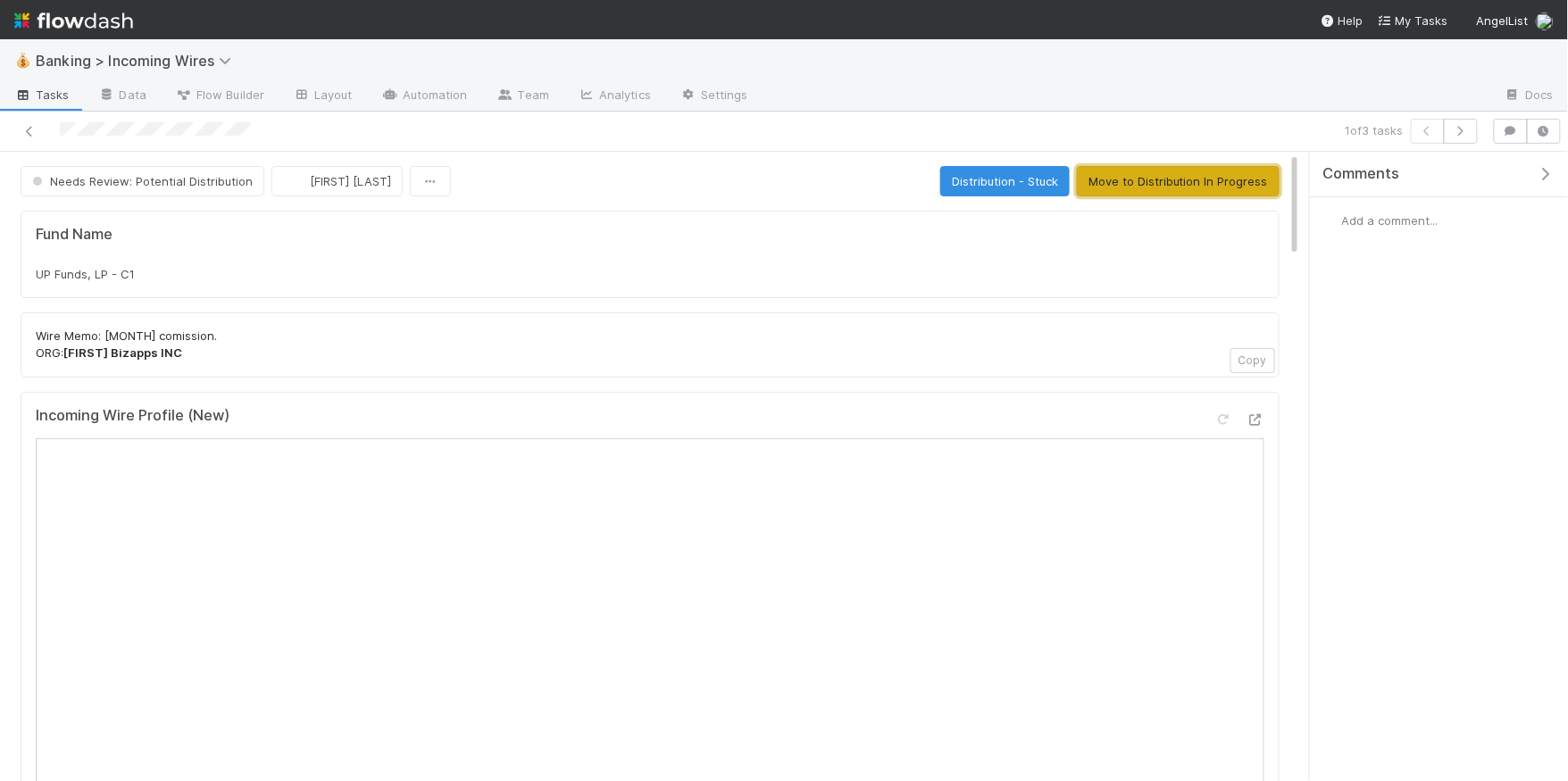 click on "Move to Distribution In Progress" at bounding box center [1178, 181] 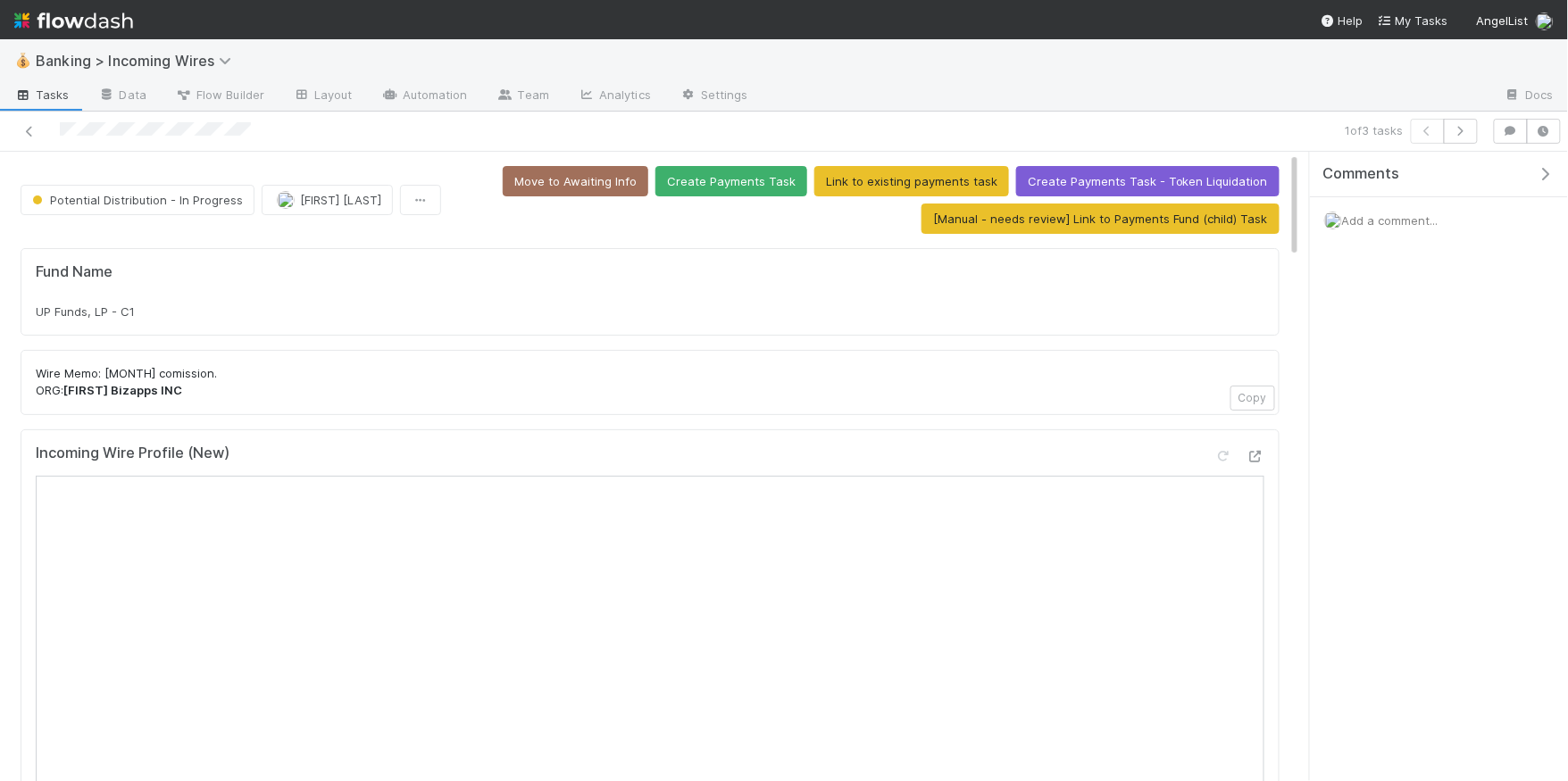 click on "UP Funds, LP - C1" at bounding box center (650, 312) 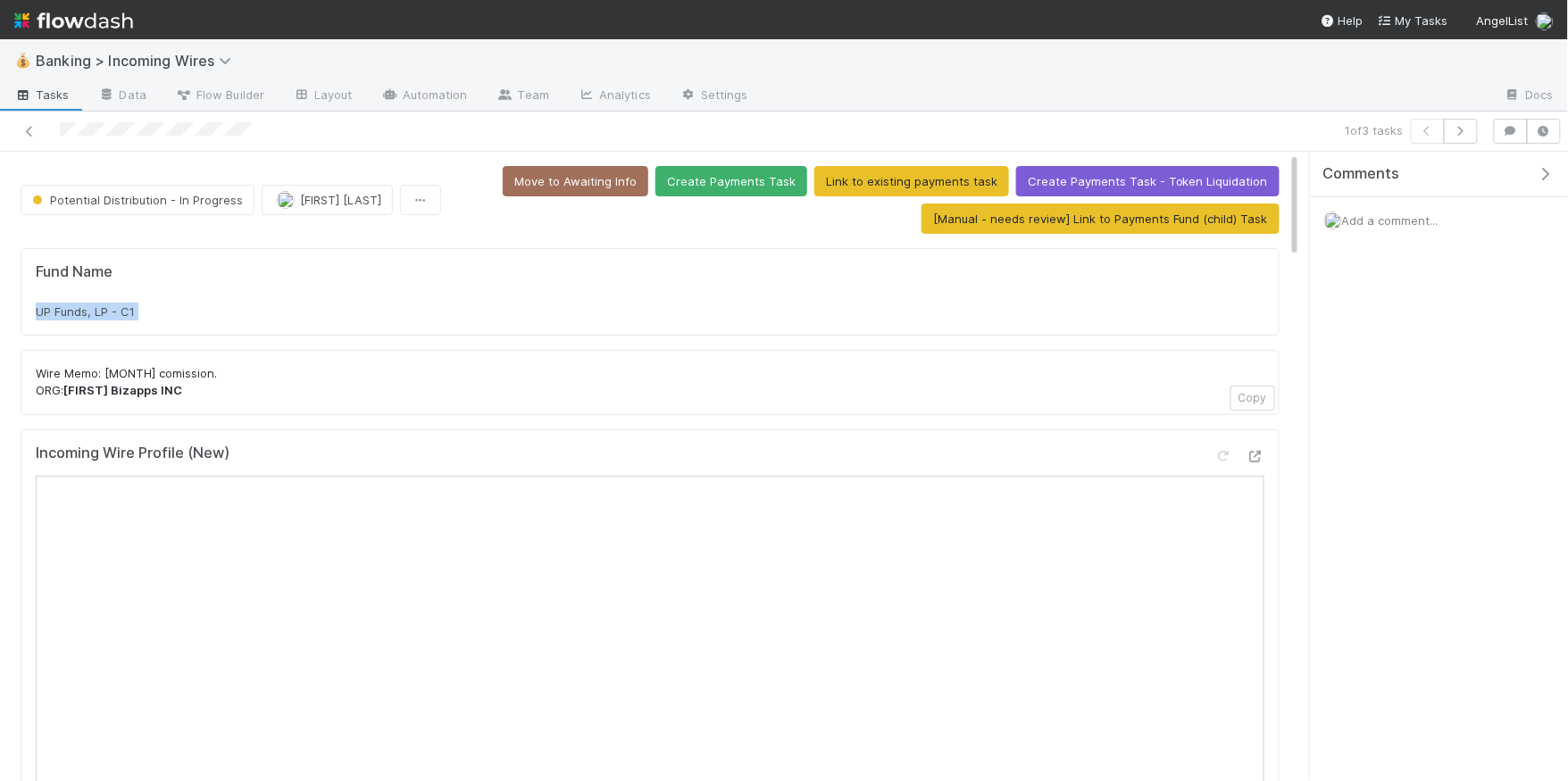 click on "UP Funds, LP - C1" at bounding box center (650, 312) 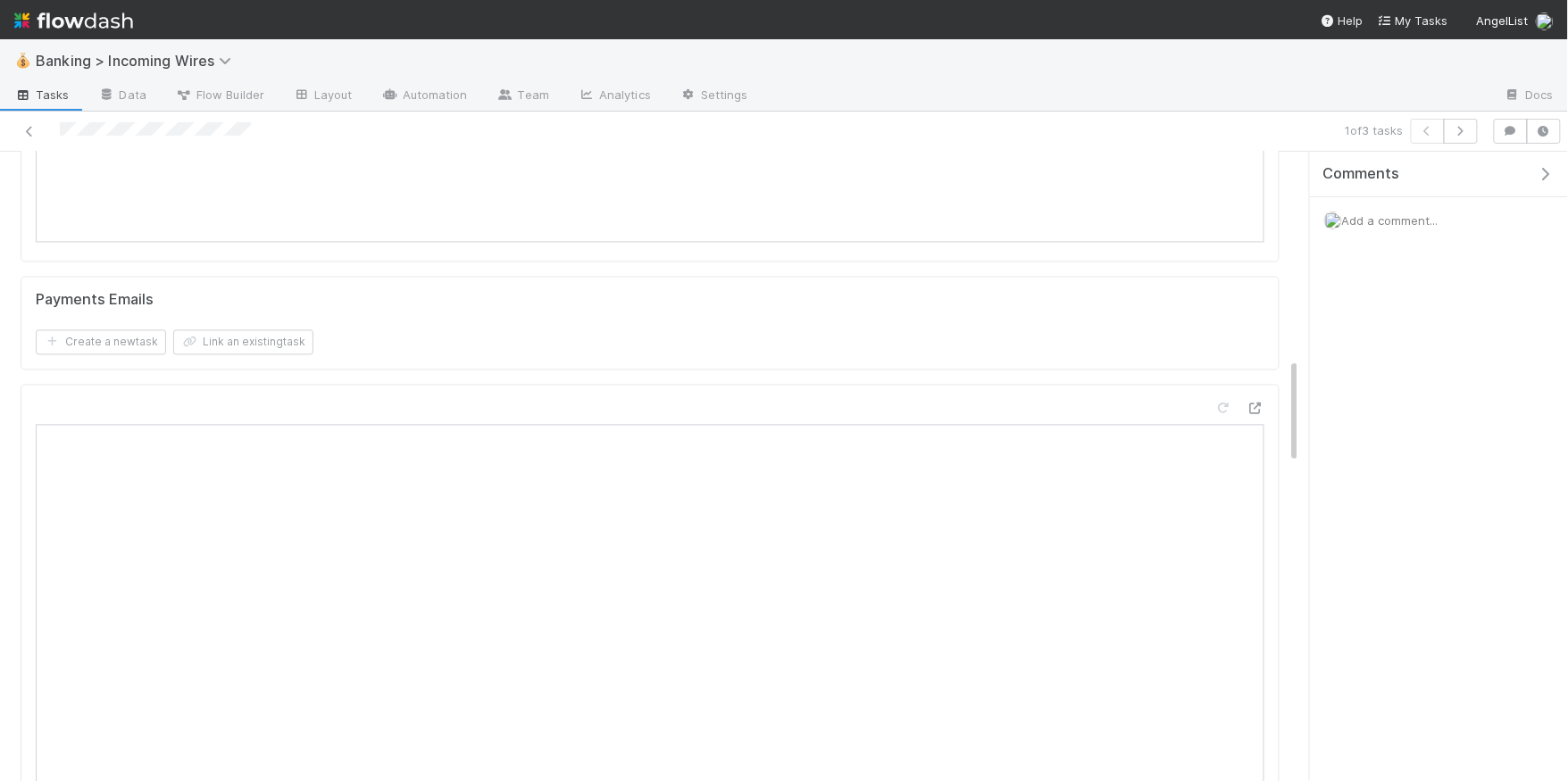 scroll, scrollTop: 1289, scrollLeft: 0, axis: vertical 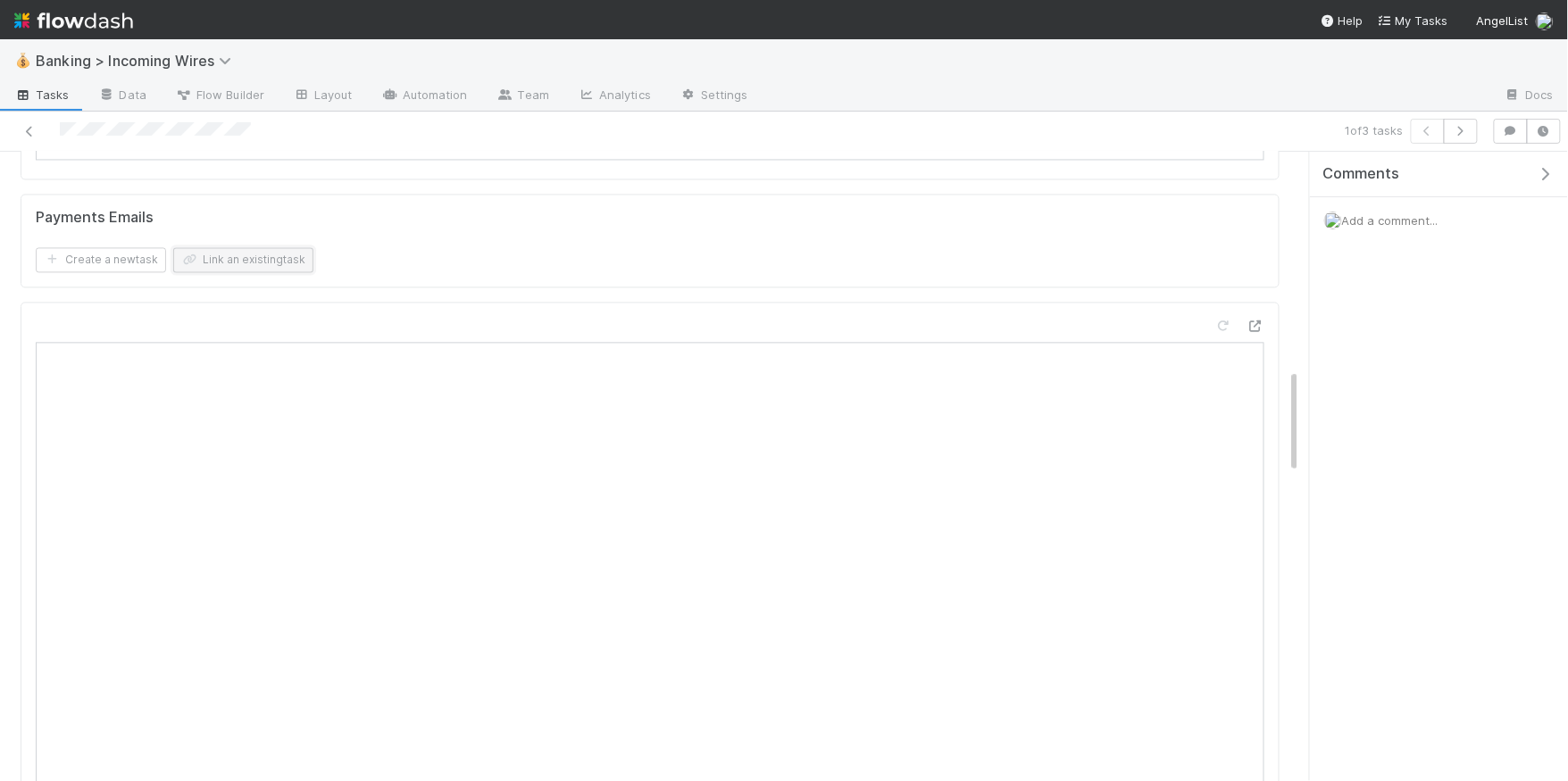 click on "Link an existing  task" at bounding box center (243, 261) 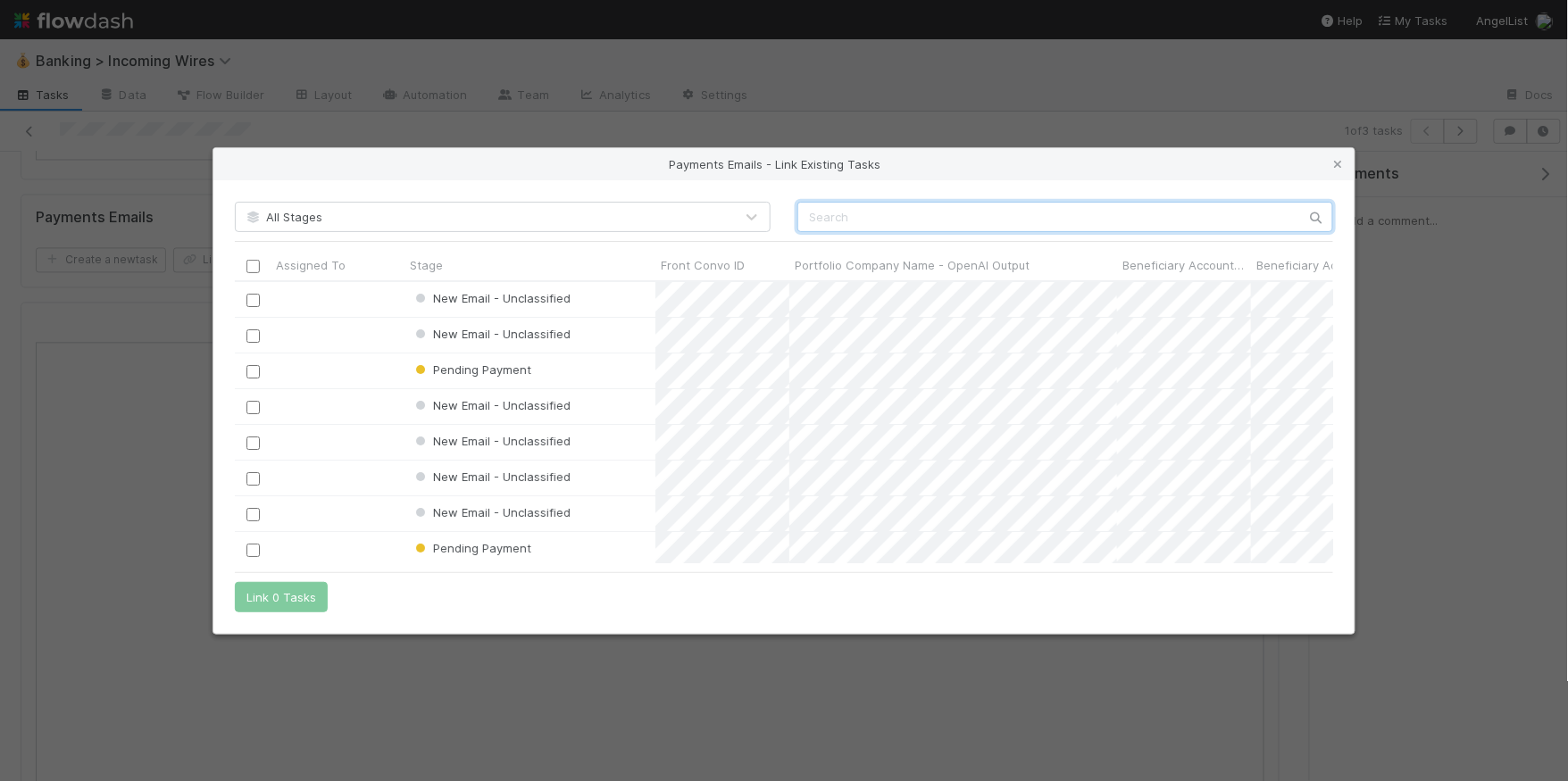 scroll, scrollTop: 1, scrollLeft: 1, axis: both 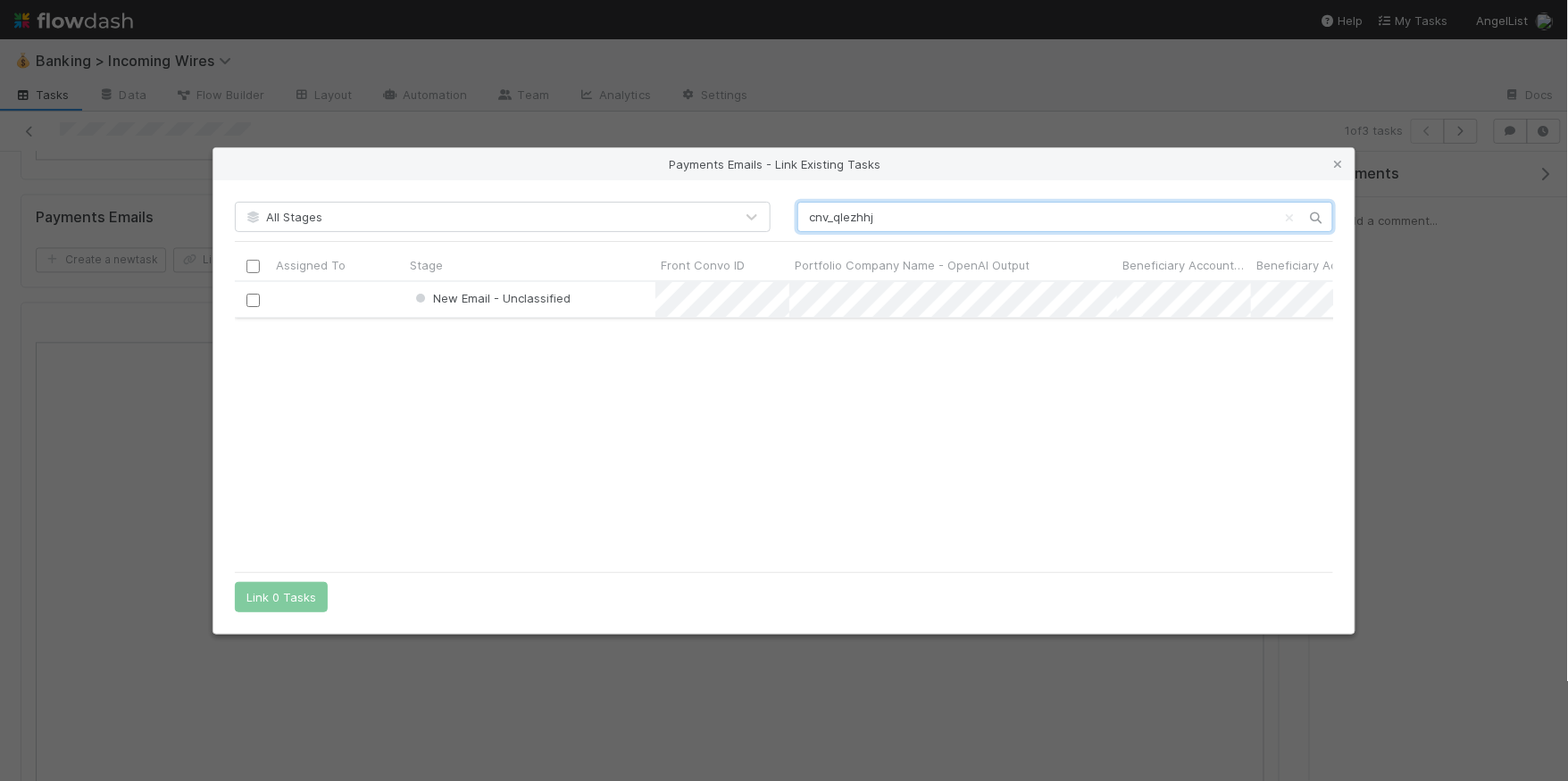 type on "cnv_qlezhhj" 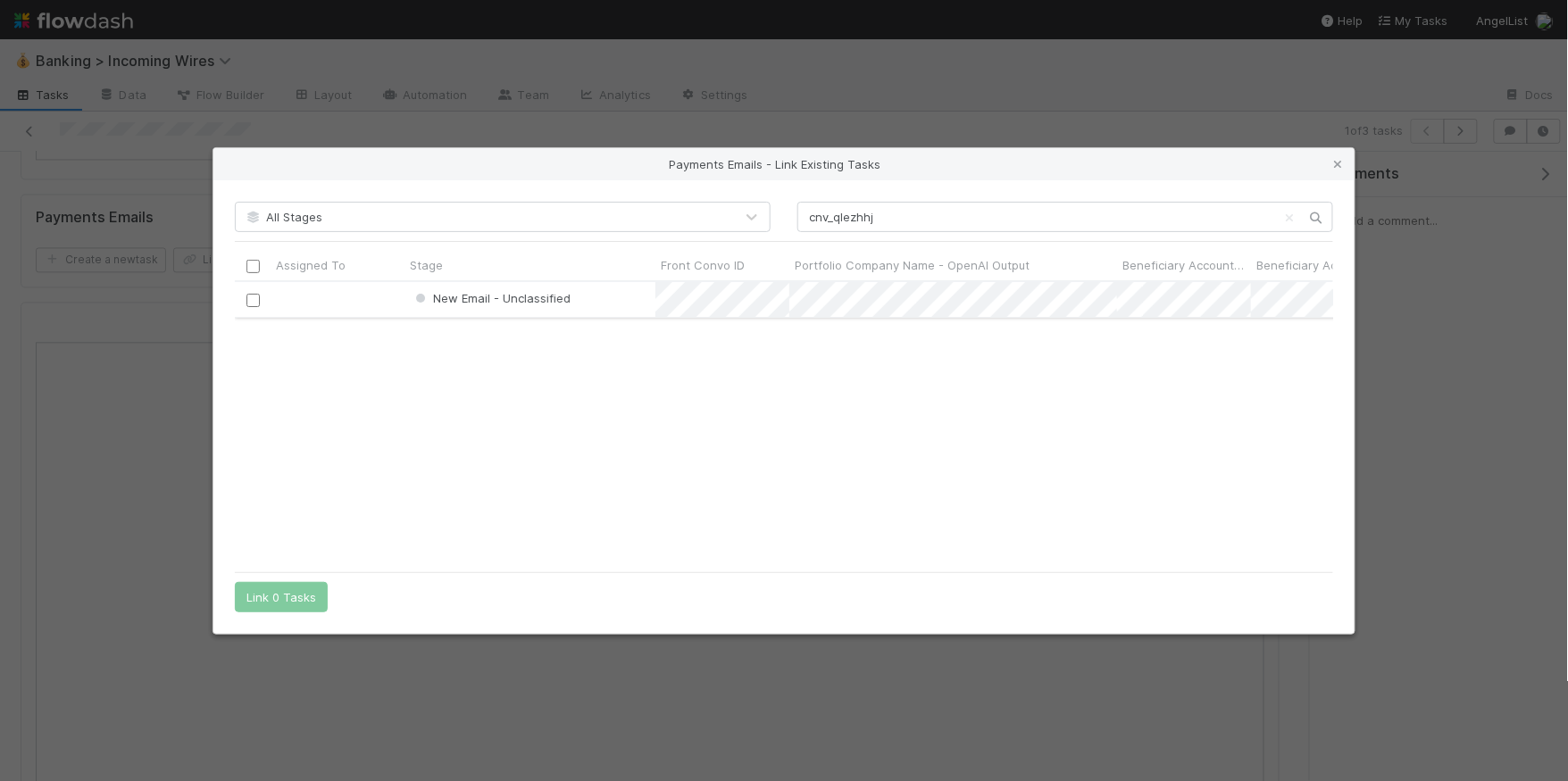 click at bounding box center (253, 299) 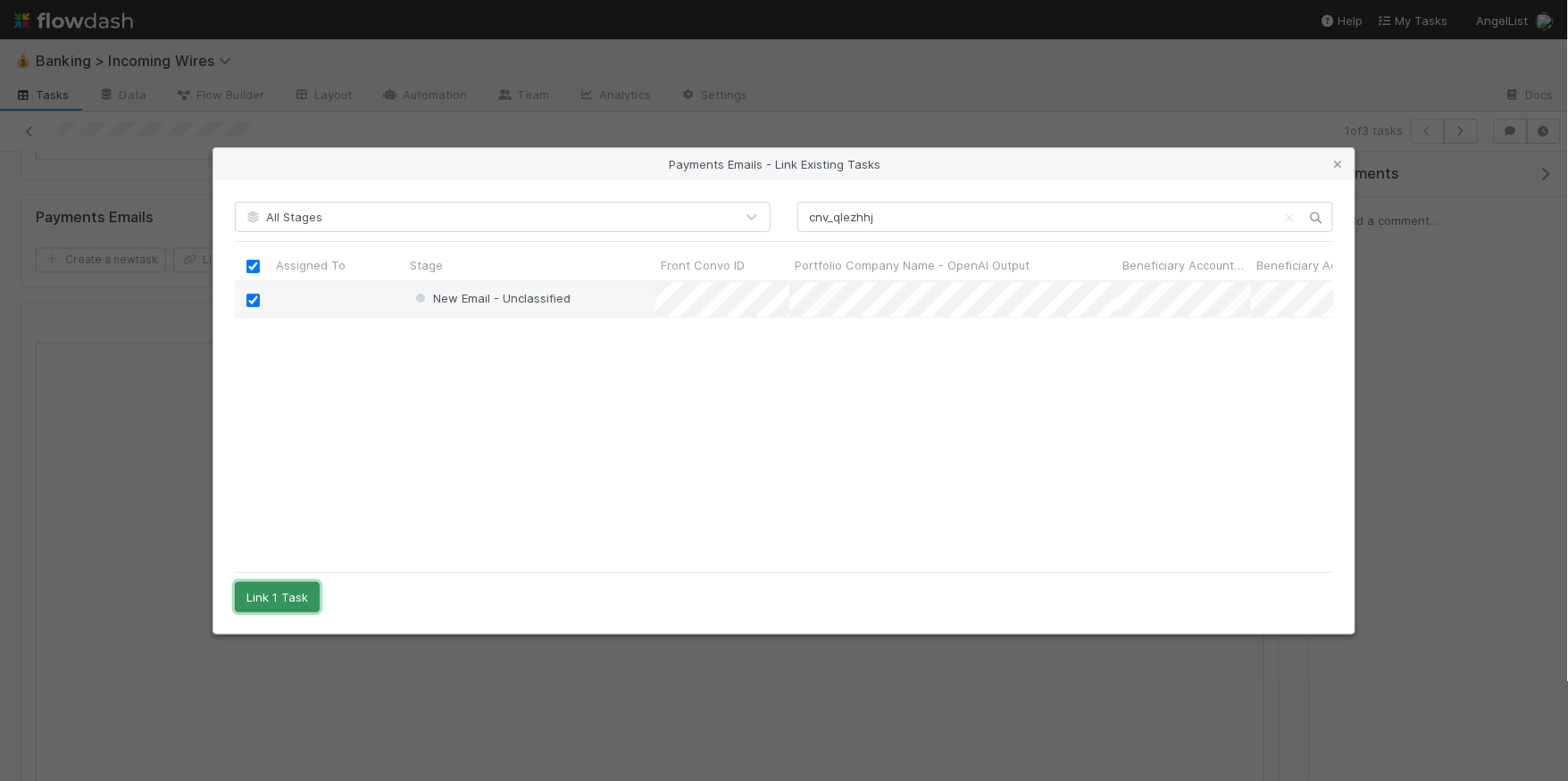 click on "Link   1 Task" at bounding box center [277, 597] 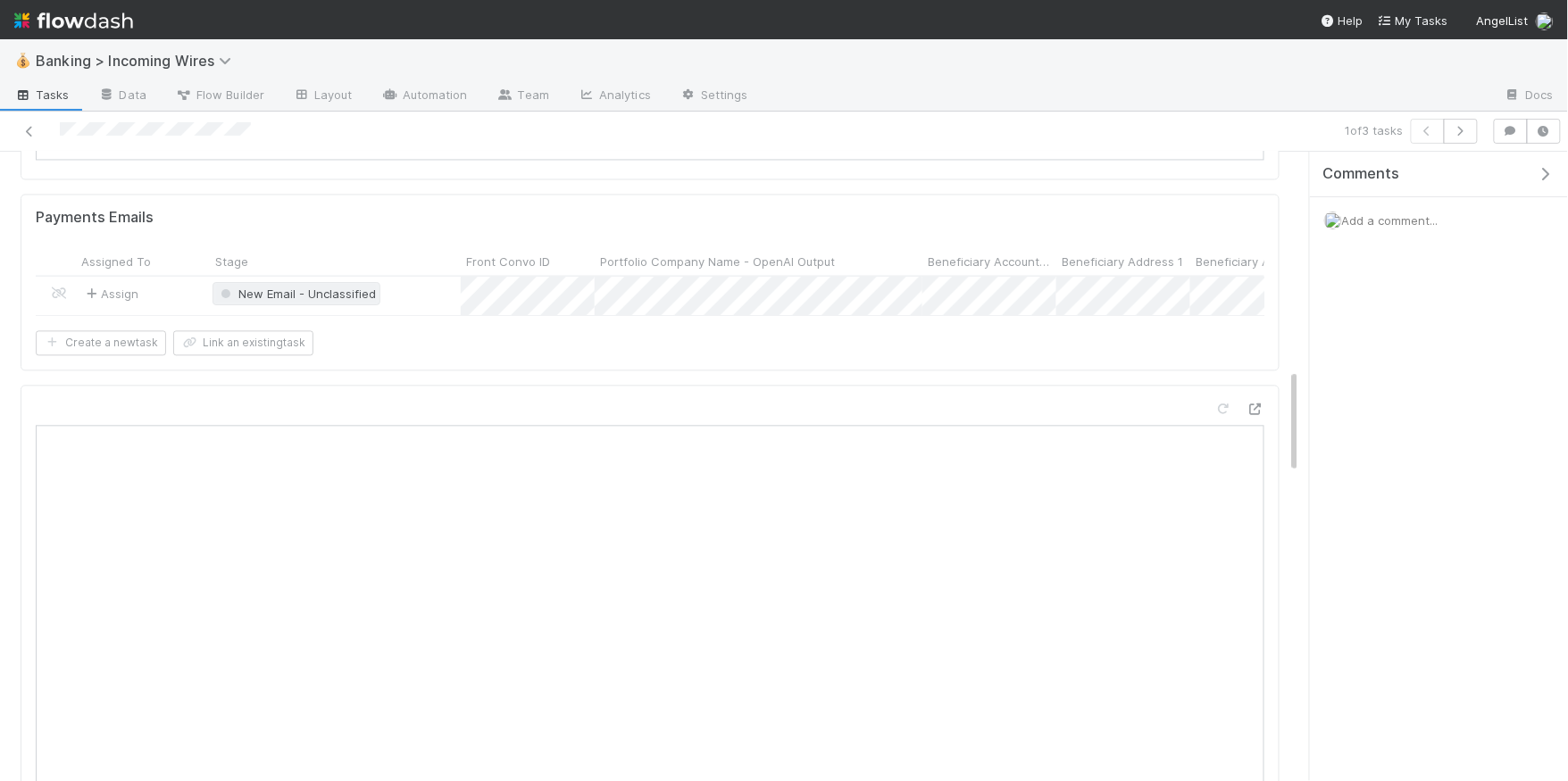 click on "New Email - Unclassified" at bounding box center (296, 295) 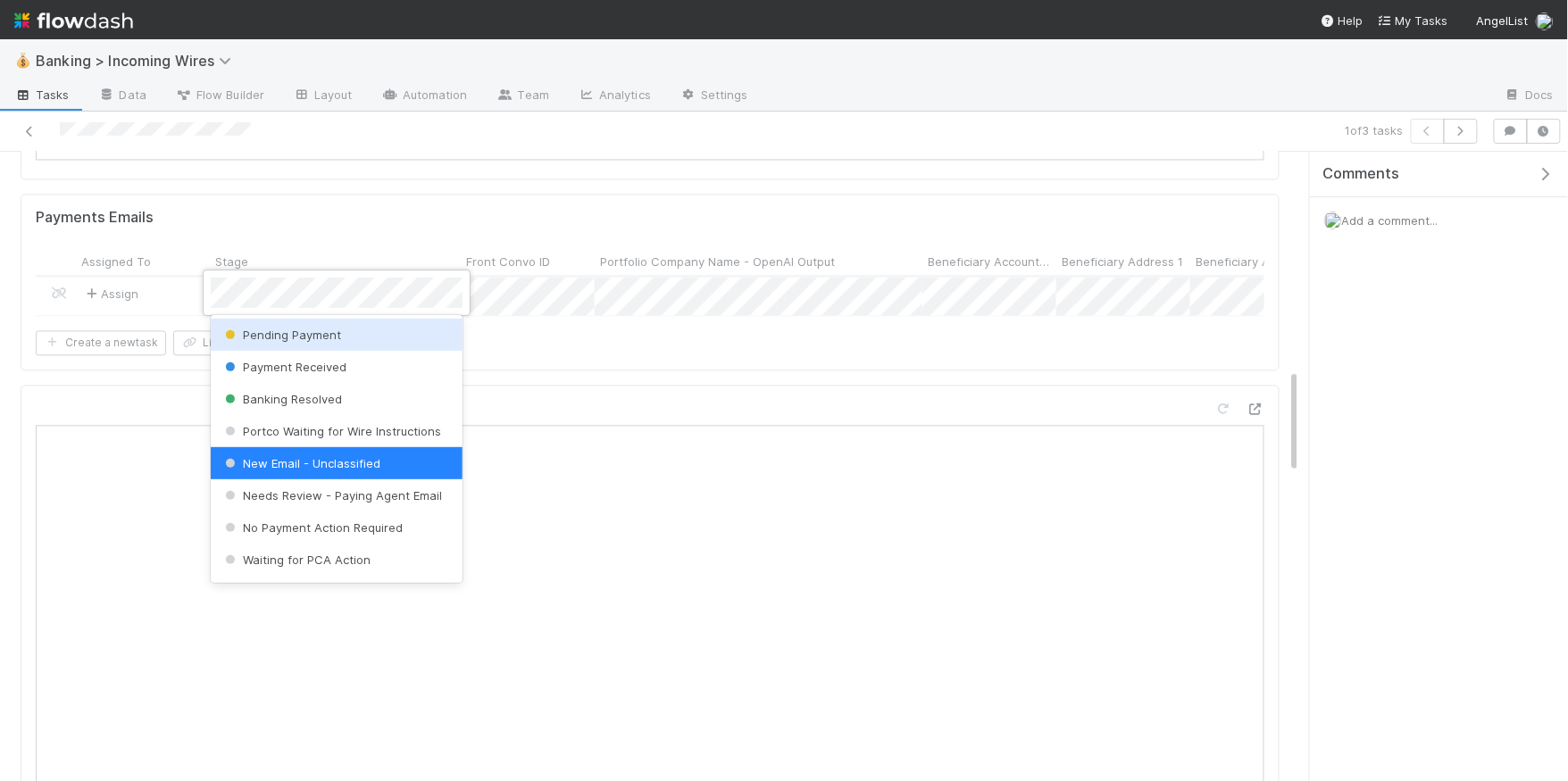 click on "Pending Payment" at bounding box center [281, 335] 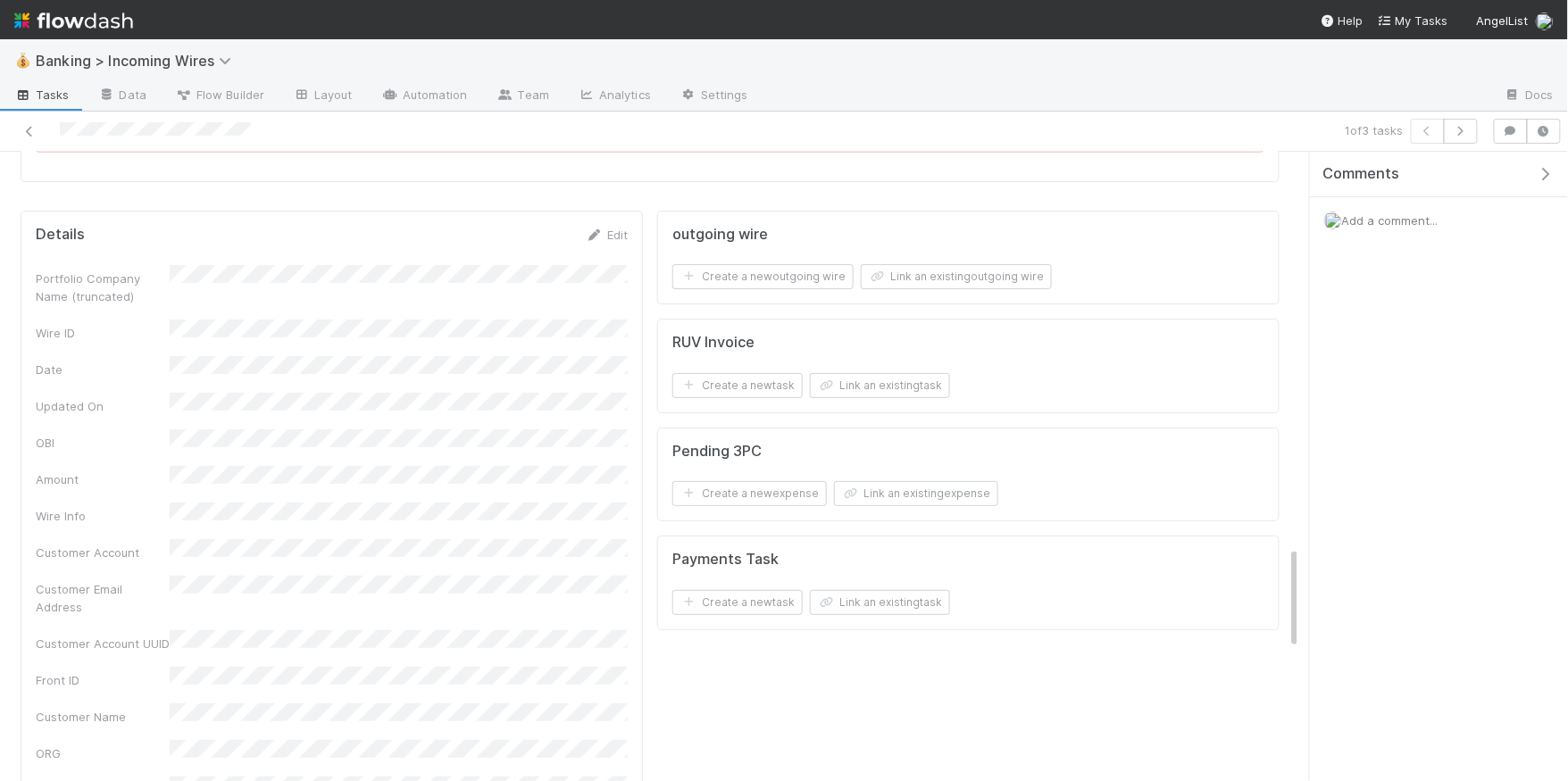 scroll, scrollTop: 2421, scrollLeft: 0, axis: vertical 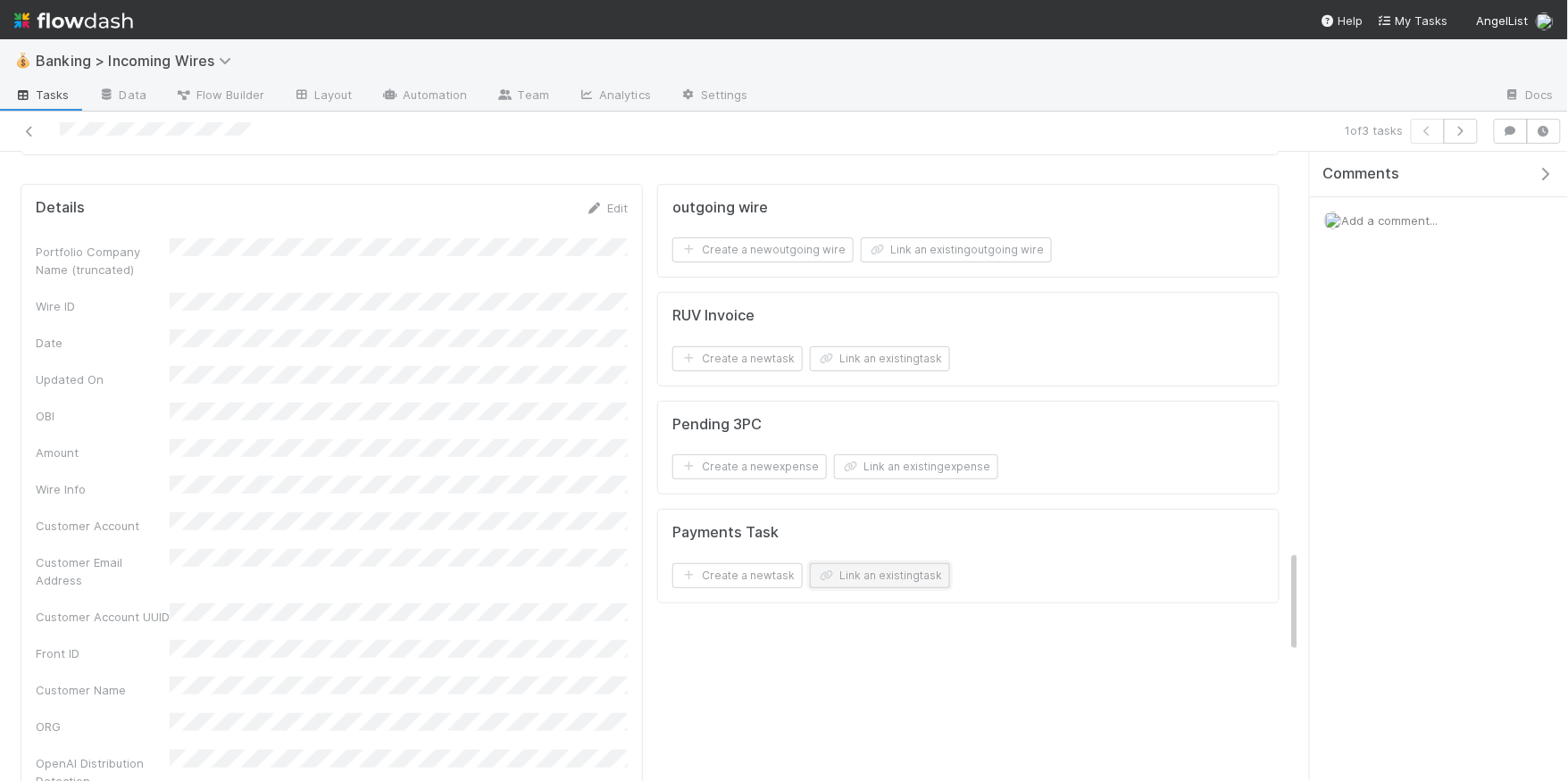 click on "Link an existing  task" at bounding box center (880, 576) 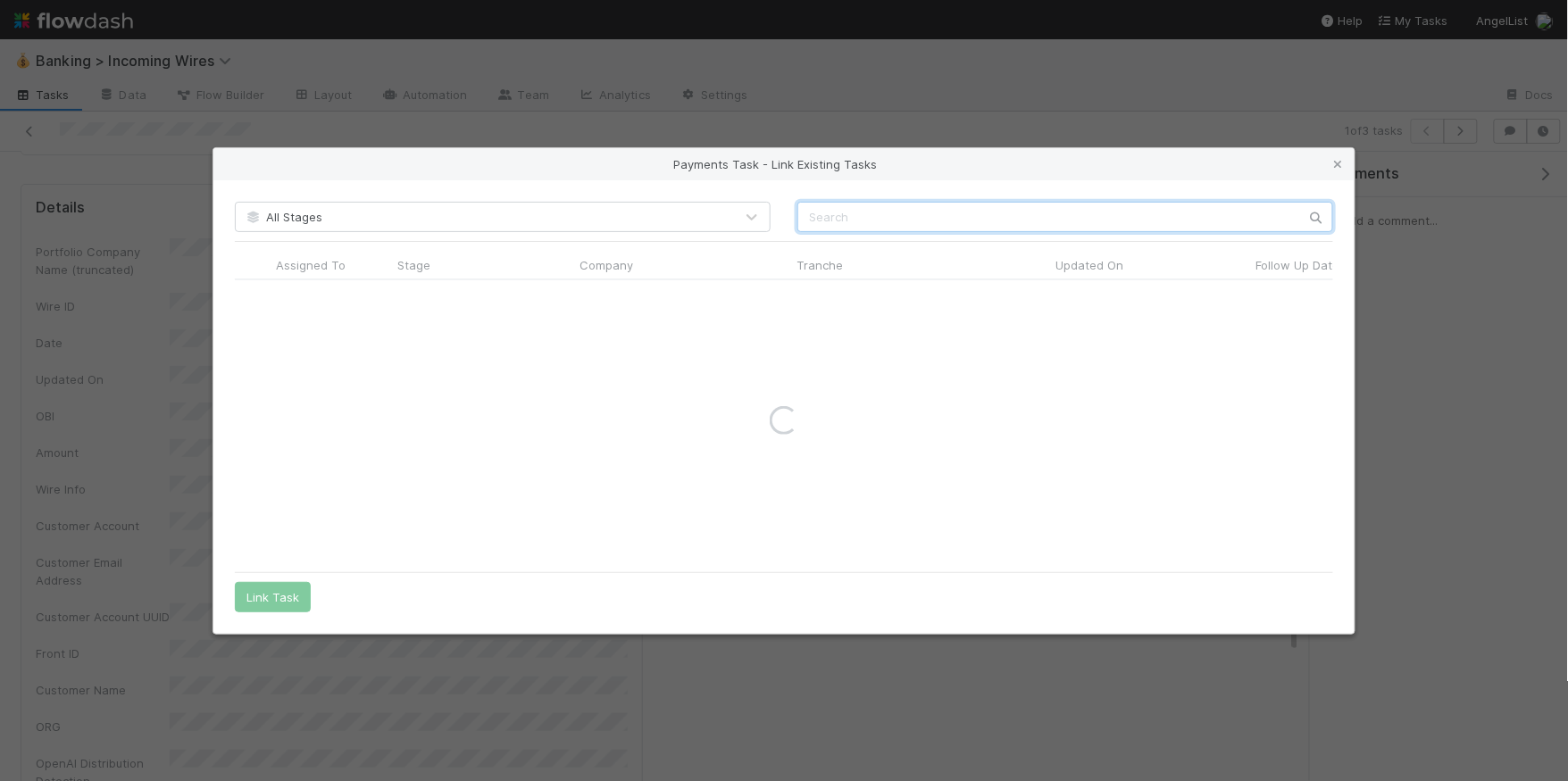click at bounding box center (1065, 217) 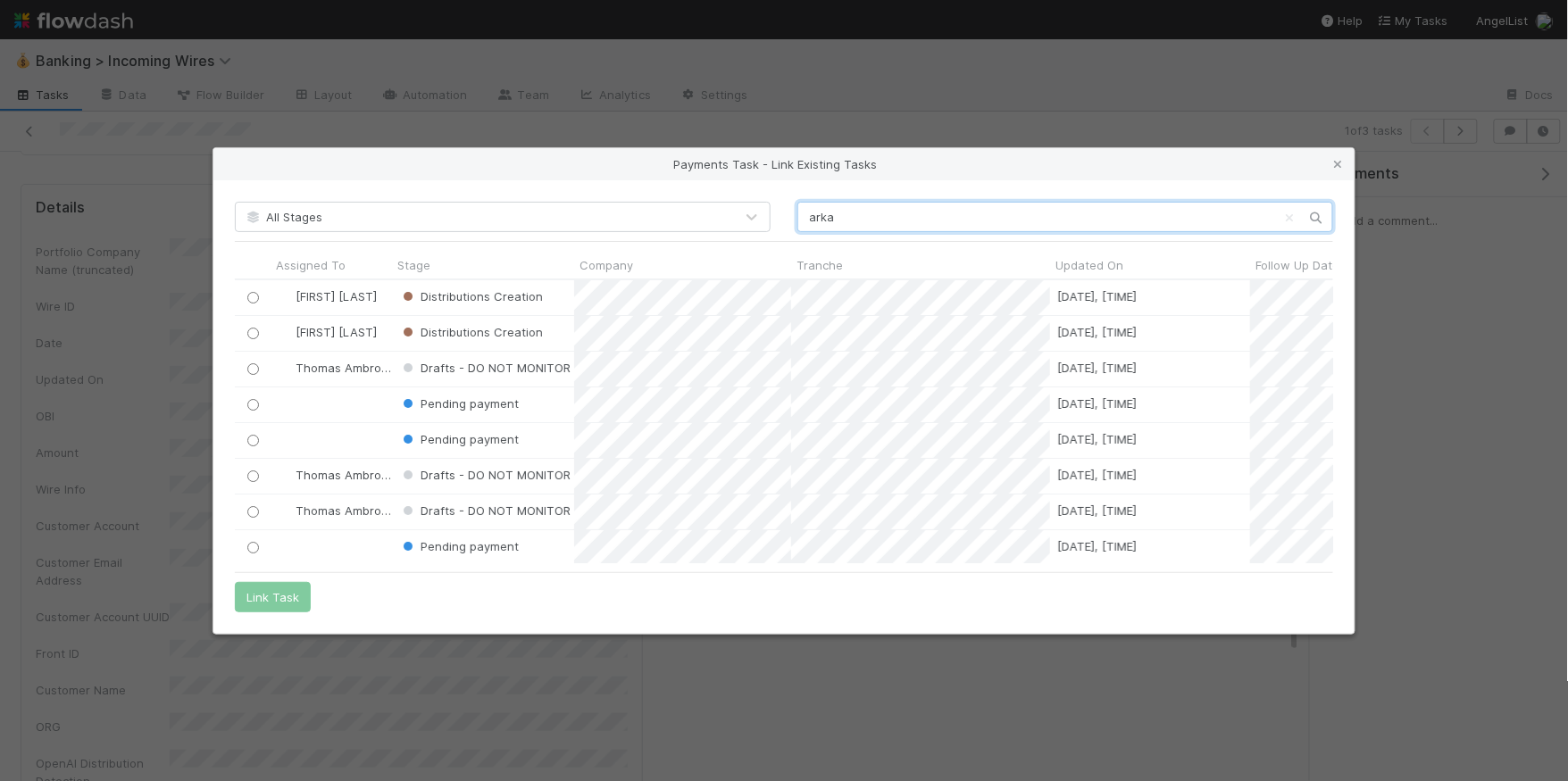scroll, scrollTop: 1, scrollLeft: 1, axis: both 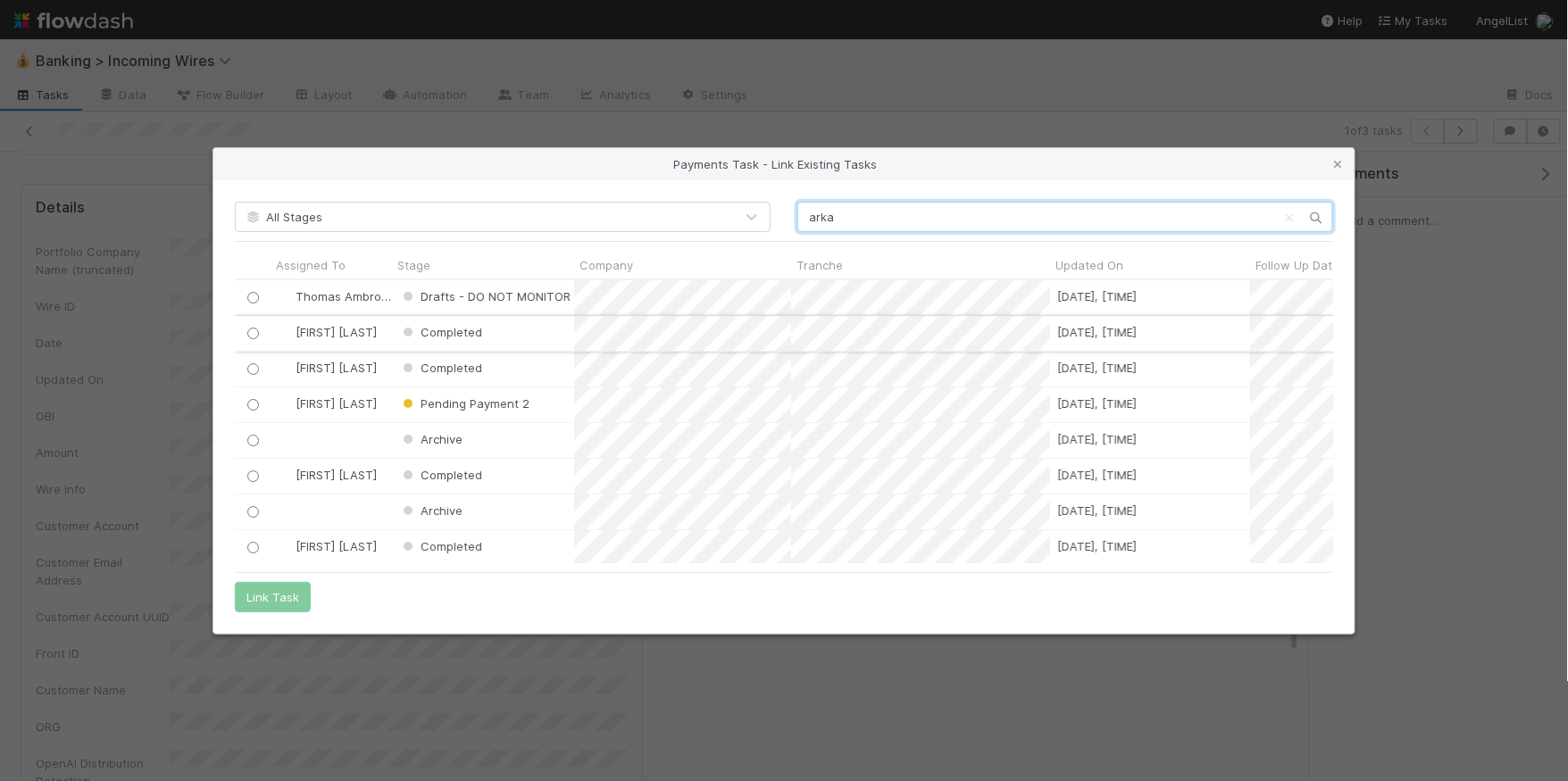 type on "arka" 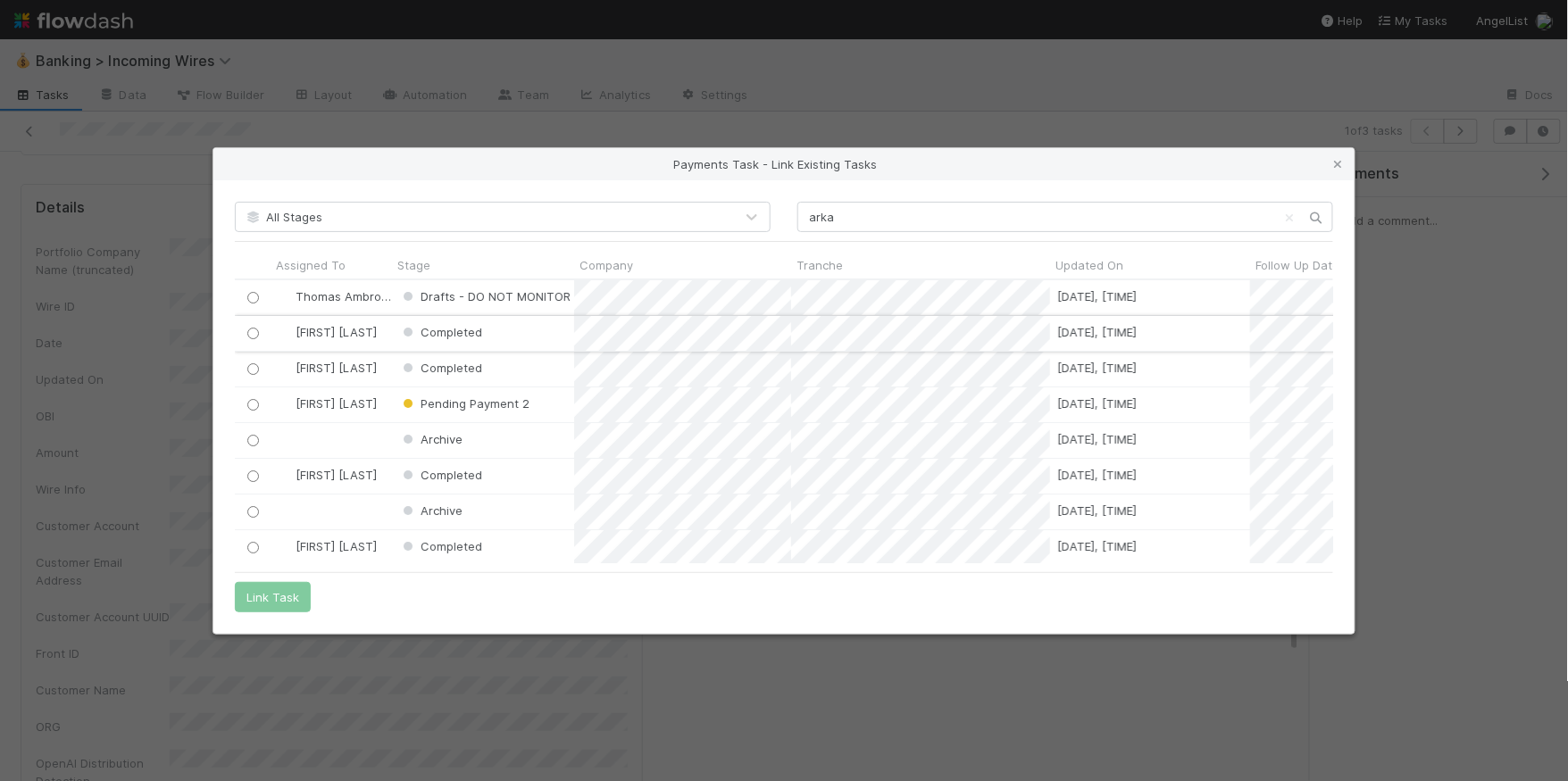 click at bounding box center (253, 333) 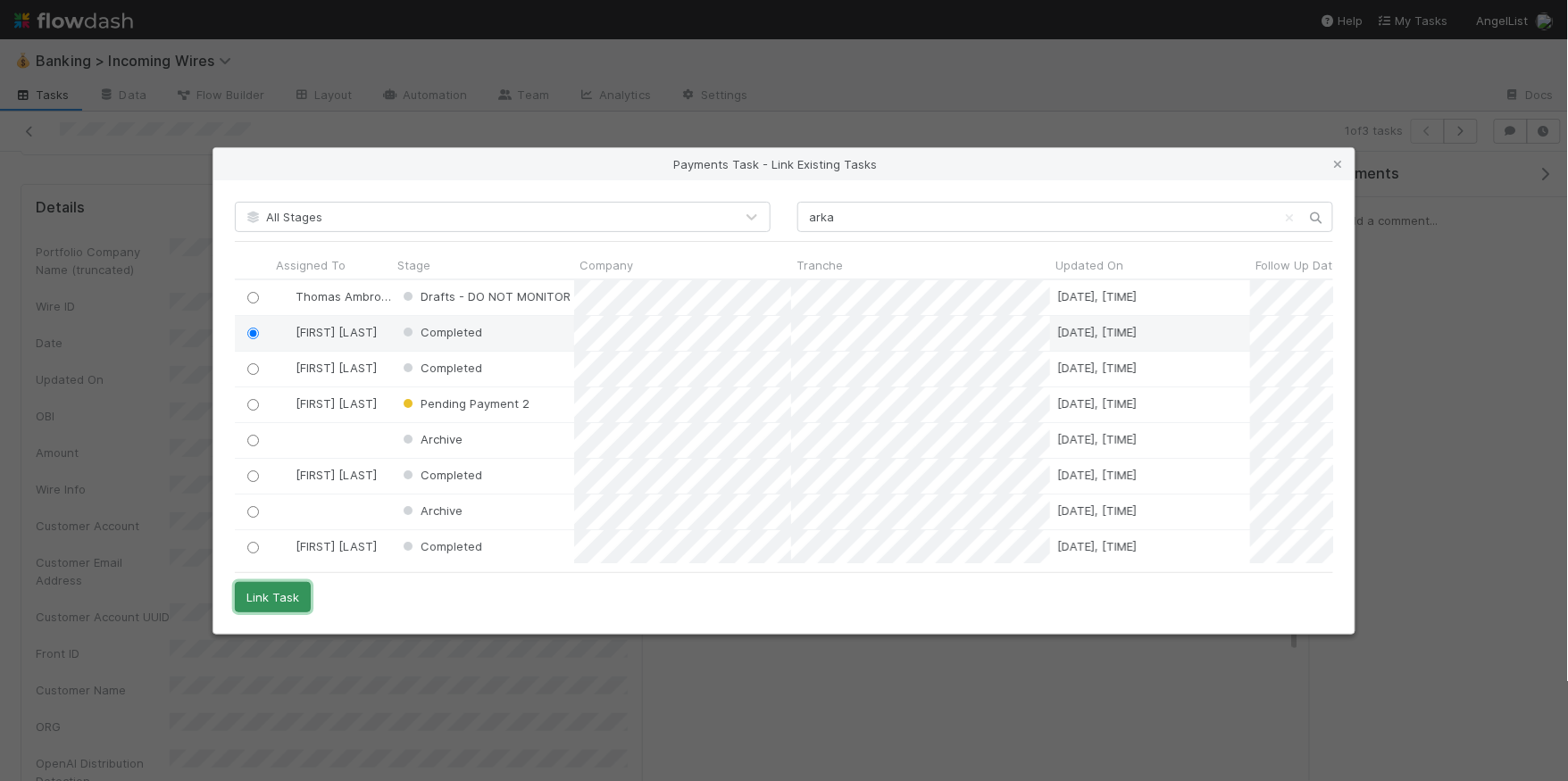 drag, startPoint x: 285, startPoint y: 601, endPoint x: 292, endPoint y: 609, distance: 10.6301458 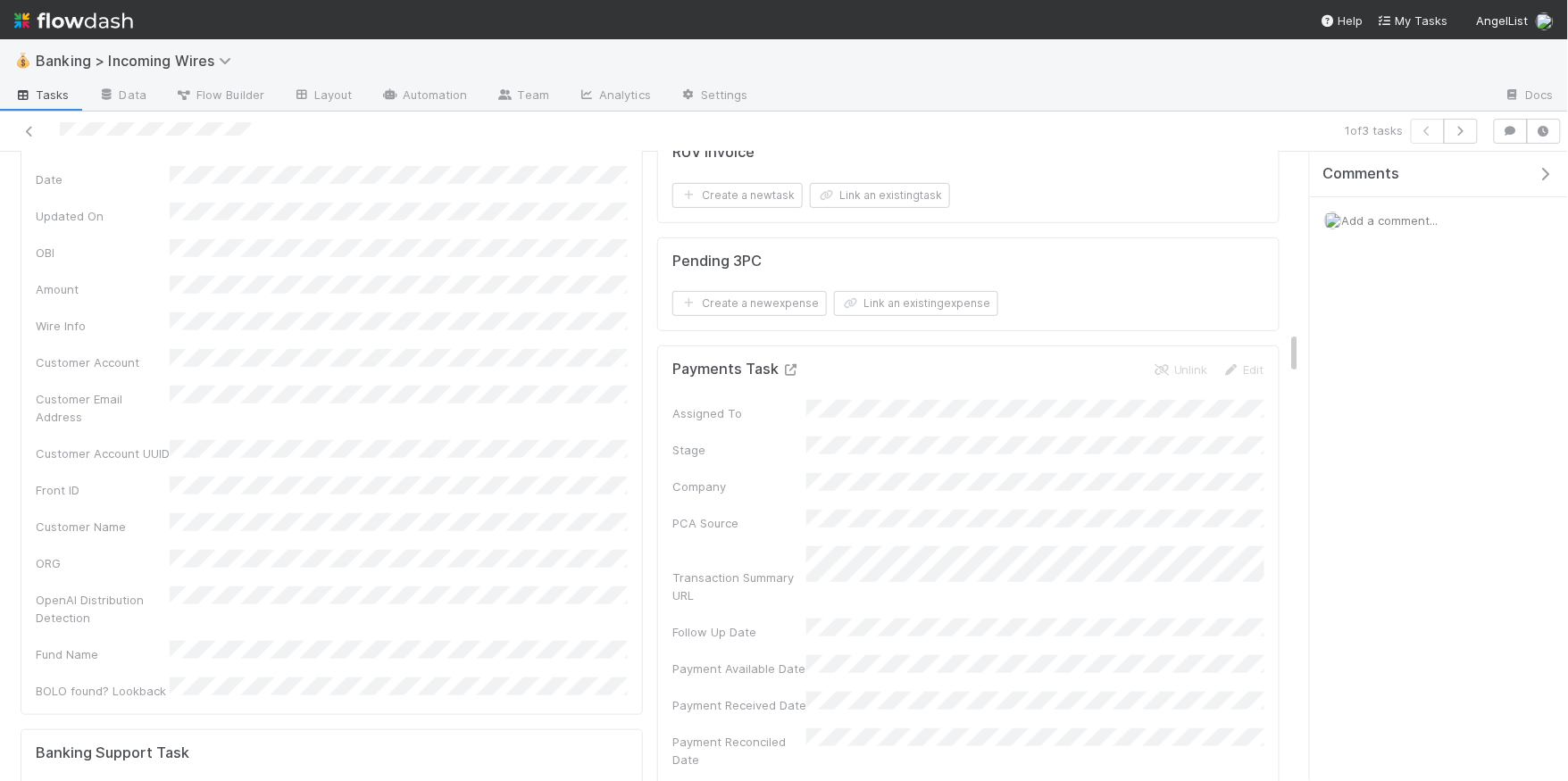click at bounding box center [791, 370] 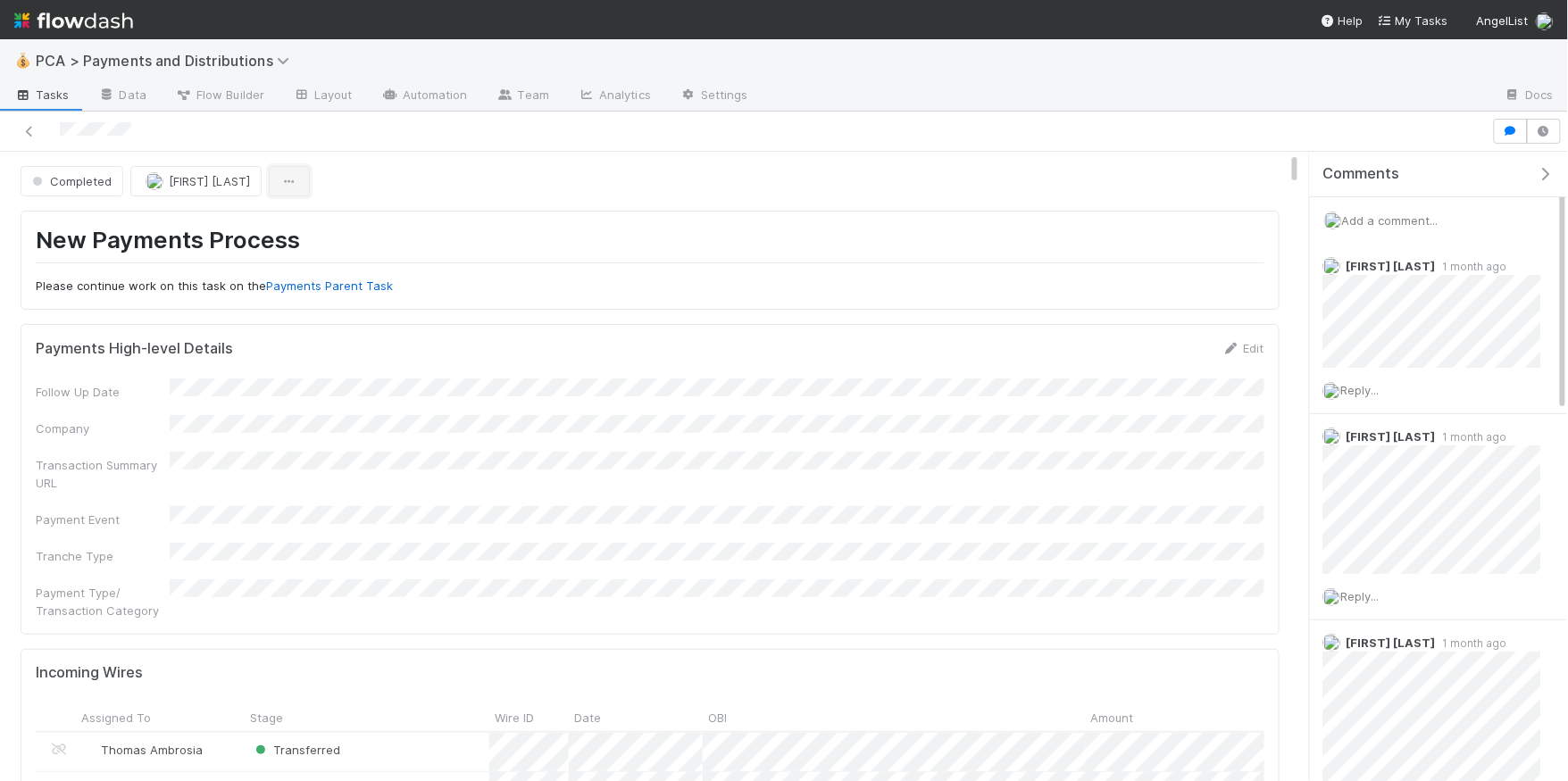click at bounding box center [289, 181] 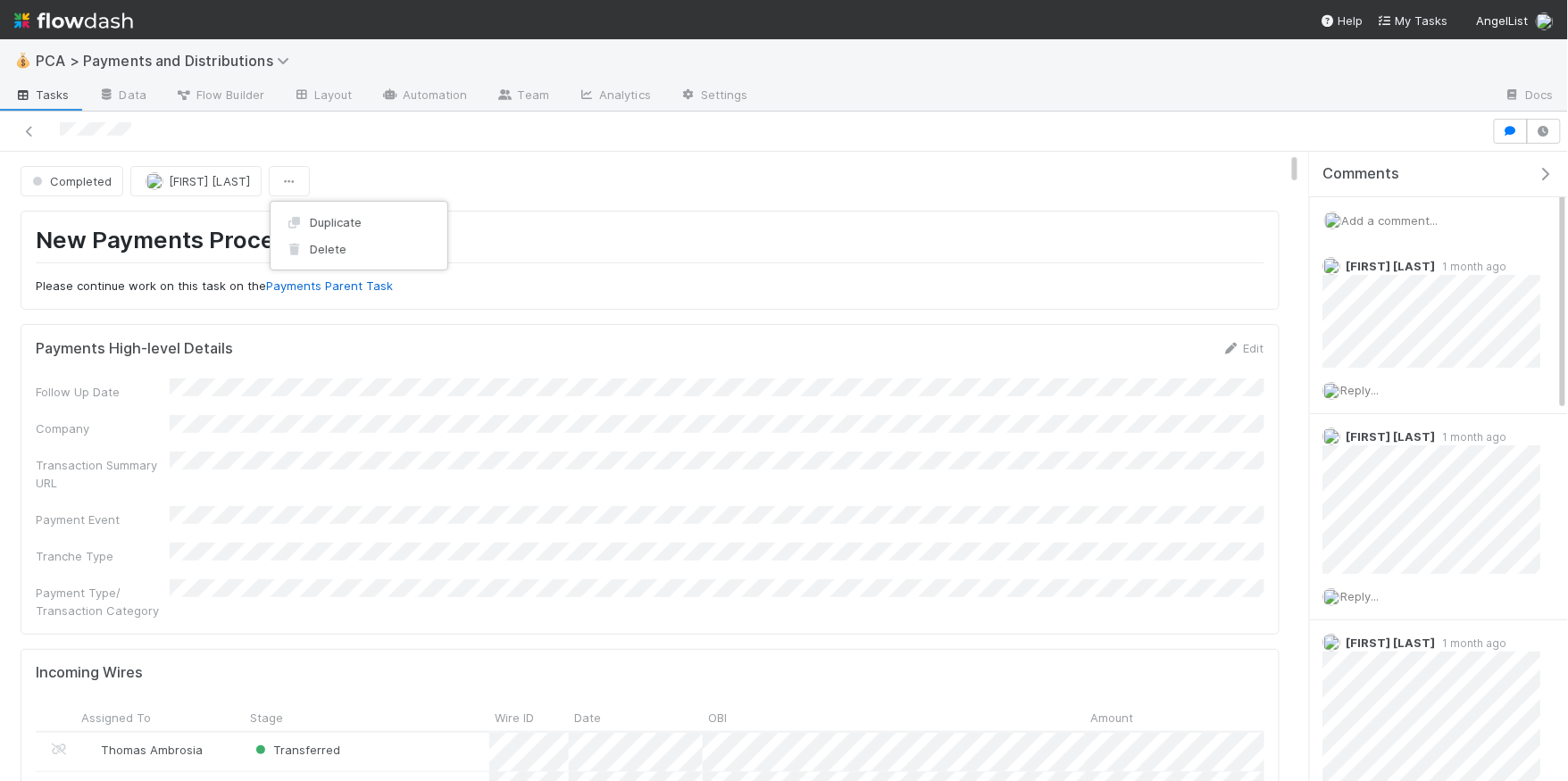 click on "Duplicate Delete" at bounding box center [784, 390] 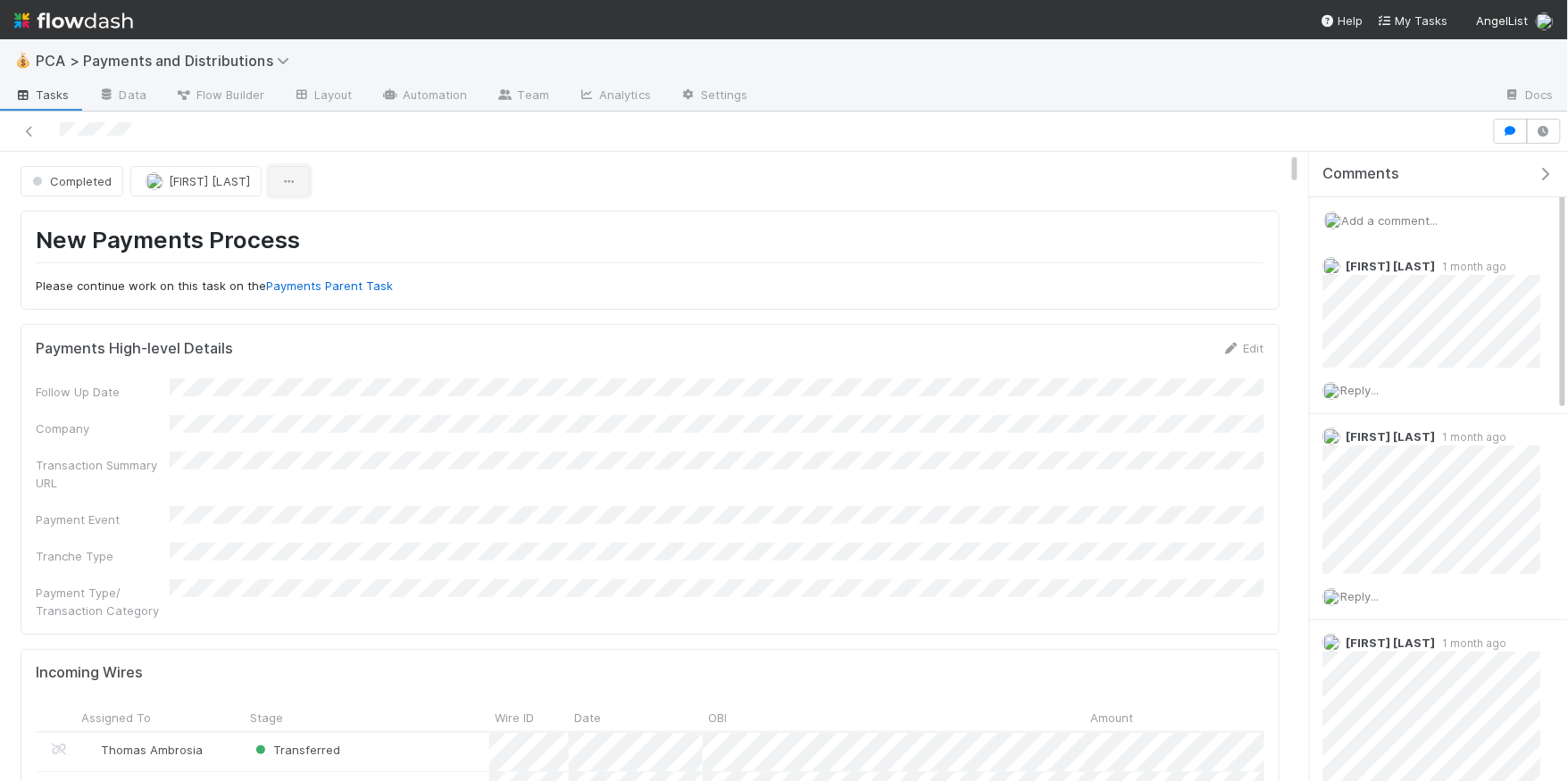 click at bounding box center (289, 181) 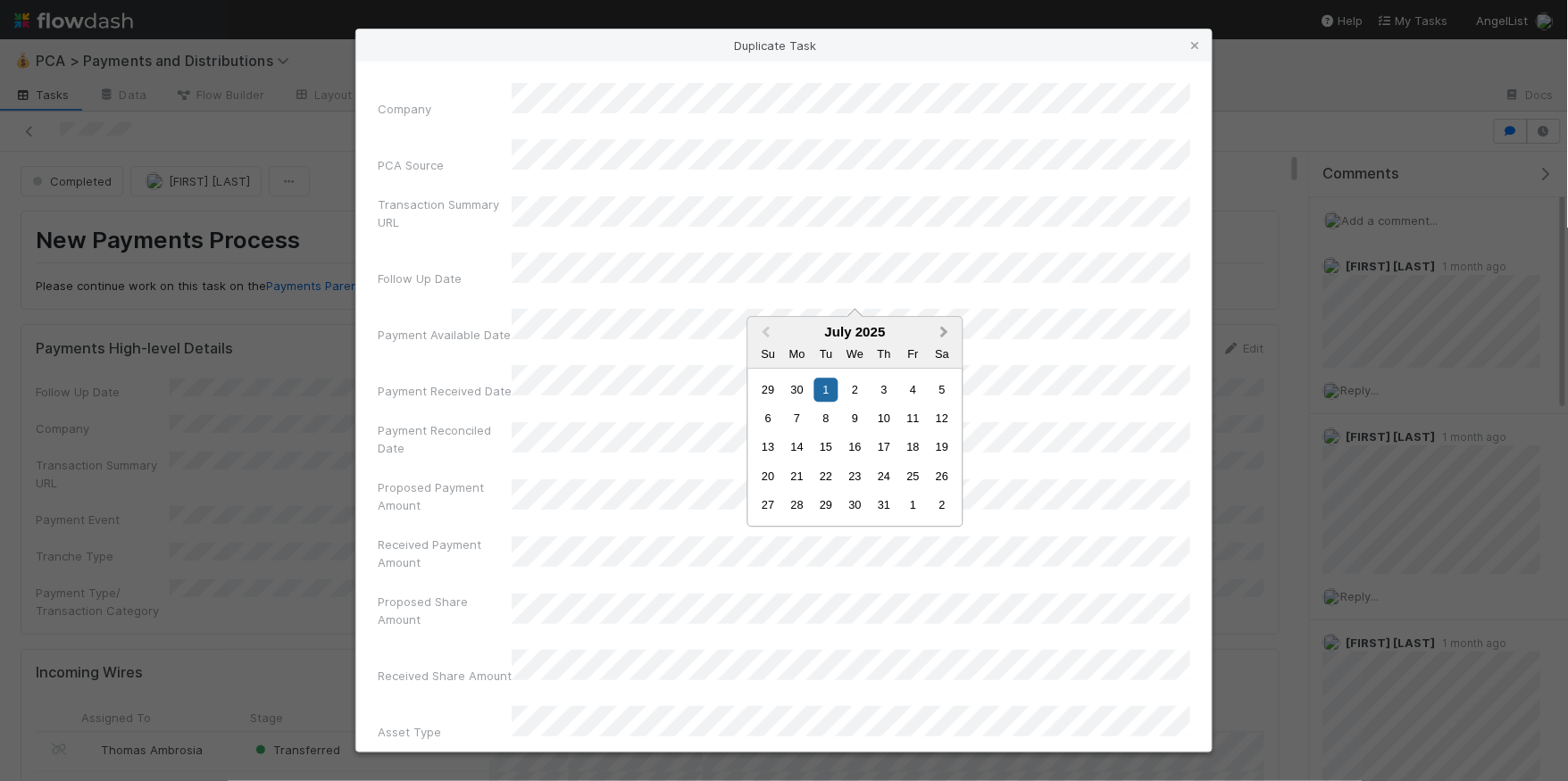 click on "Next Month" at bounding box center (947, 333) 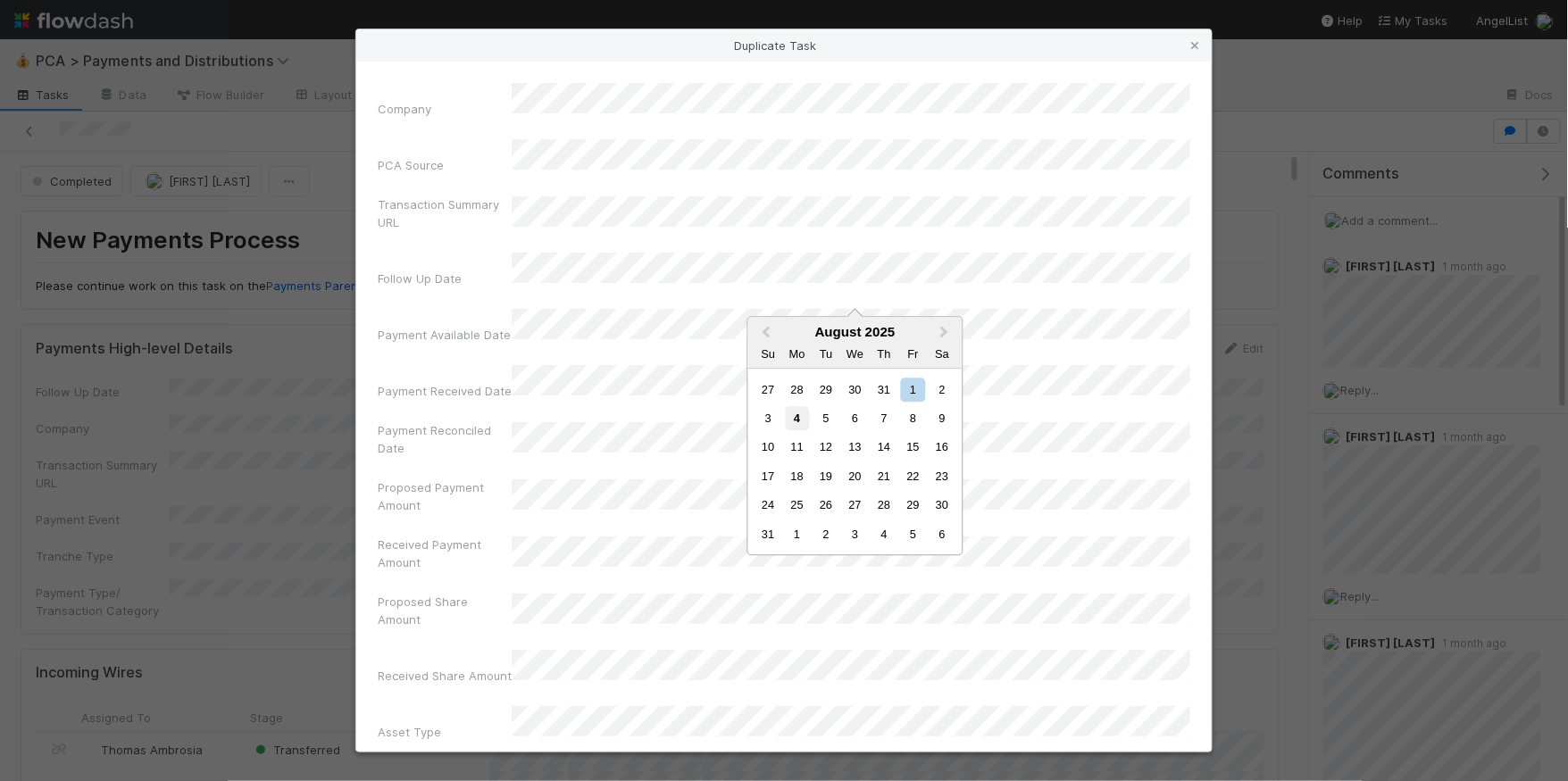 click on "4" at bounding box center [797, 418] 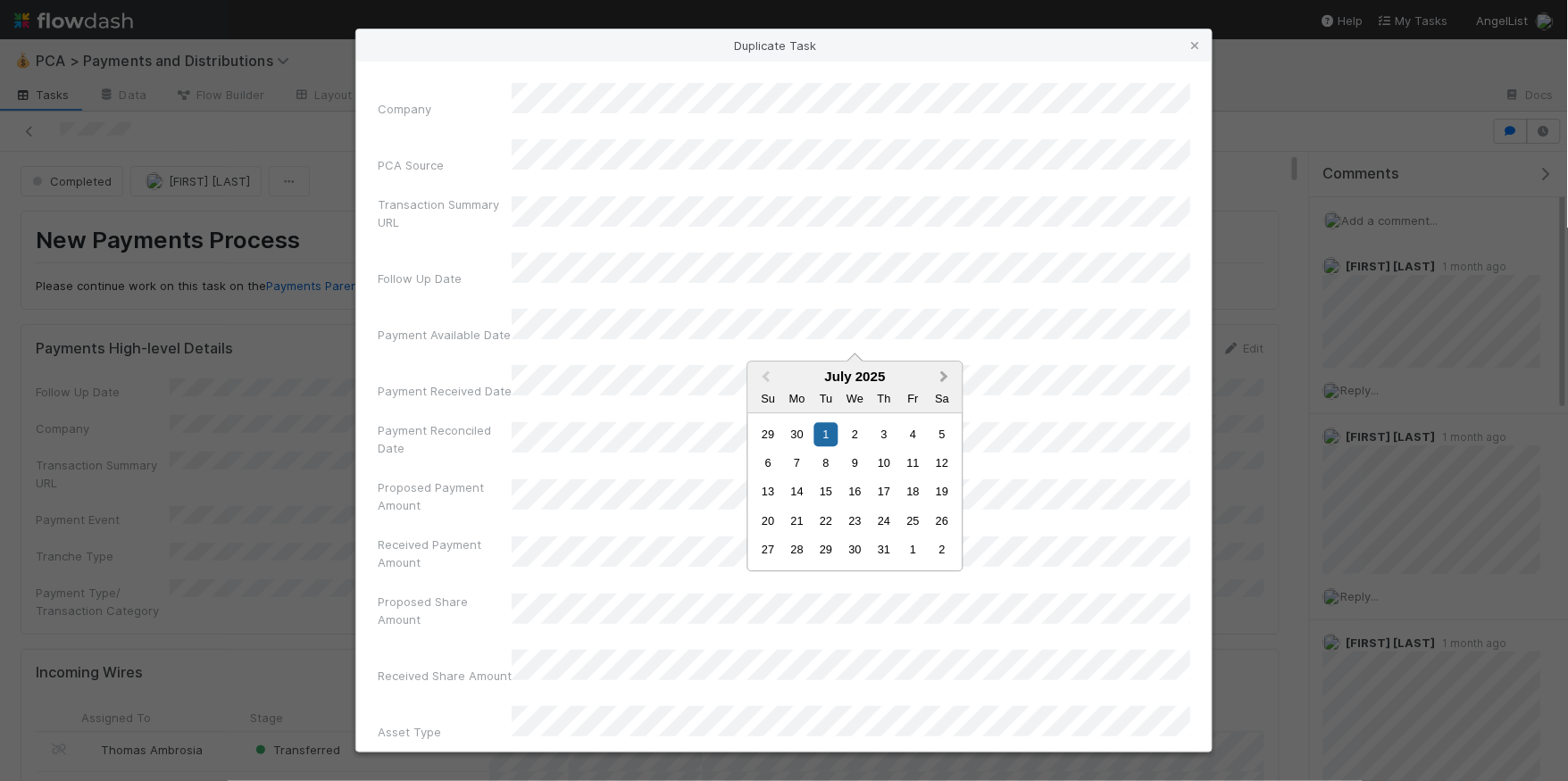 click on "Next Month" at bounding box center (947, 378) 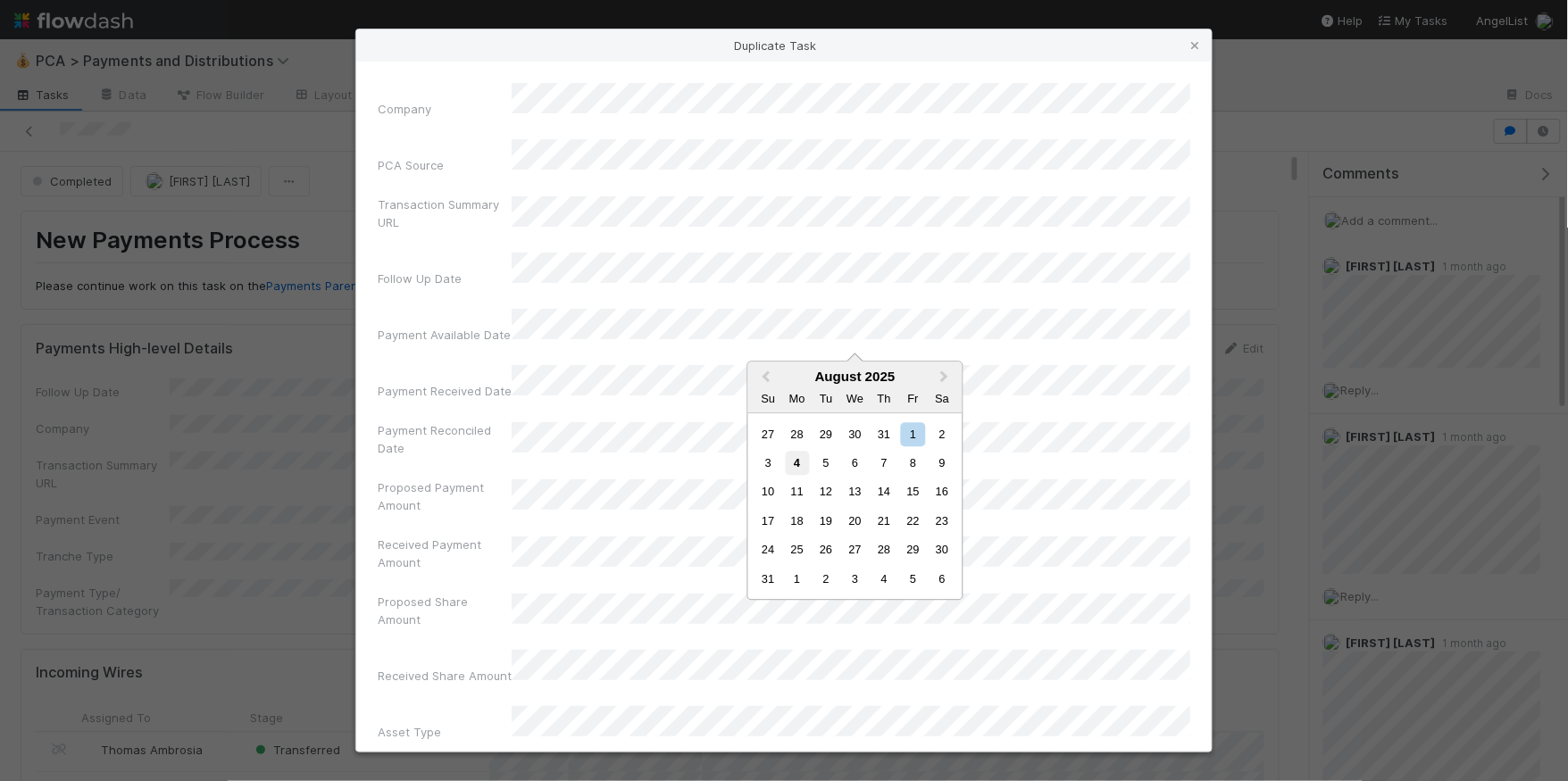 click on "4" at bounding box center (797, 462) 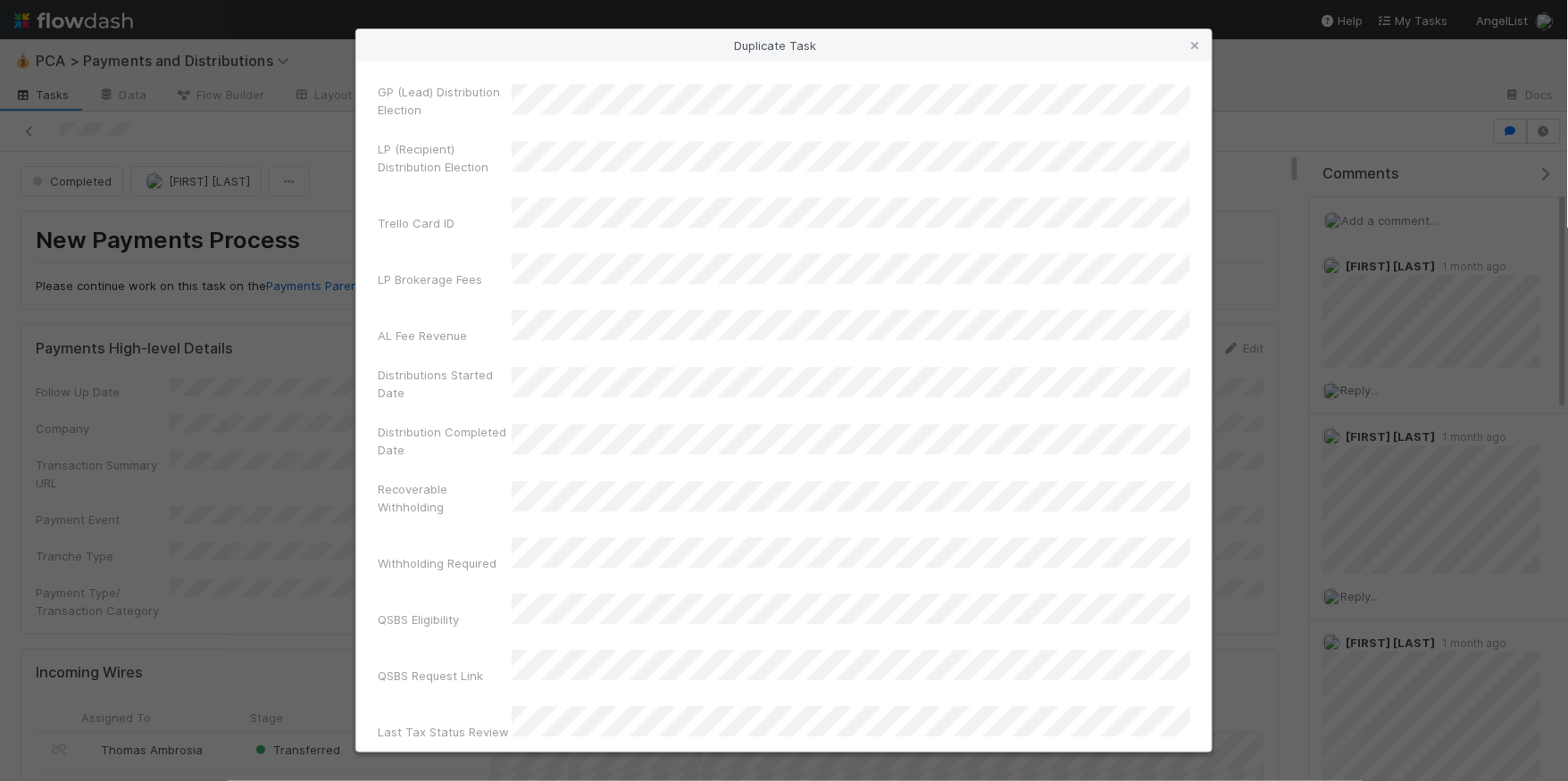 scroll, scrollTop: 1573, scrollLeft: 0, axis: vertical 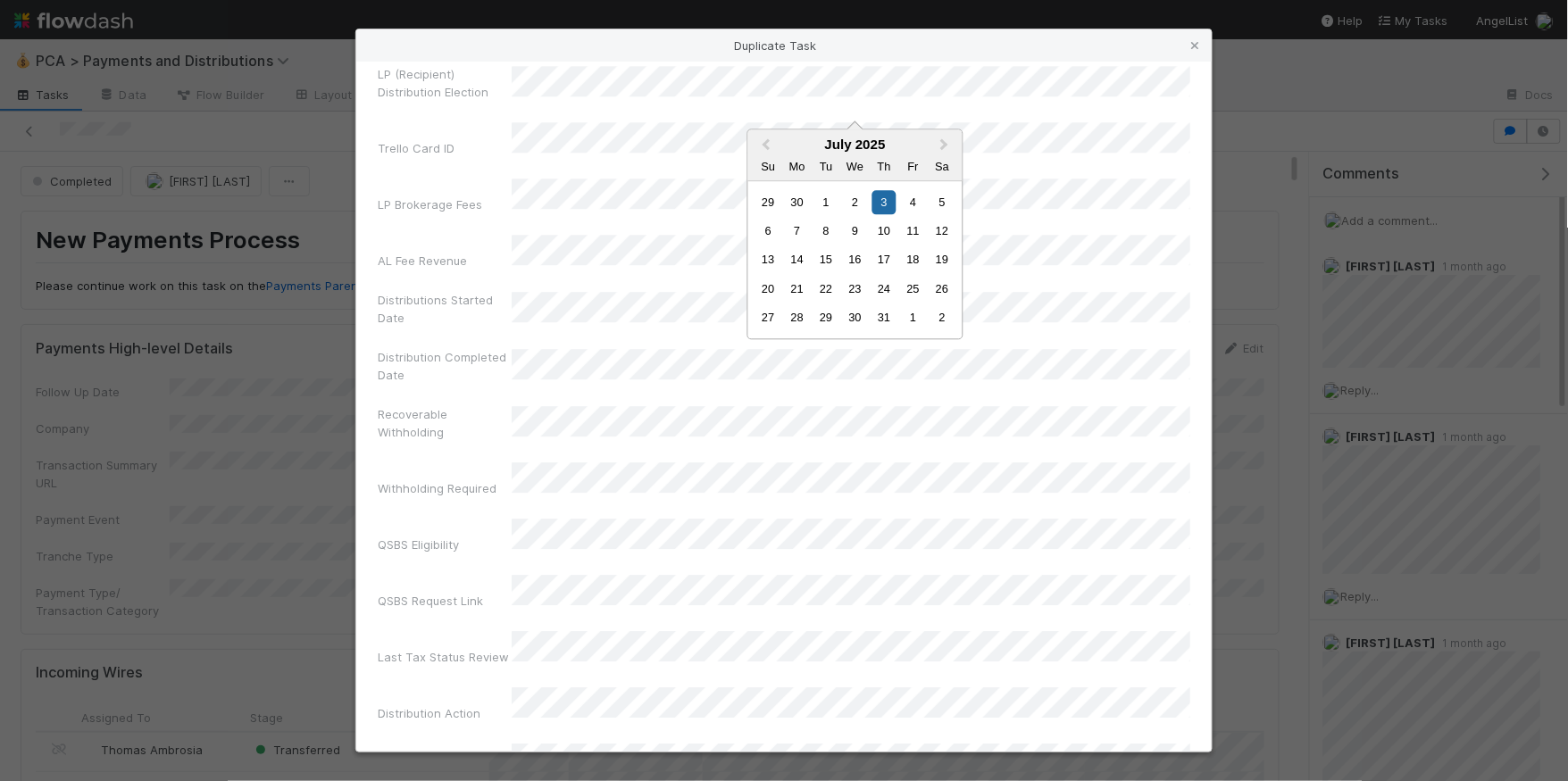 drag, startPoint x: 947, startPoint y: 145, endPoint x: 933, endPoint y: 162, distance: 22.02272 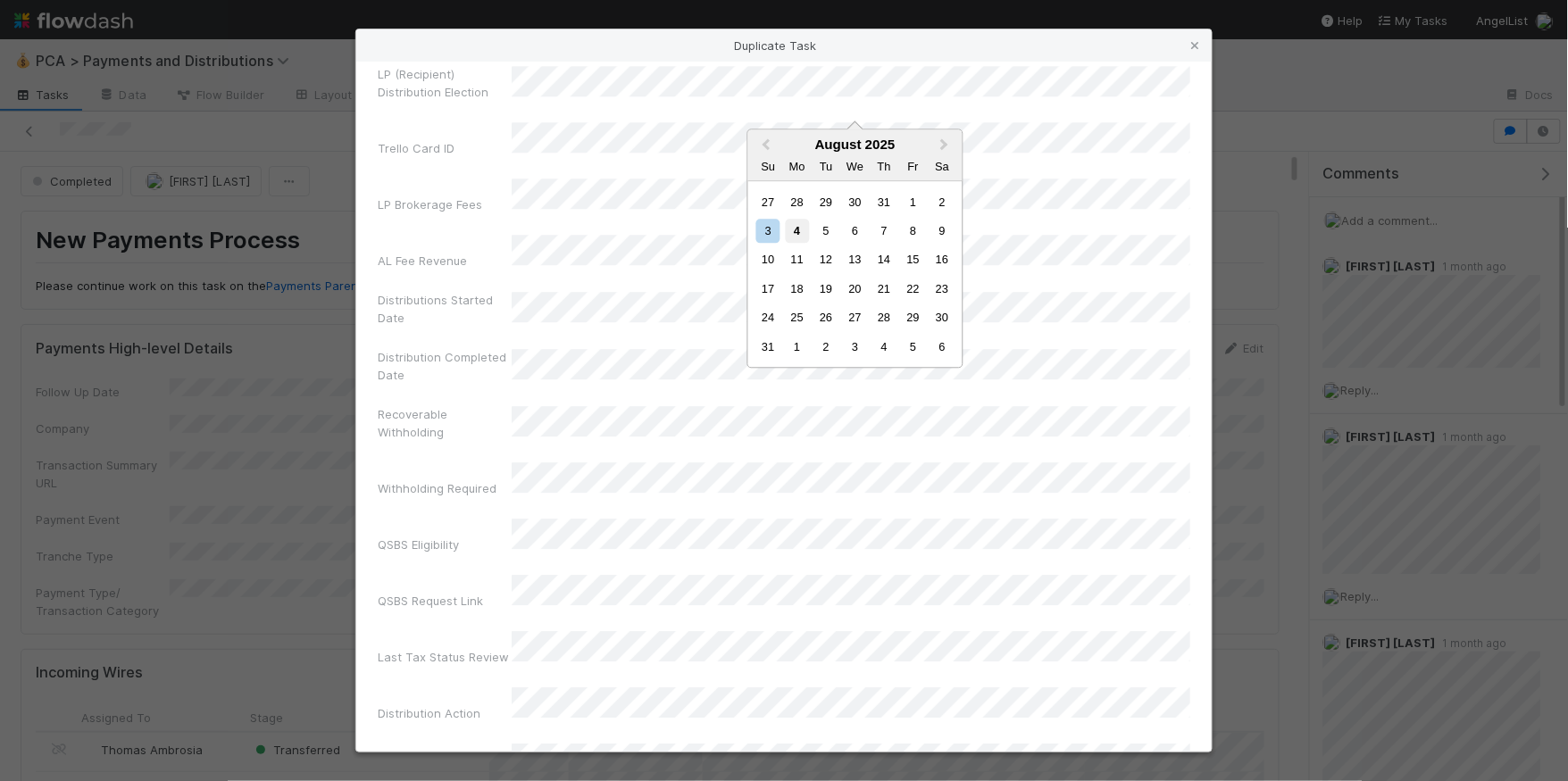 click on "4" at bounding box center [797, 230] 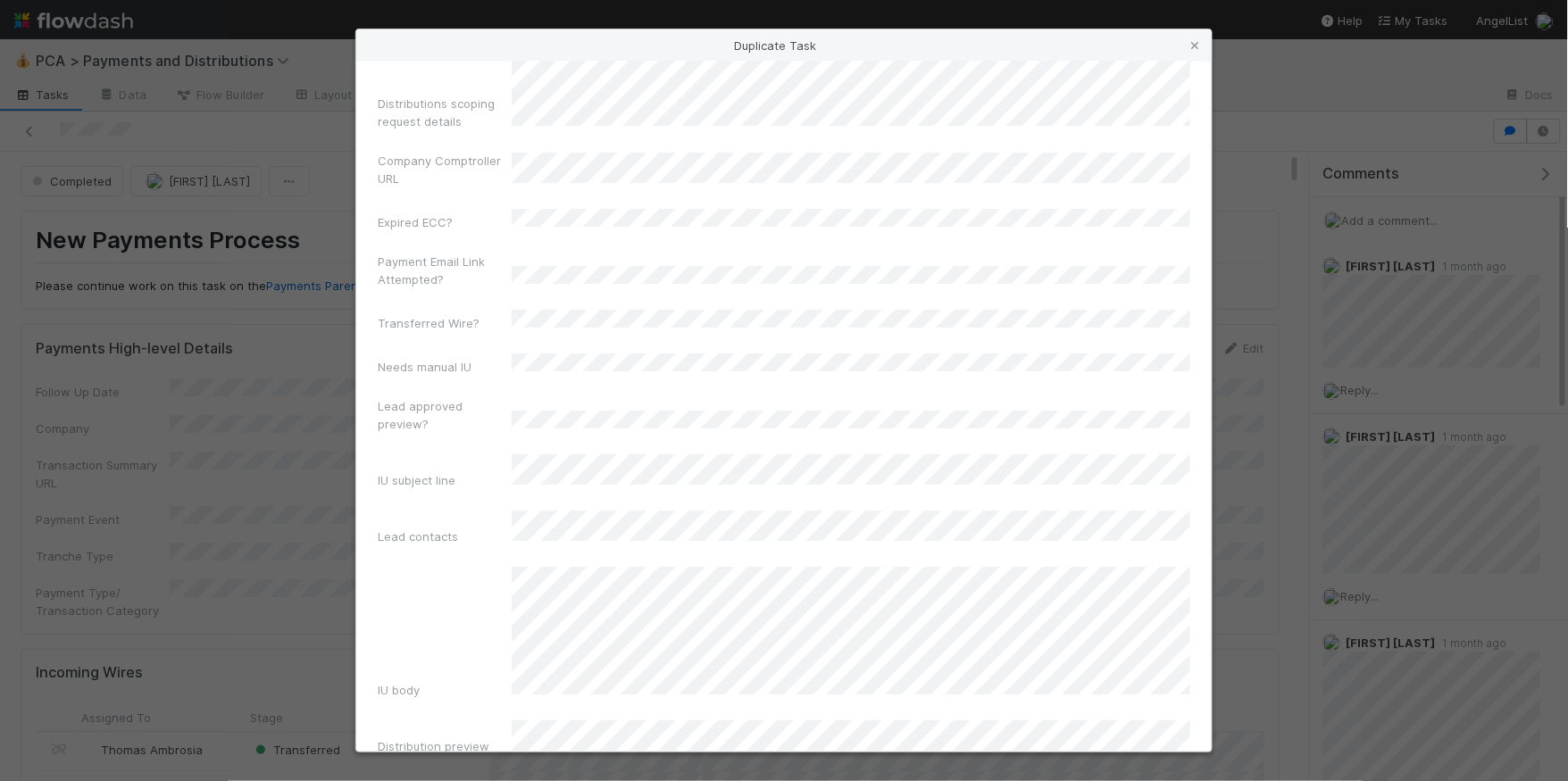 scroll, scrollTop: 7082, scrollLeft: 0, axis: vertical 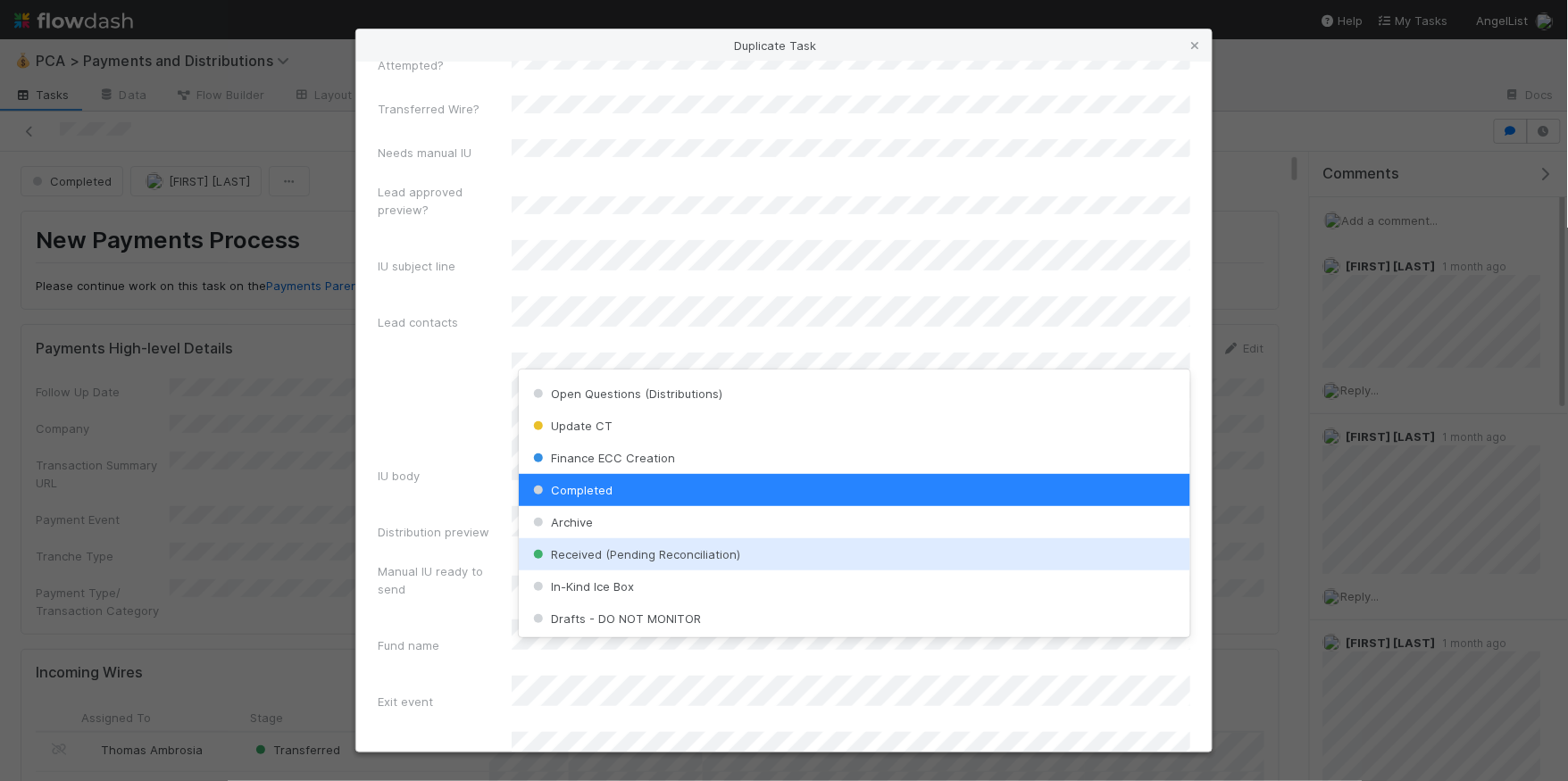 click on "Received (Pending Reconciliation)" at bounding box center [855, 554] 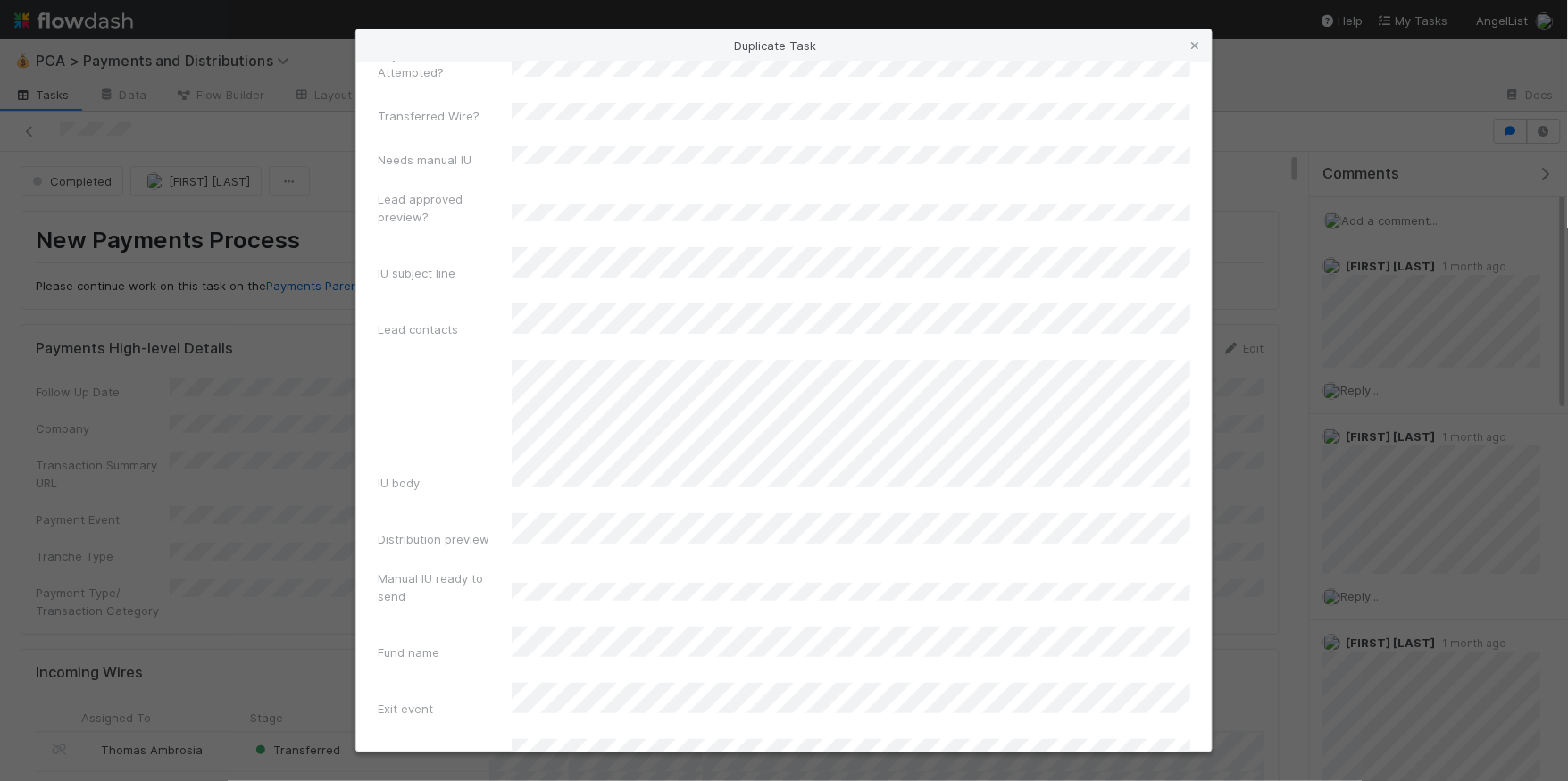 click on "Duplicate Task" at bounding box center (784, 1532) 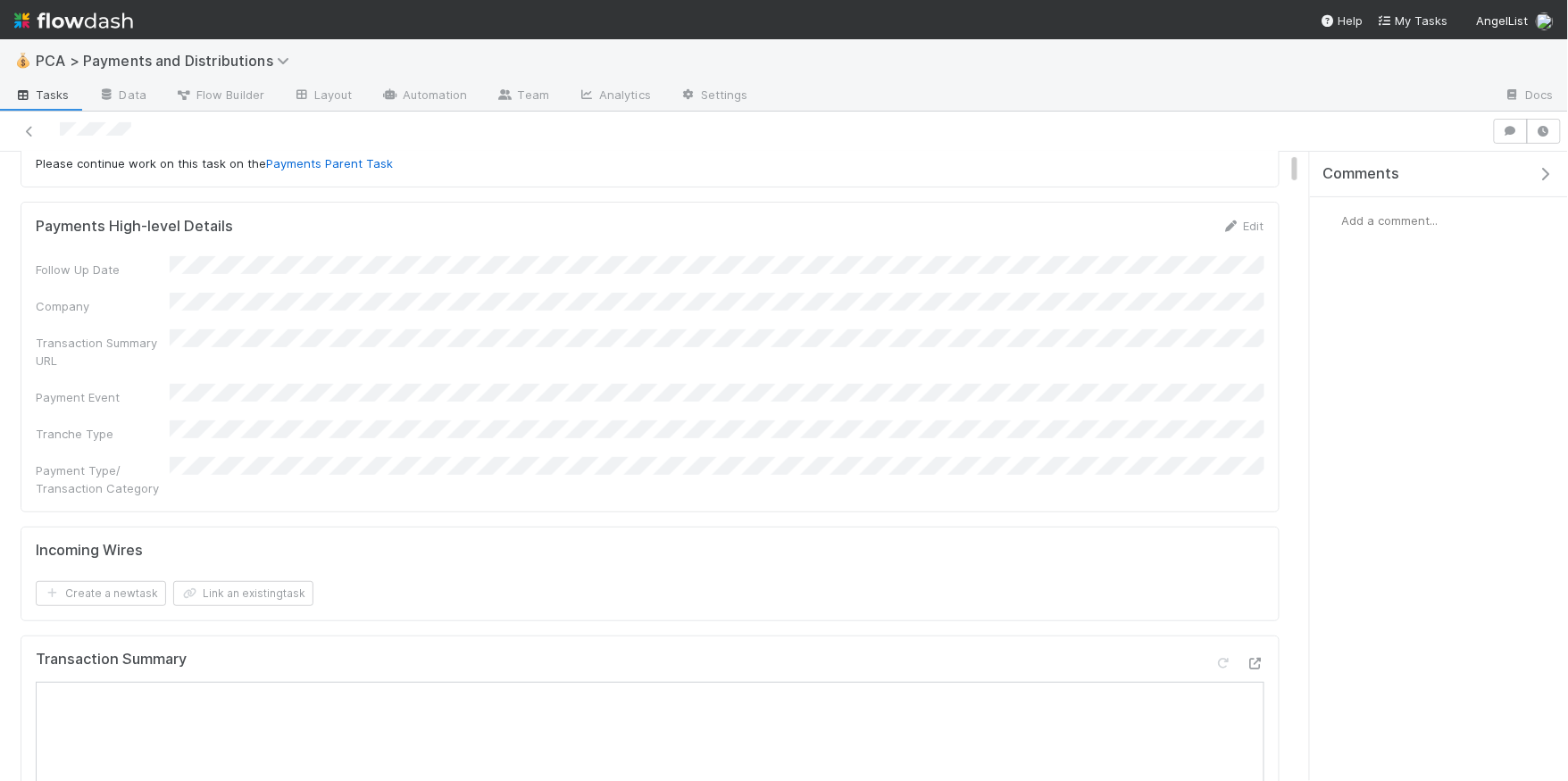 scroll, scrollTop: 0, scrollLeft: 0, axis: both 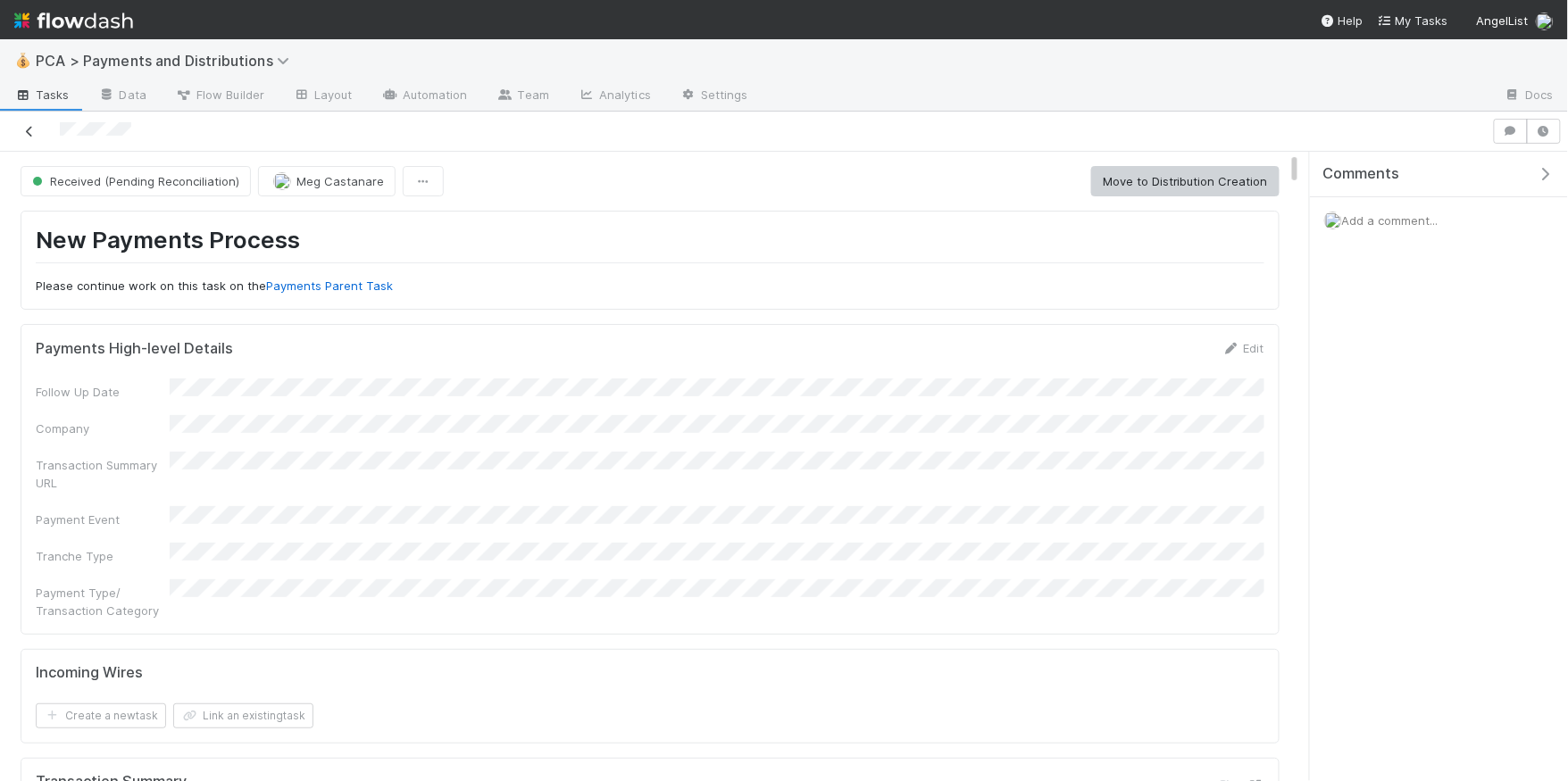 click at bounding box center [29, 131] 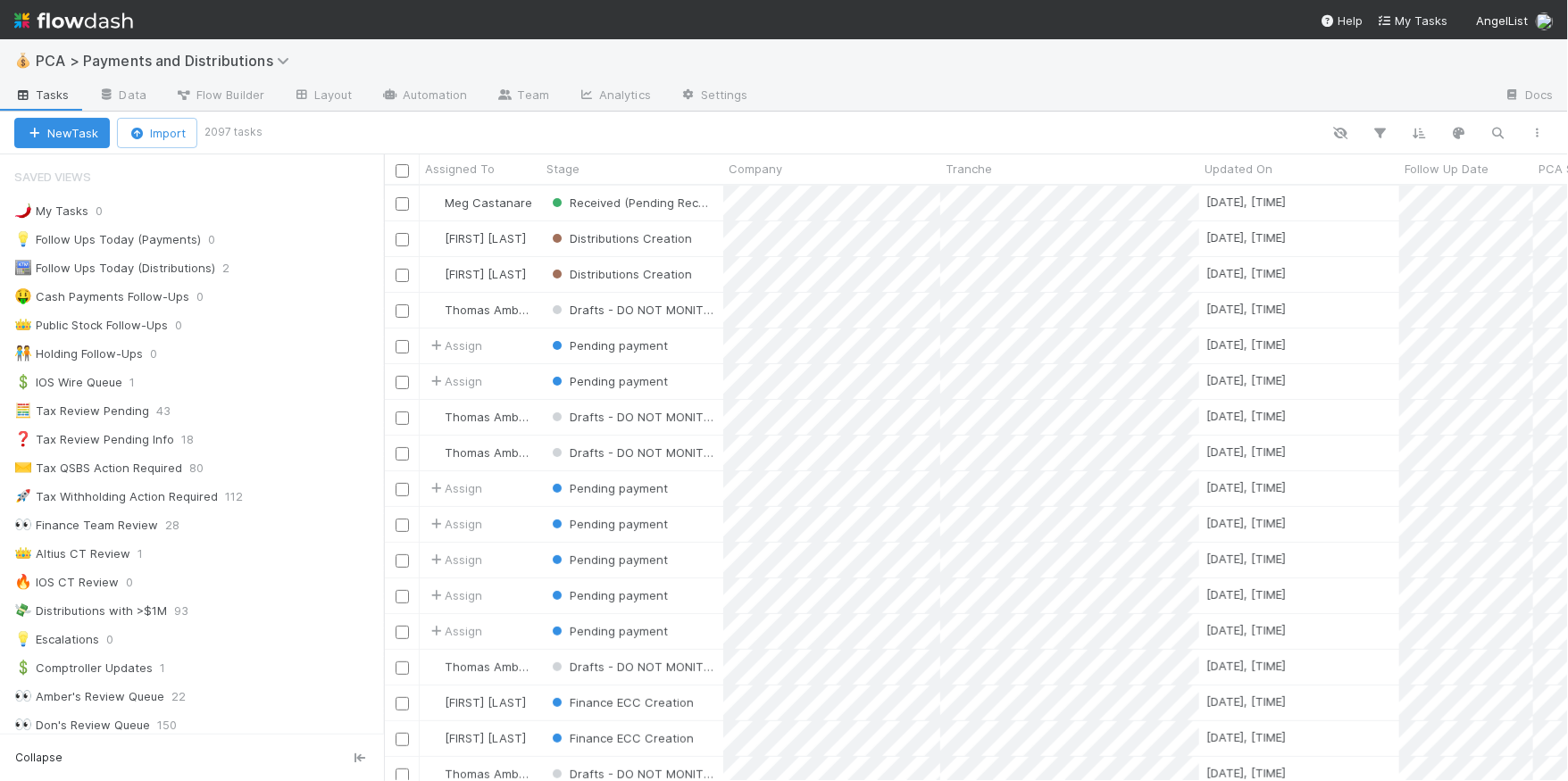 scroll, scrollTop: 0, scrollLeft: 1, axis: horizontal 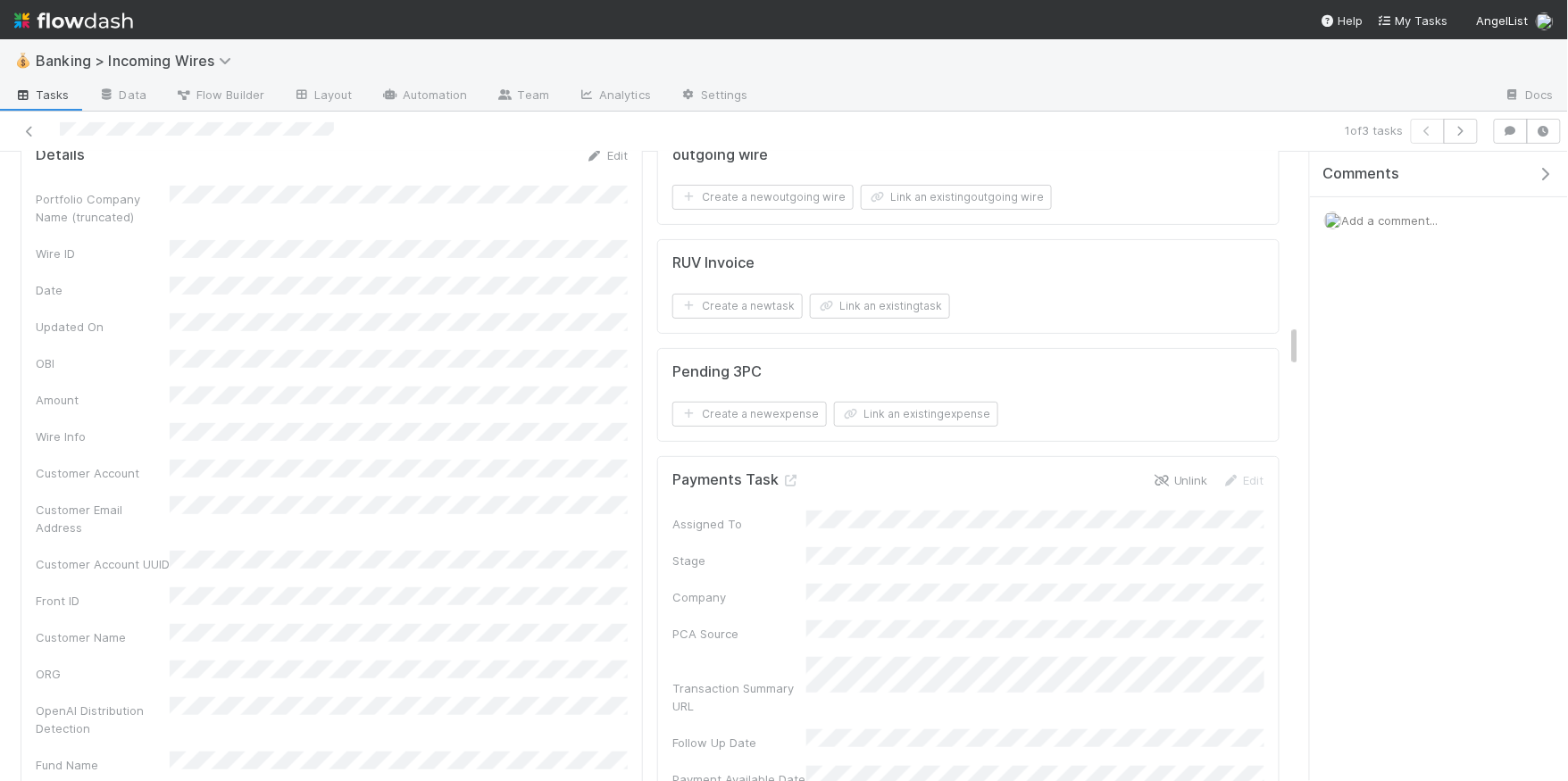 click on "Unlink" at bounding box center [1180, 480] 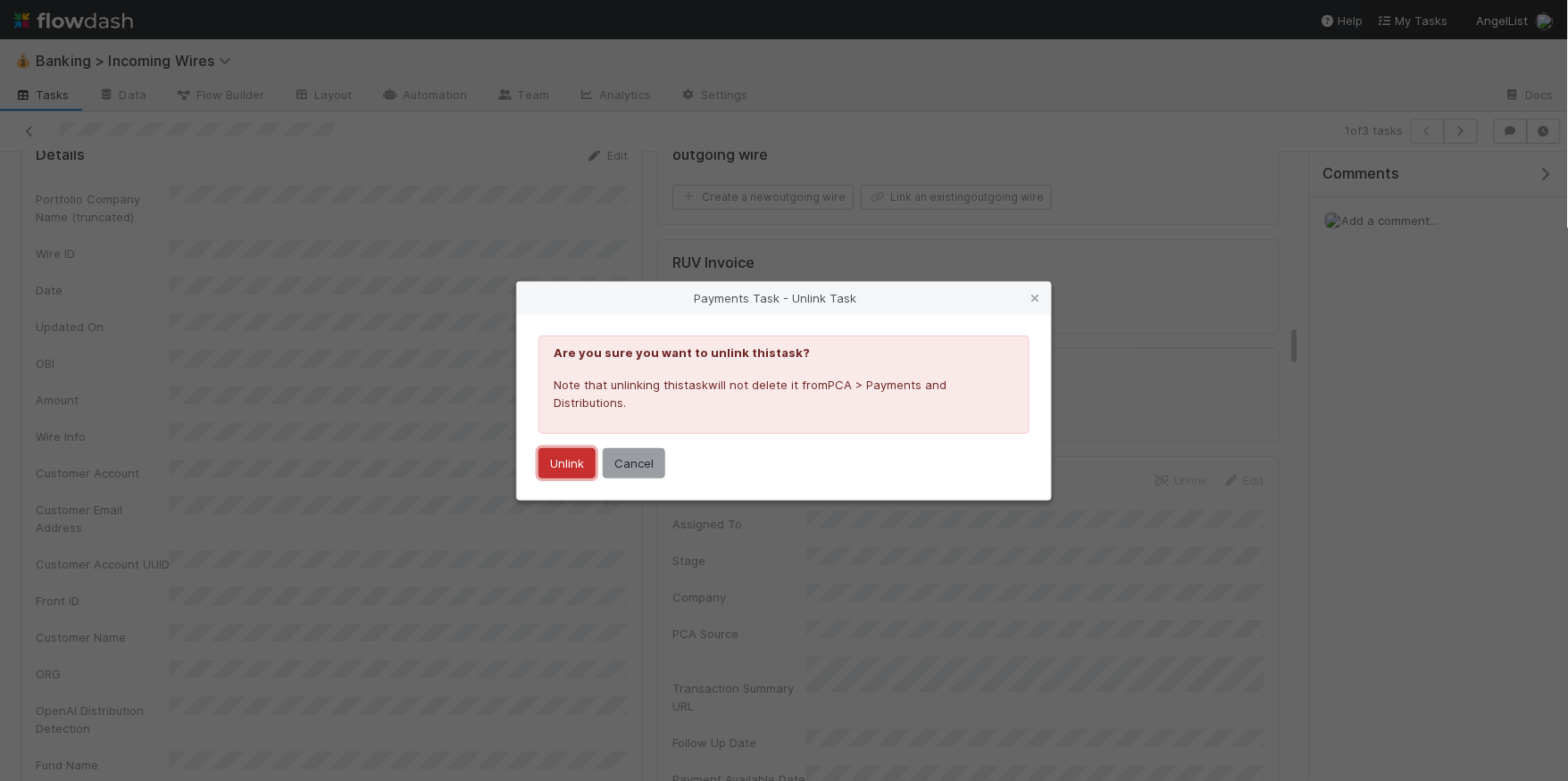 click on "Unlink" at bounding box center [567, 463] 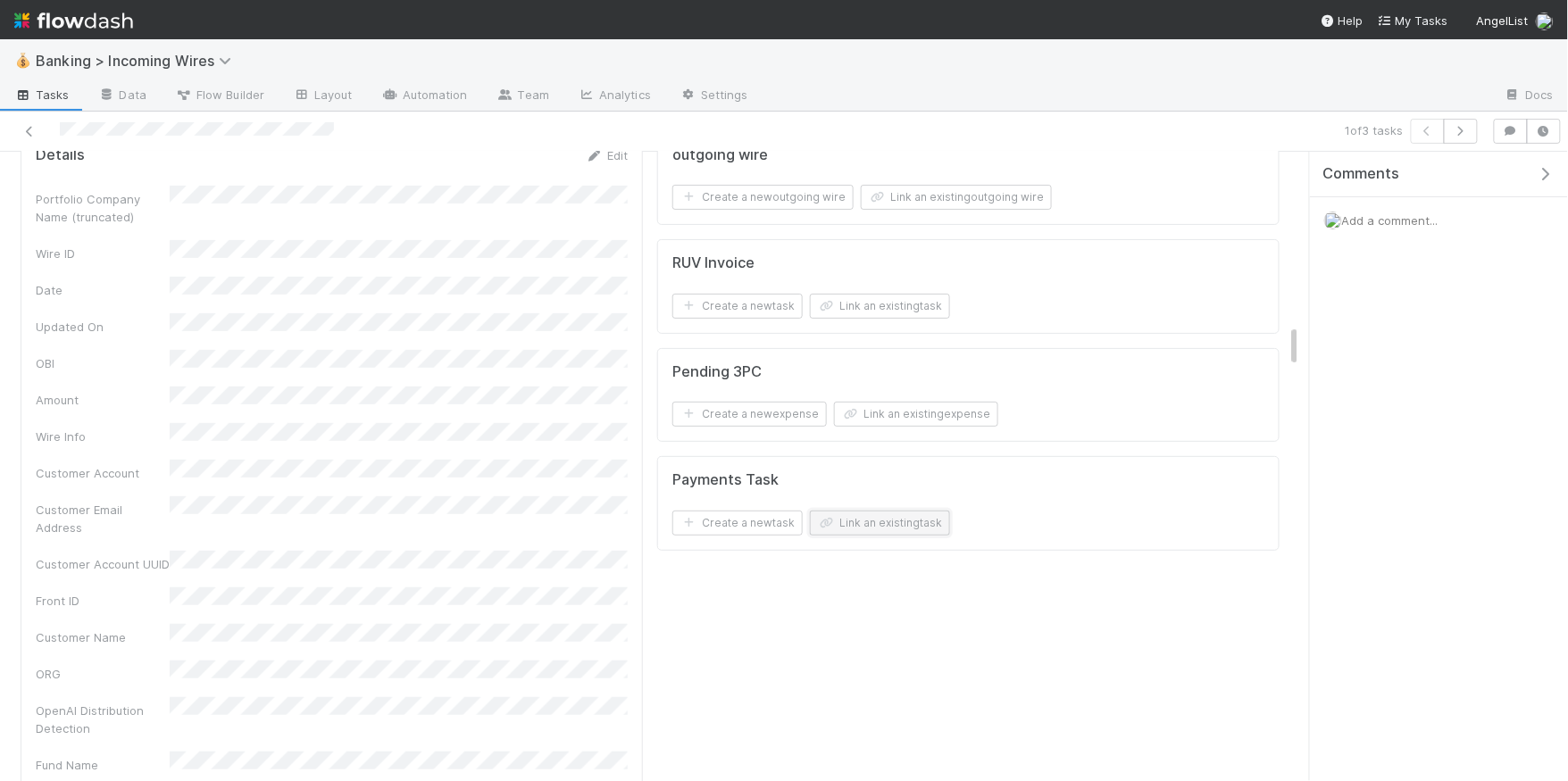click on "Link an existing  task" at bounding box center [880, 523] 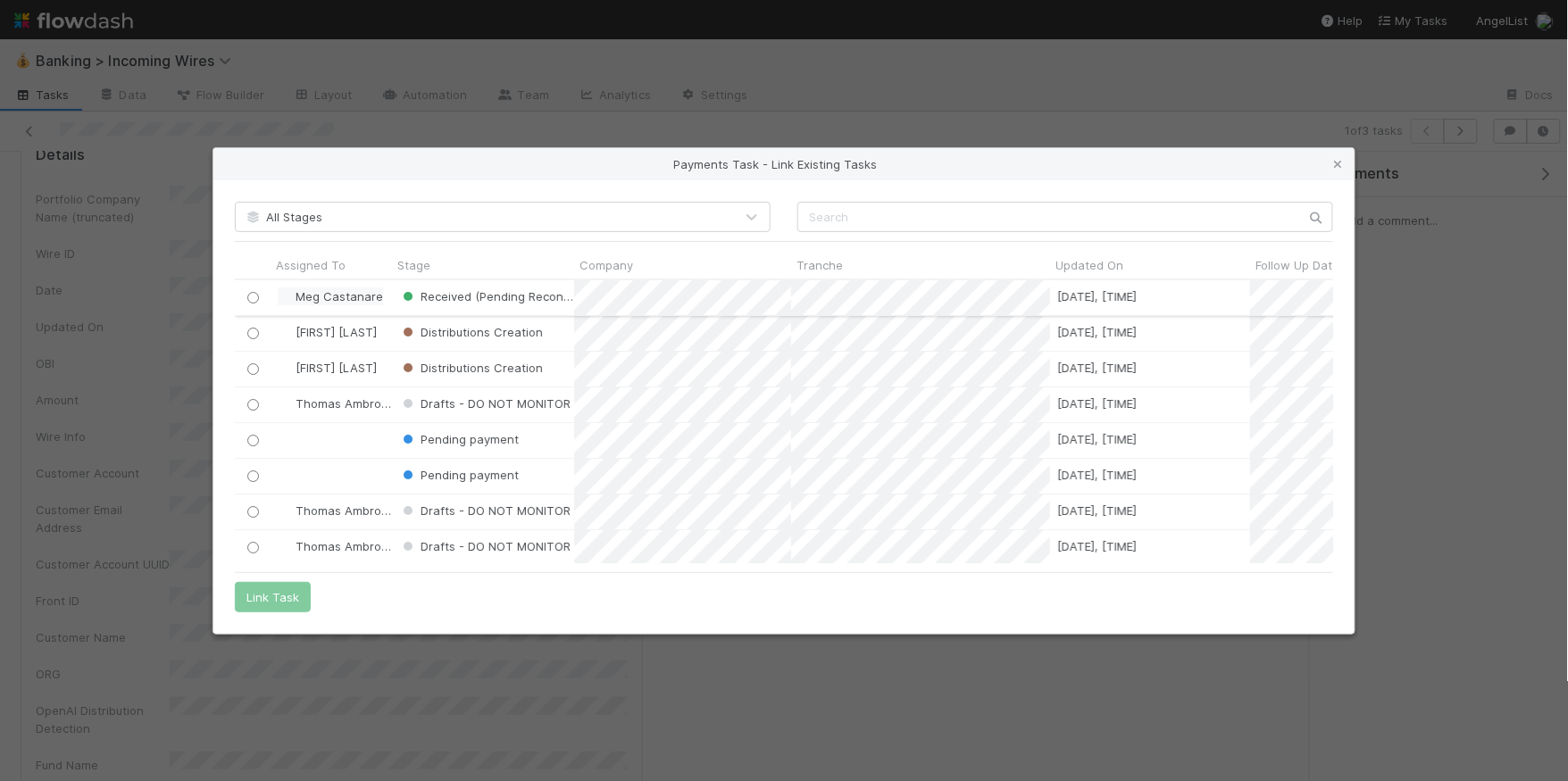 scroll, scrollTop: 1, scrollLeft: 1, axis: both 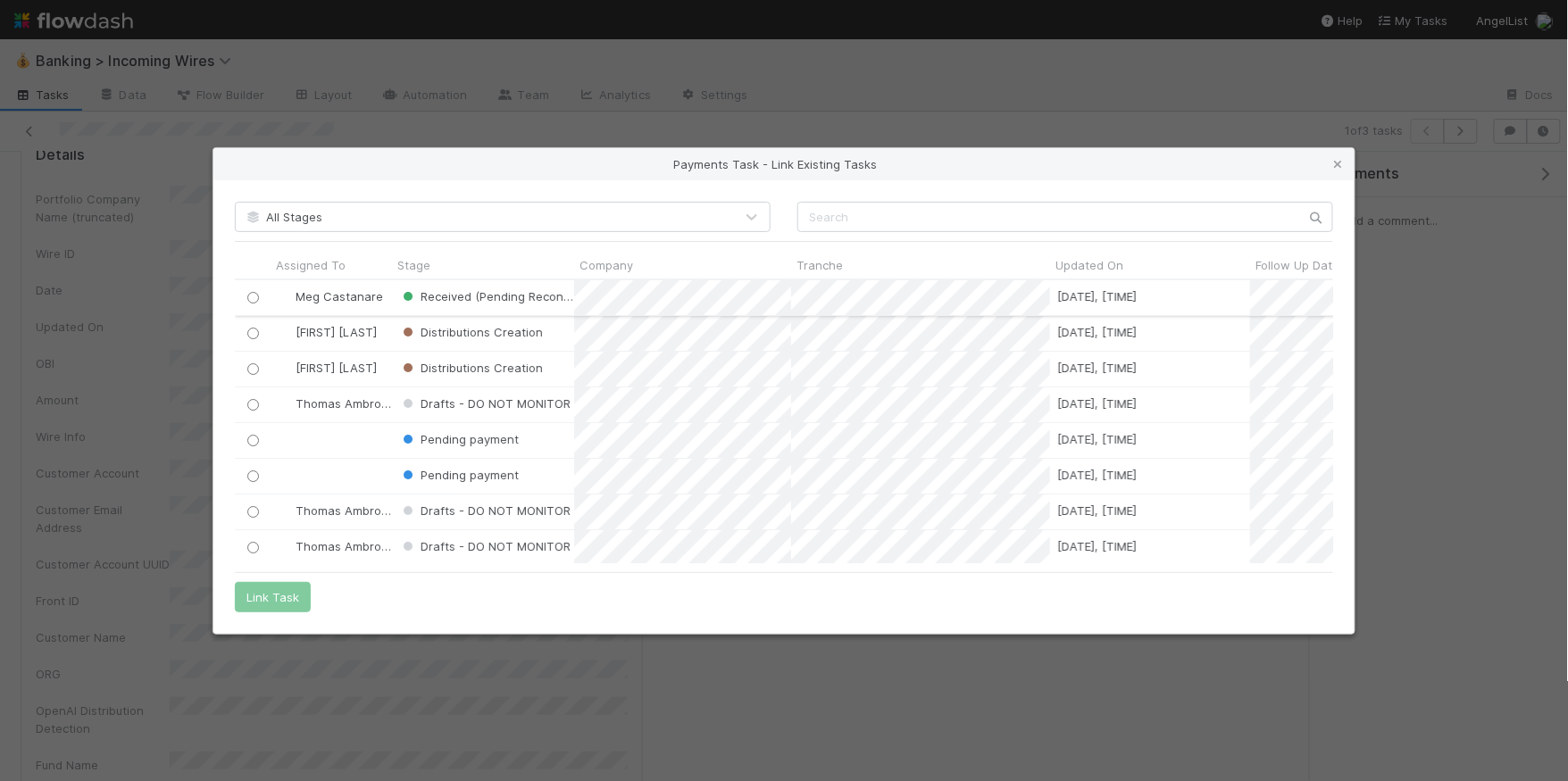 click at bounding box center (253, 297) 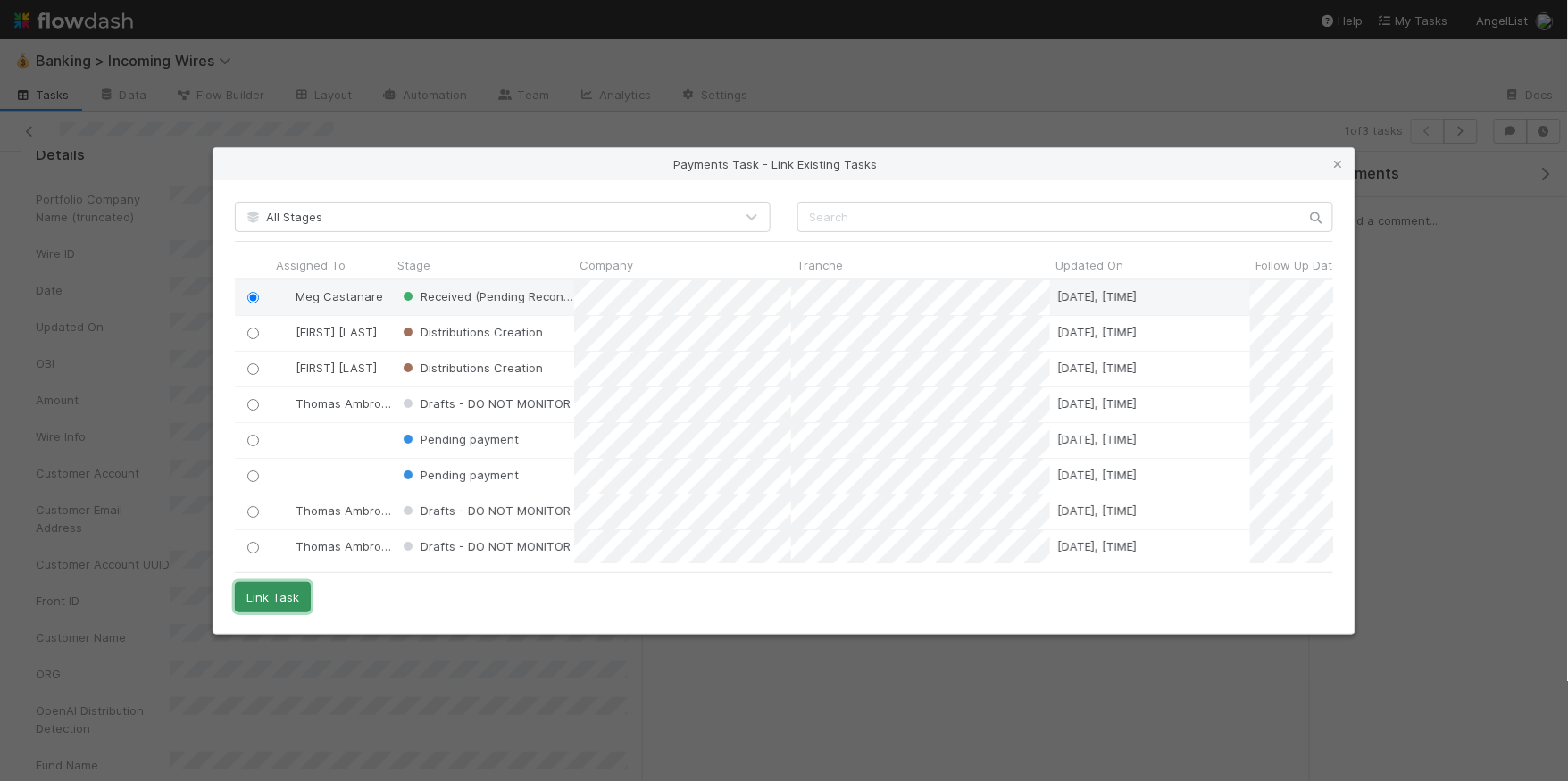 drag, startPoint x: 280, startPoint y: 606, endPoint x: 303, endPoint y: 599, distance: 24.04163 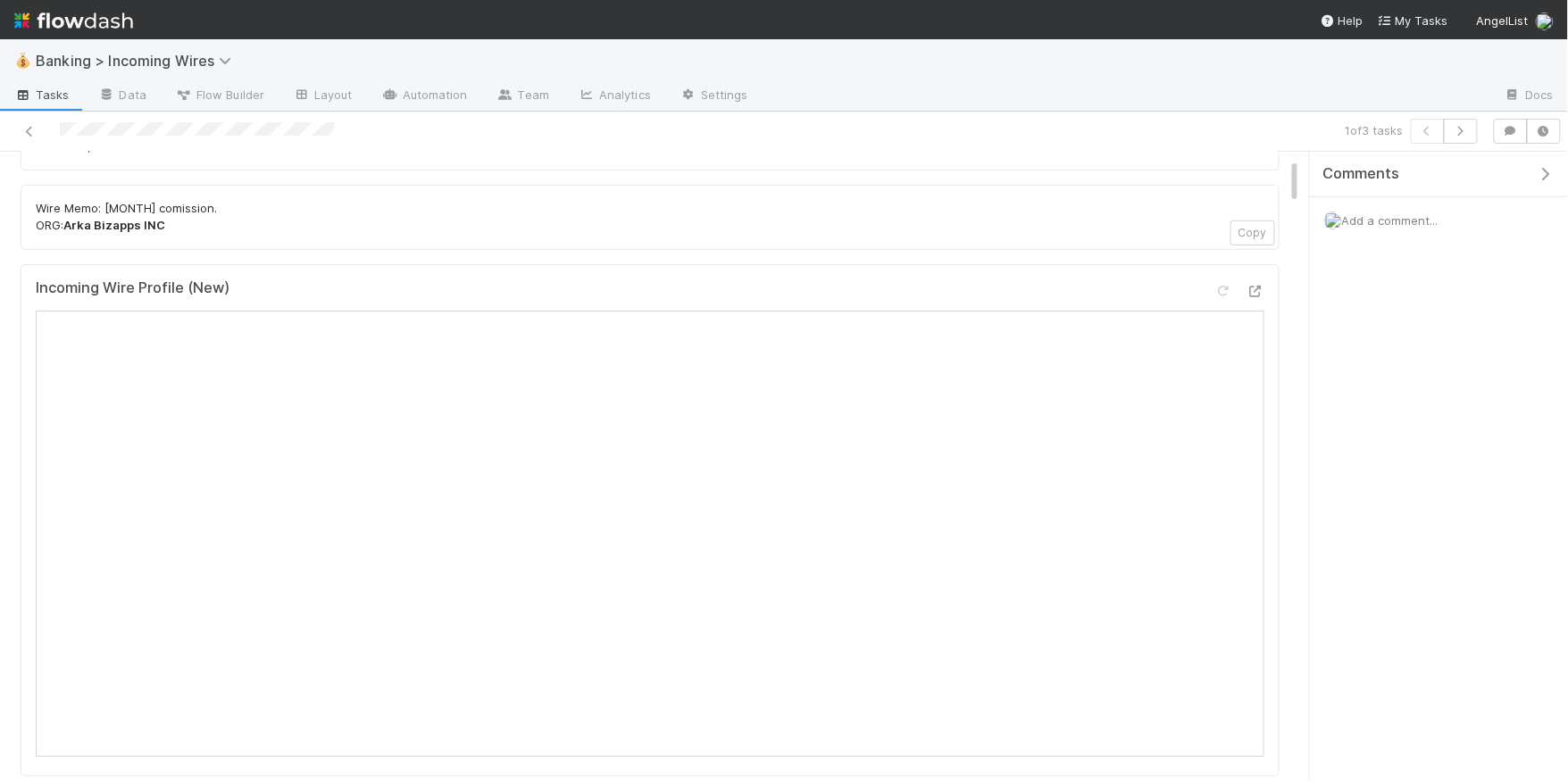 scroll, scrollTop: 0, scrollLeft: 0, axis: both 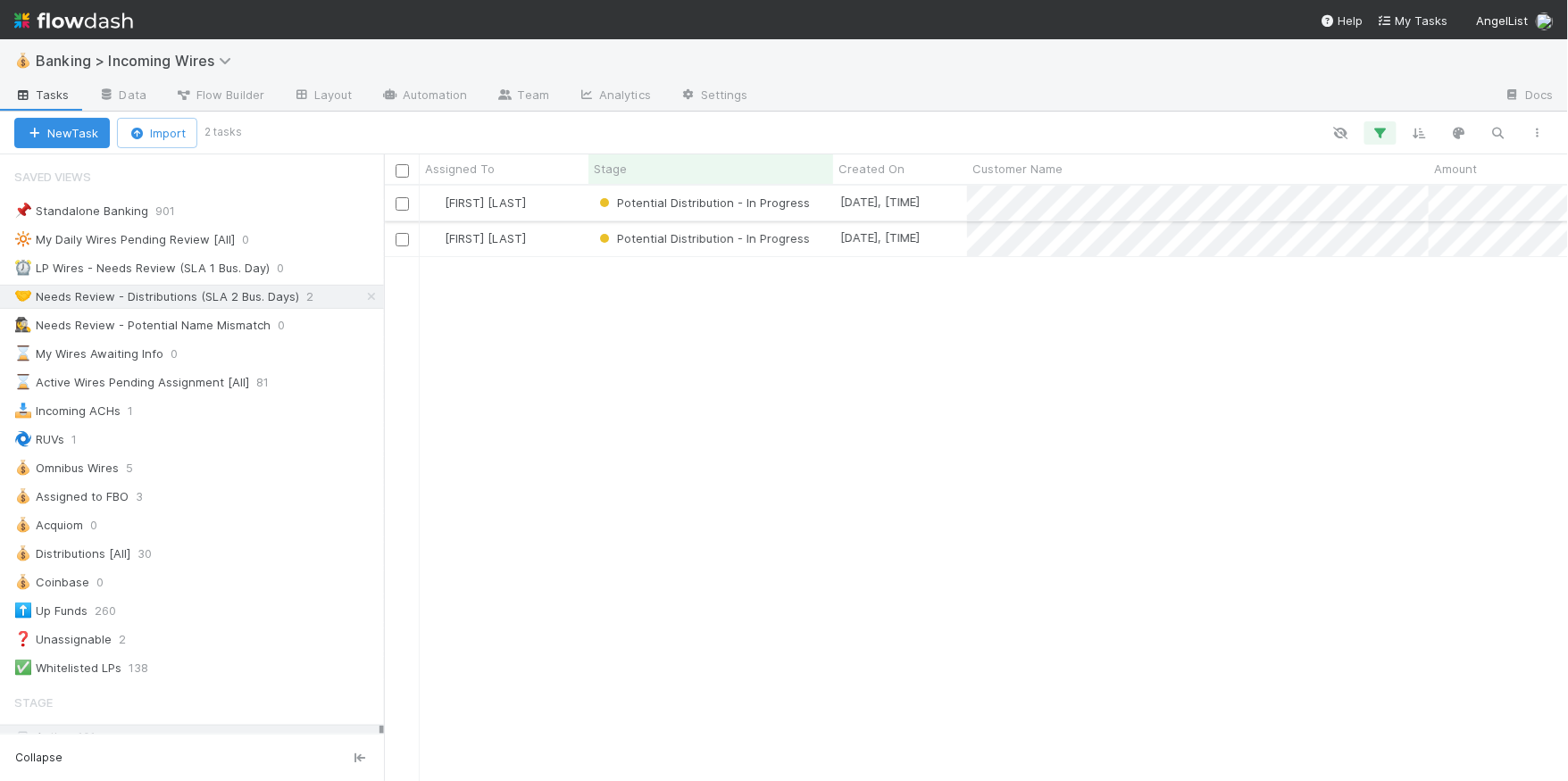 click on "[FIRST] [LAST]" at bounding box center (504, 203) 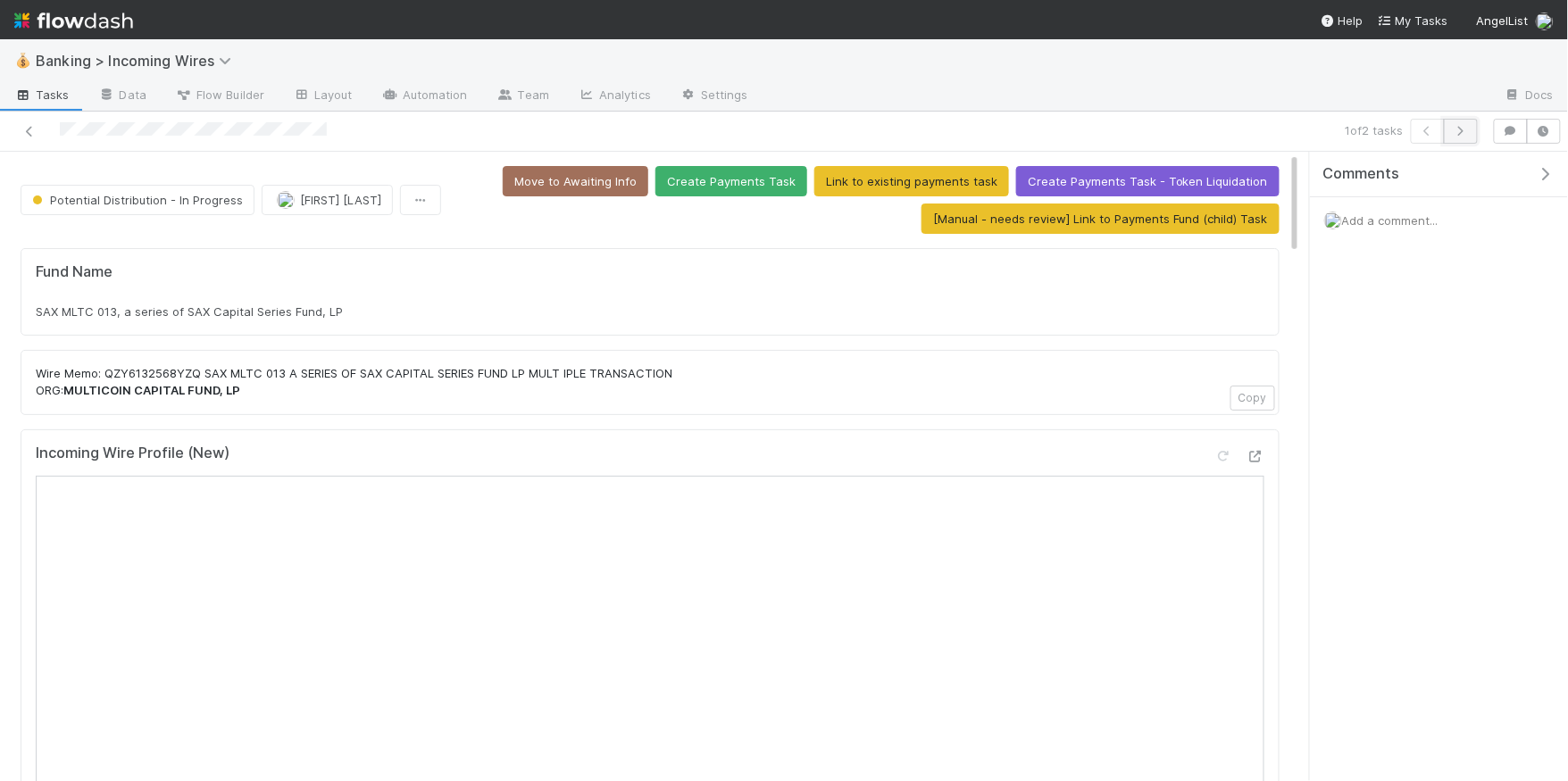 click at bounding box center [1461, 131] 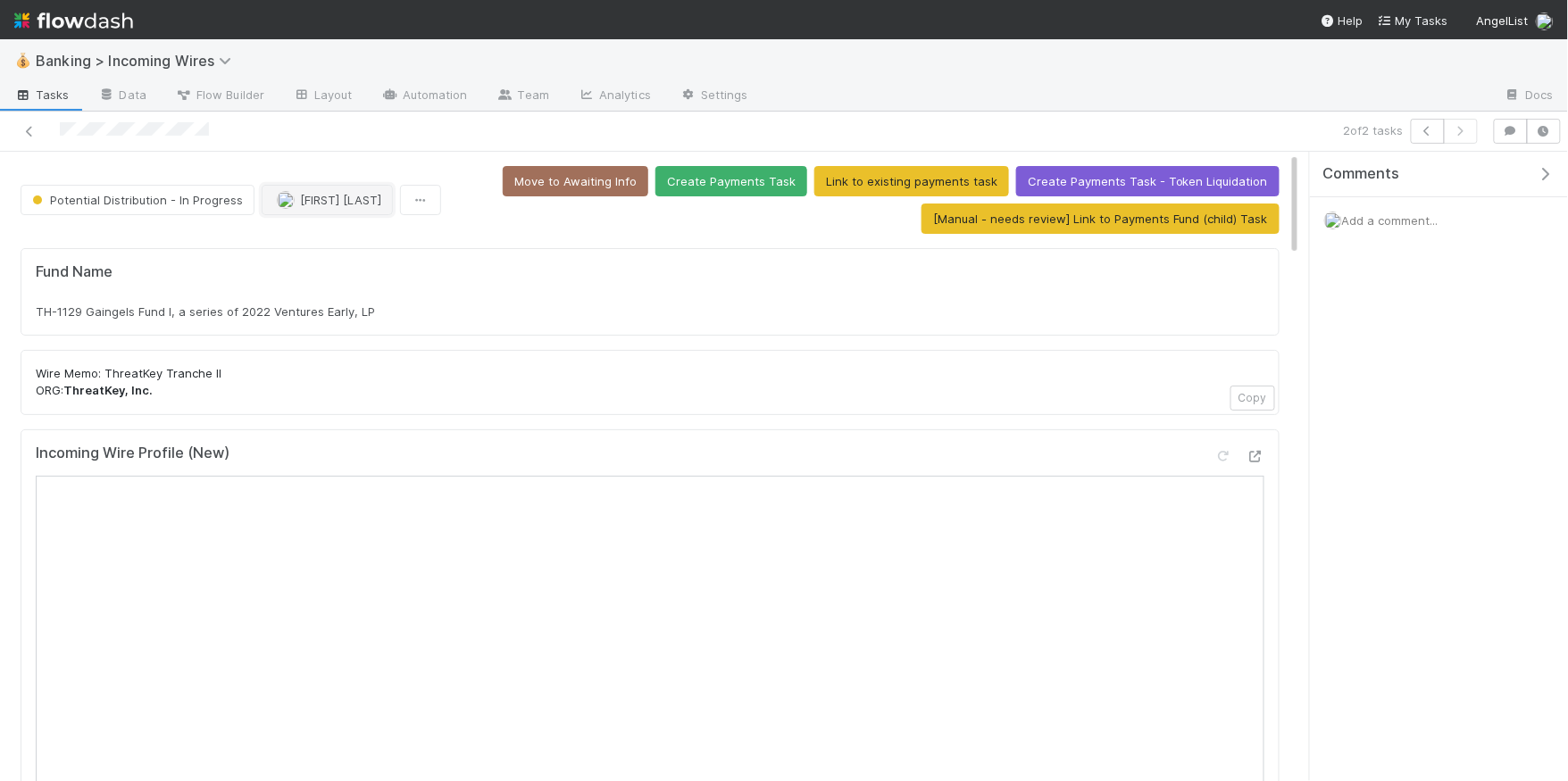 click on "Nate  Eisenstein" at bounding box center [340, 200] 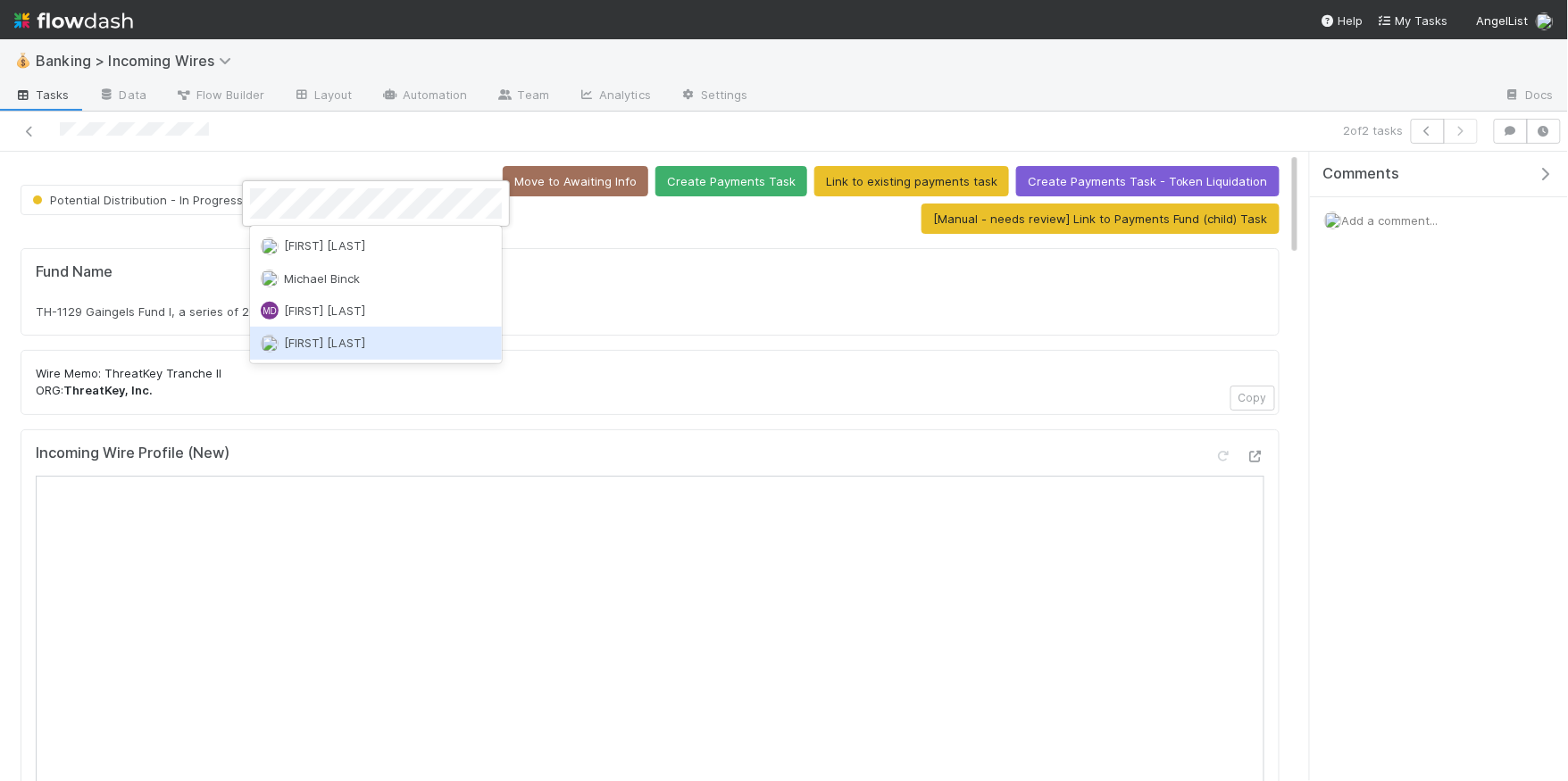 click on "Michael Guidi" at bounding box center (376, 343) 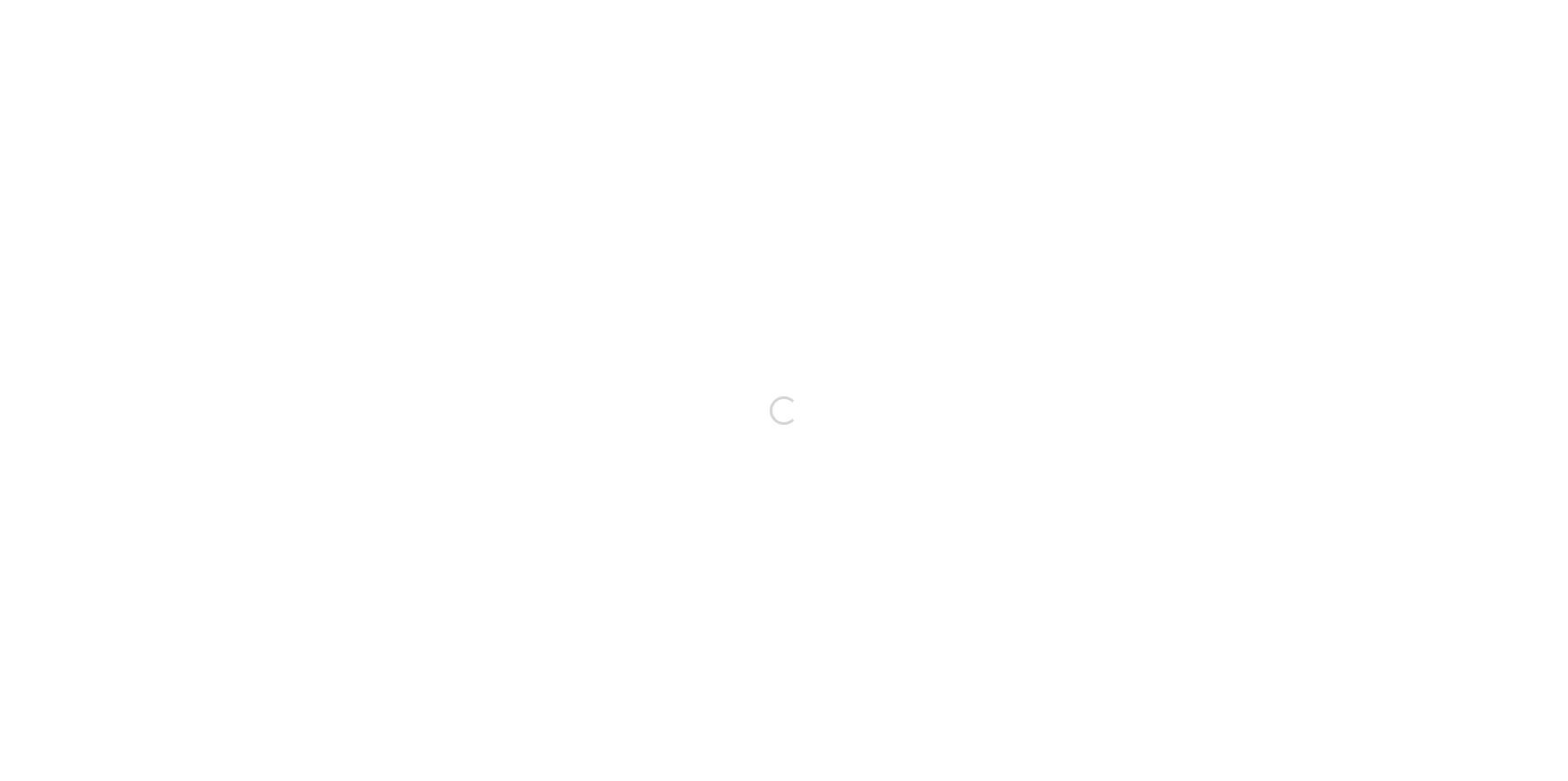 scroll, scrollTop: 0, scrollLeft: 0, axis: both 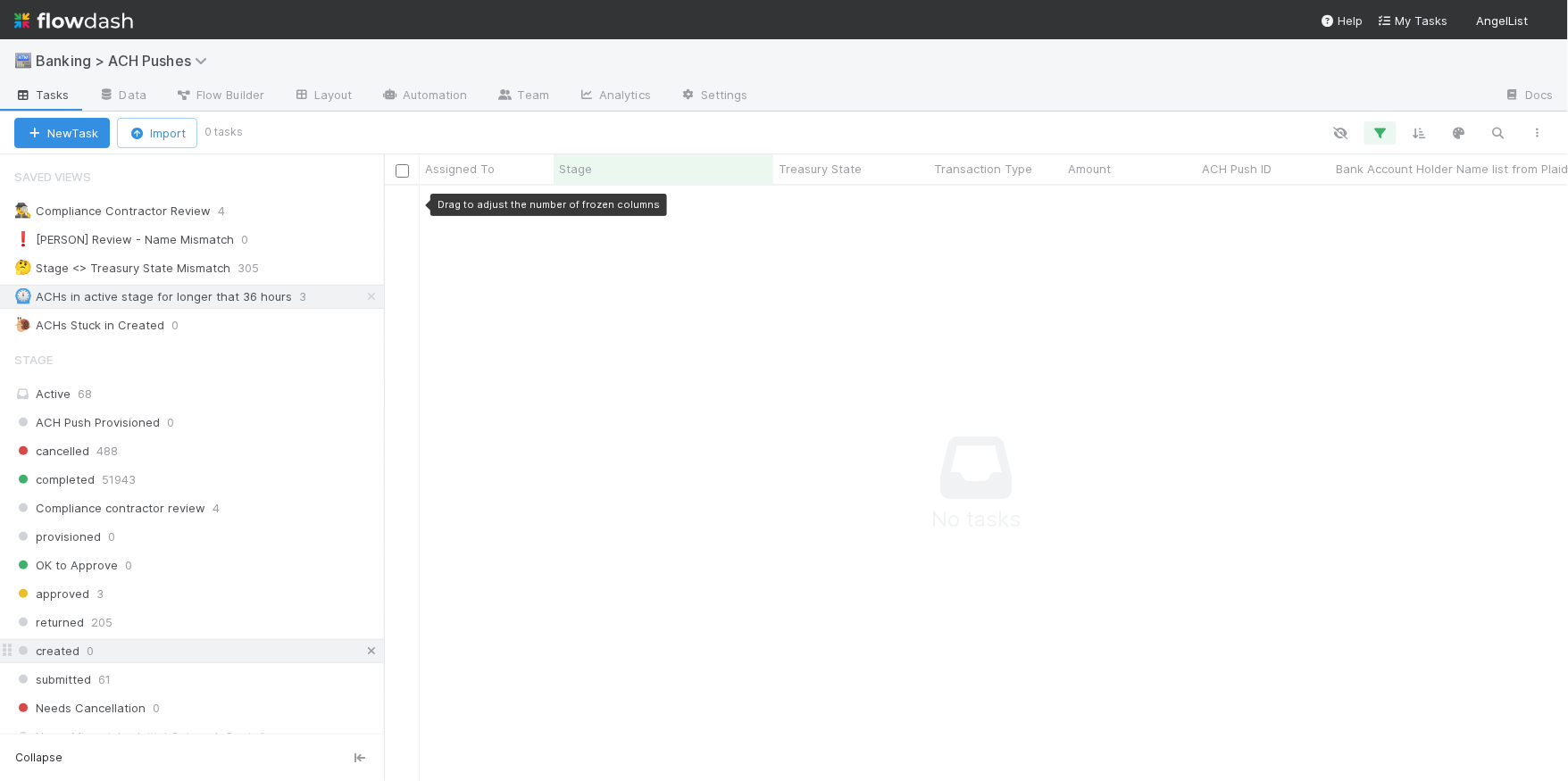 click at bounding box center [371, 651] 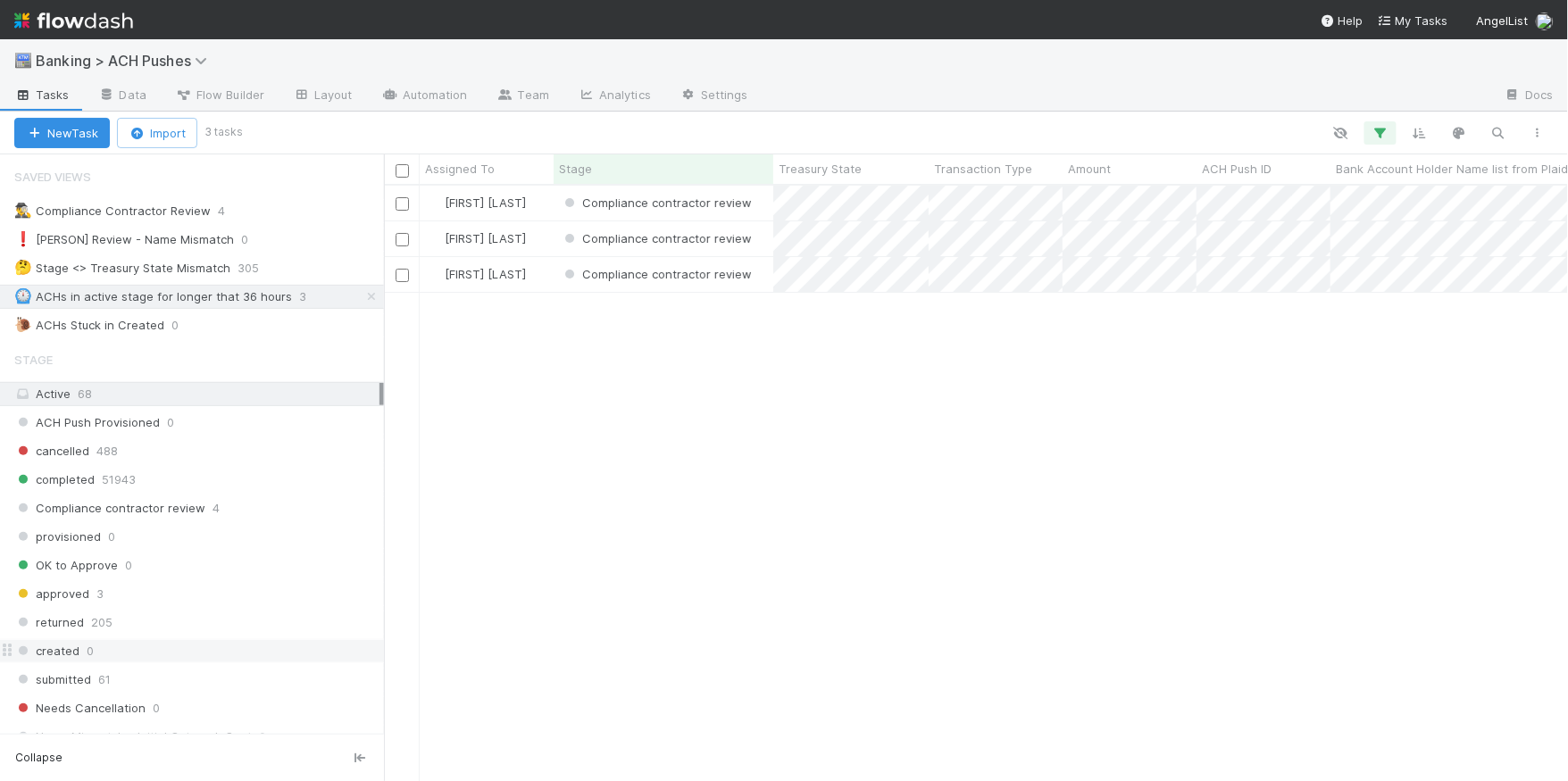 scroll, scrollTop: 0, scrollLeft: 1, axis: horizontal 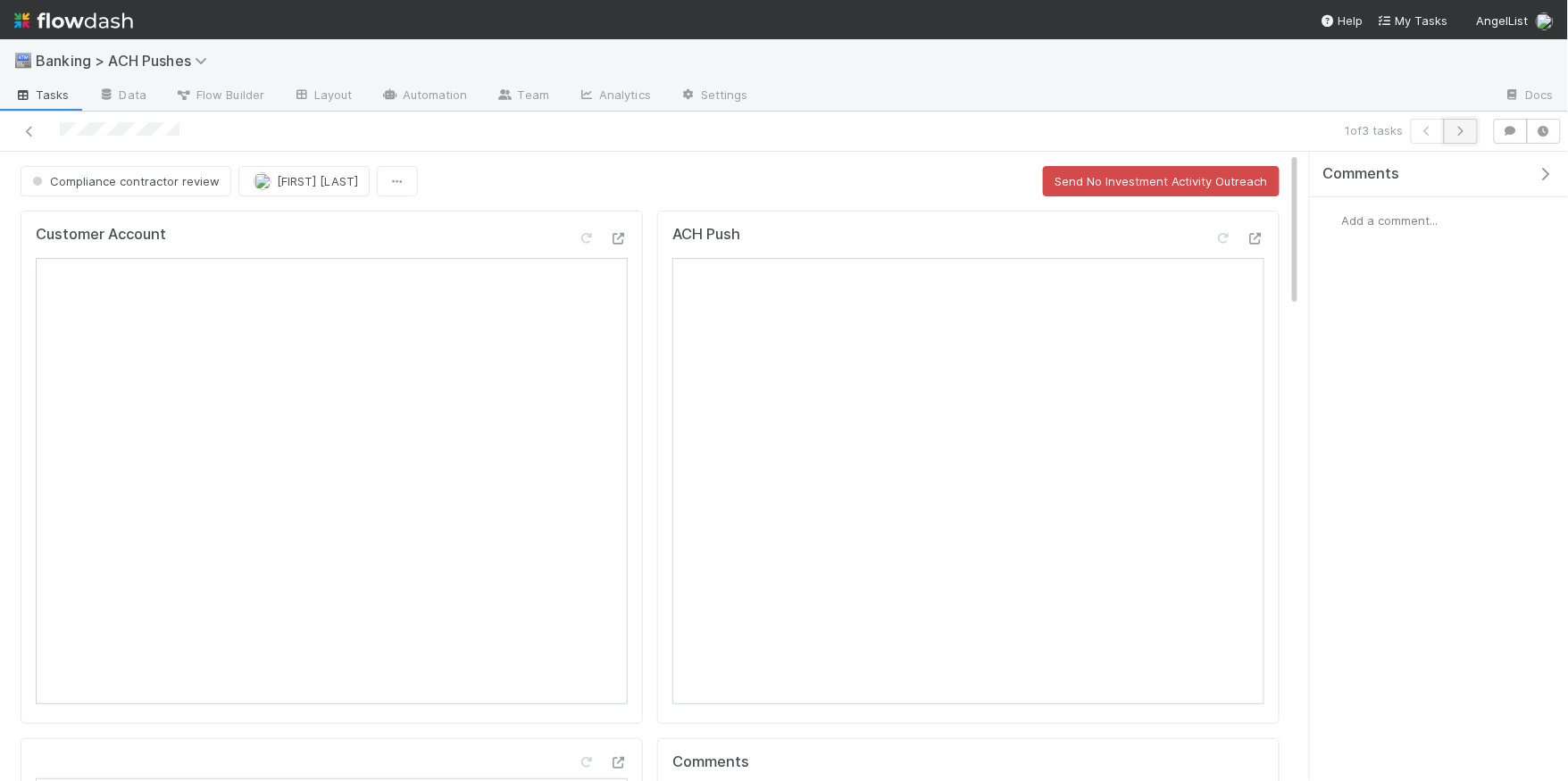 click at bounding box center (1461, 131) 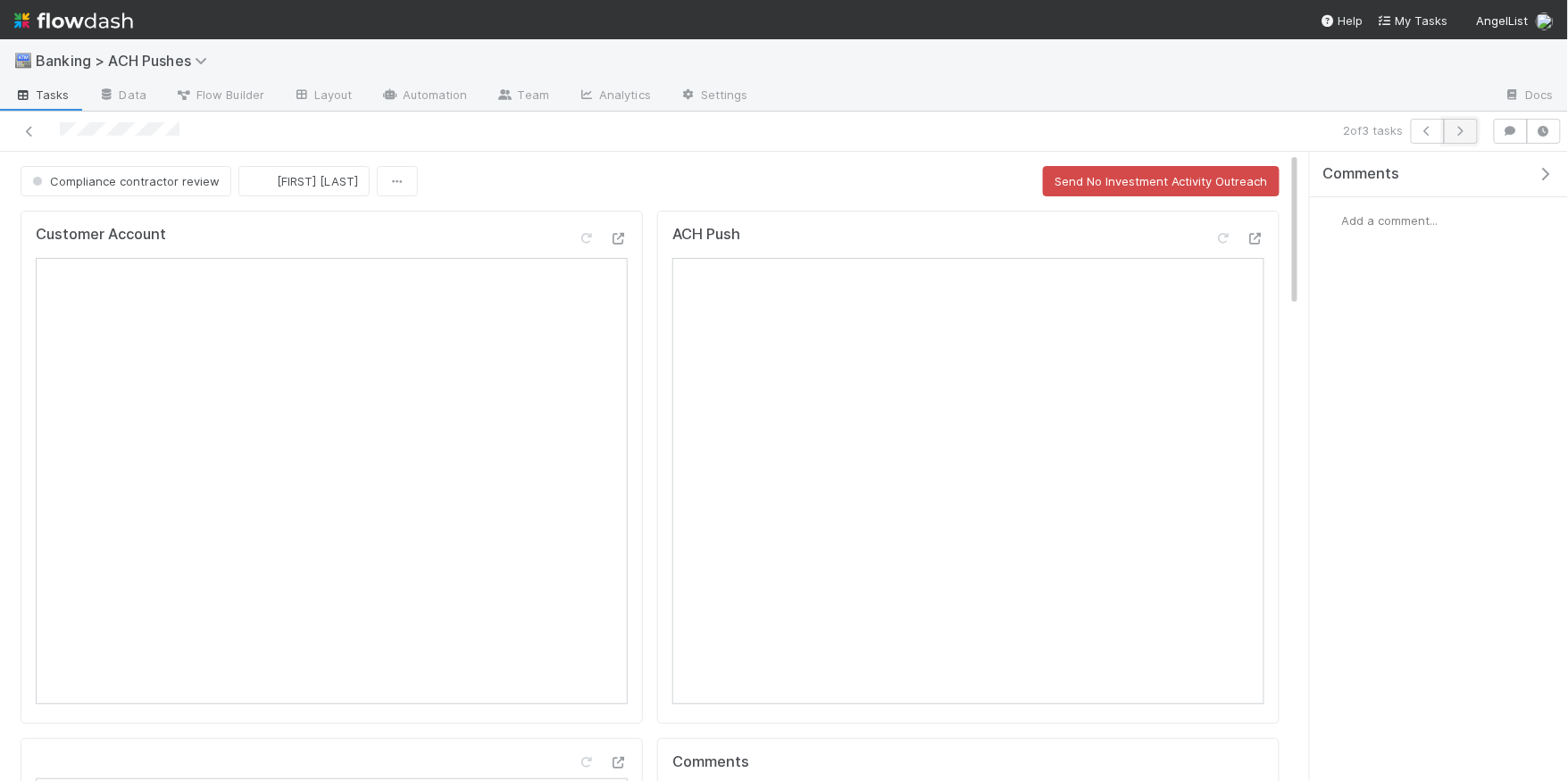 click at bounding box center (1461, 131) 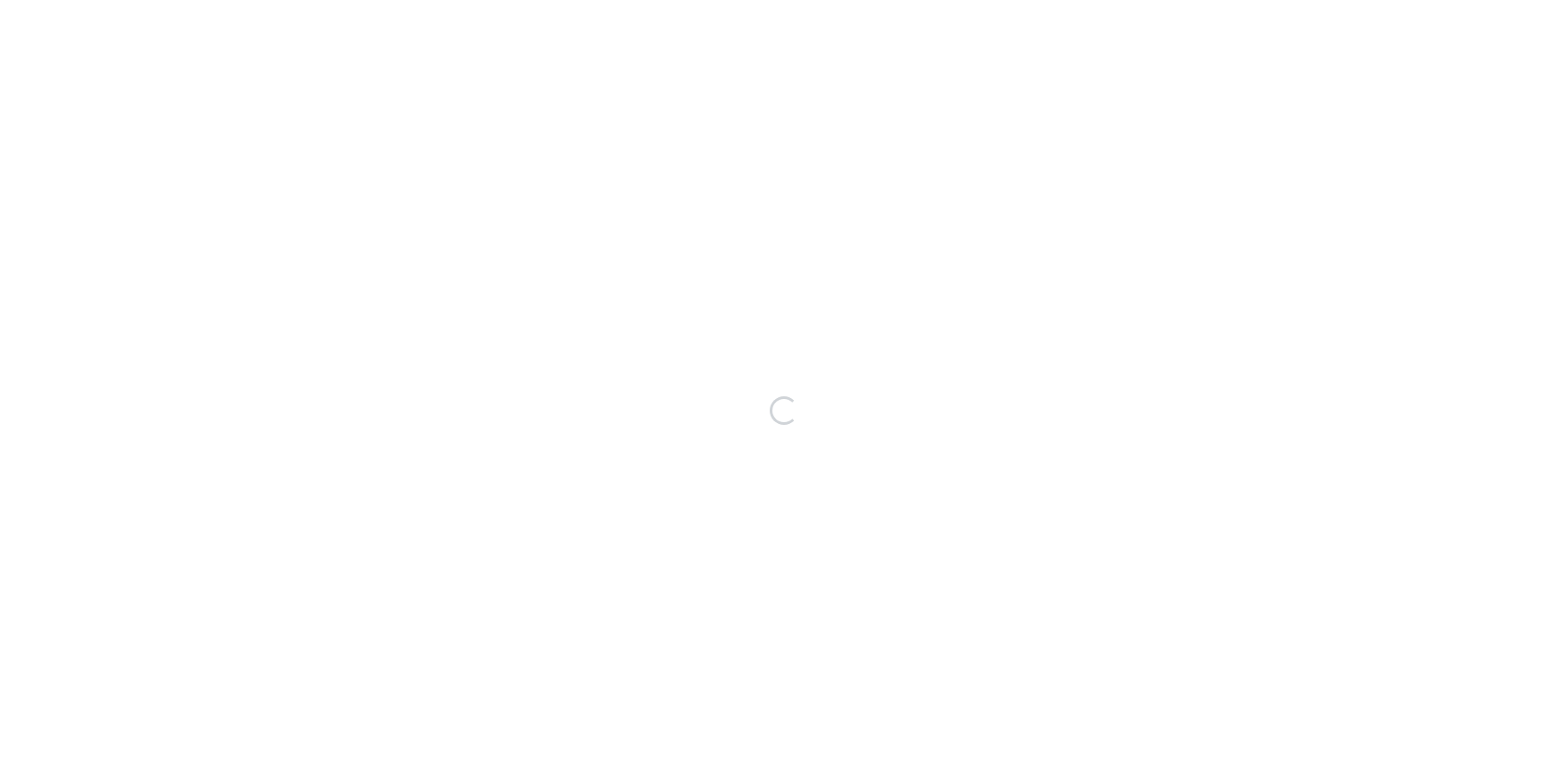scroll, scrollTop: 0, scrollLeft: 0, axis: both 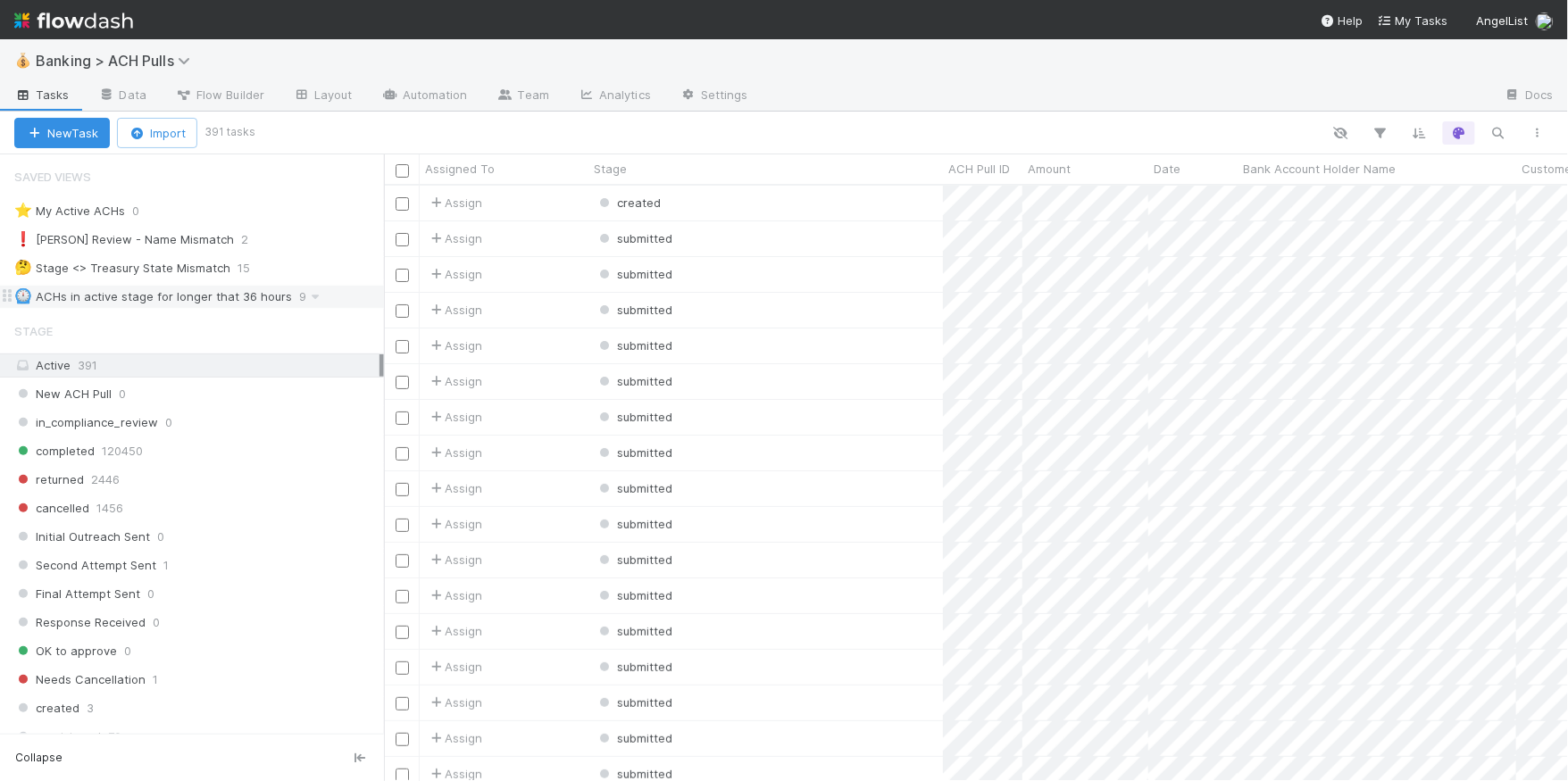 click on "⏲️ ACHs in active stage for longer that 36 hours" at bounding box center [153, 296] 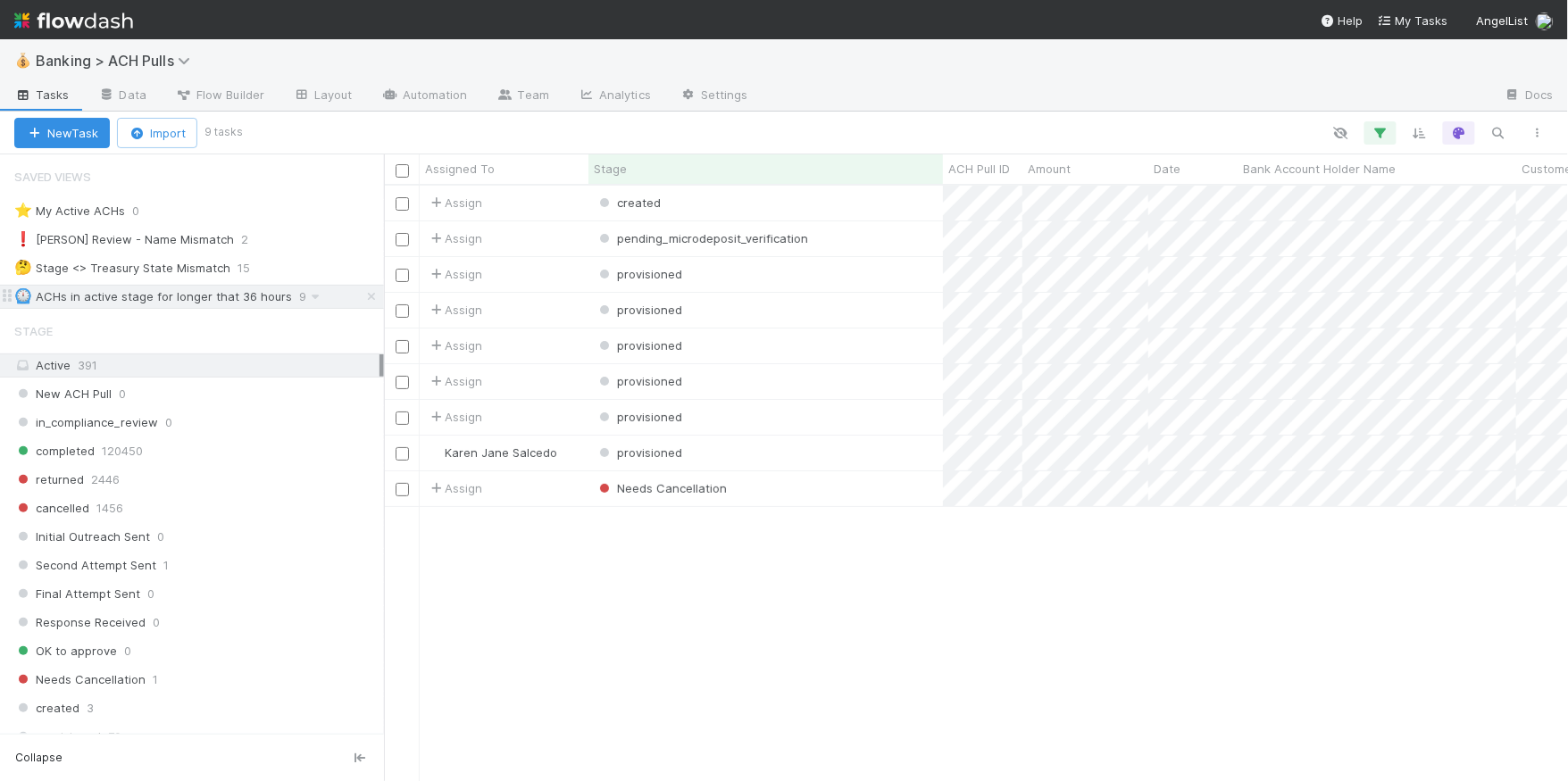 scroll, scrollTop: 0, scrollLeft: 1, axis: horizontal 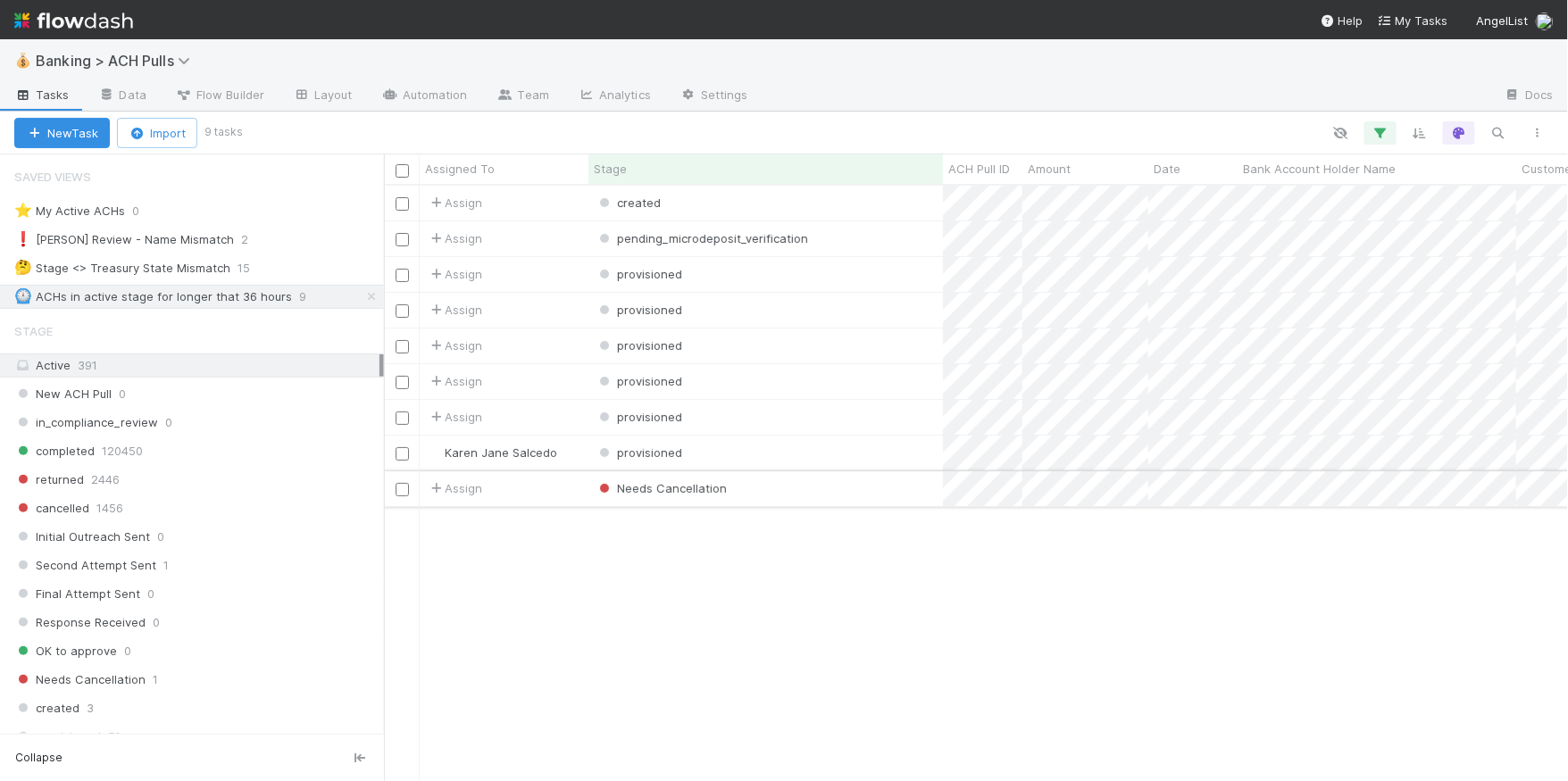 click on "Needs Cancellation" at bounding box center [765, 488] 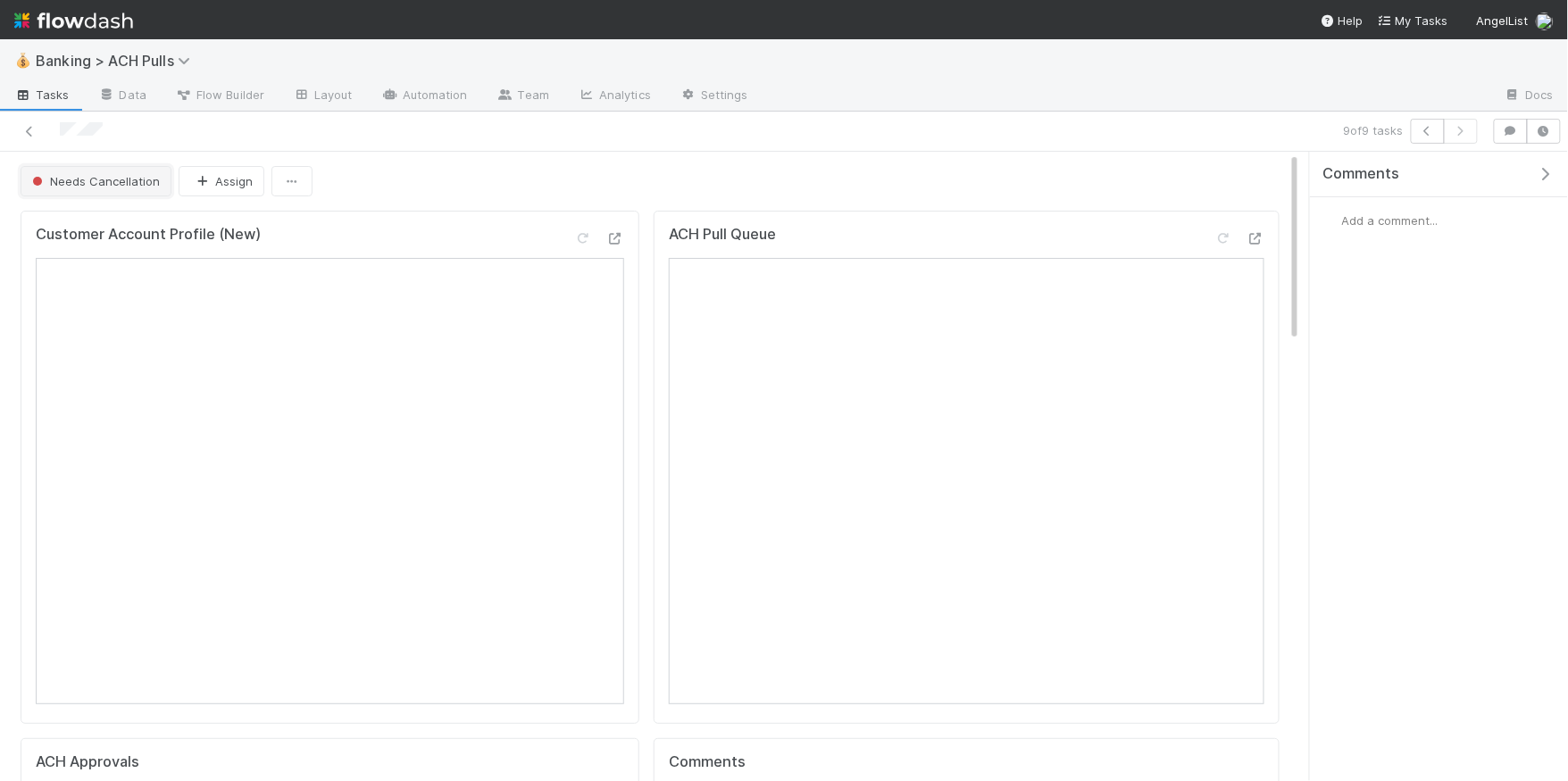 click on "Needs Cancellation" at bounding box center (94, 181) 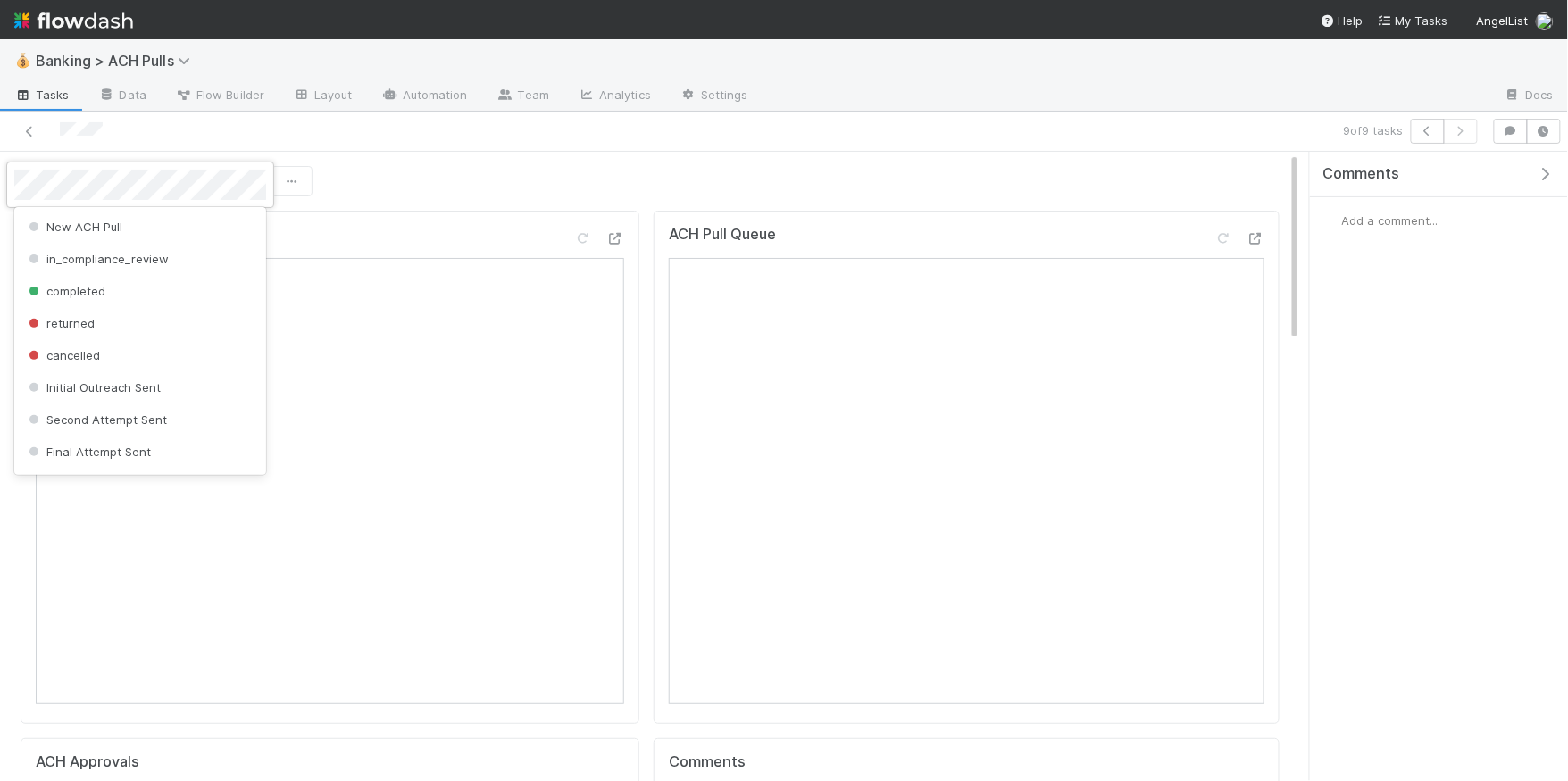 scroll, scrollTop: 100, scrollLeft: 0, axis: vertical 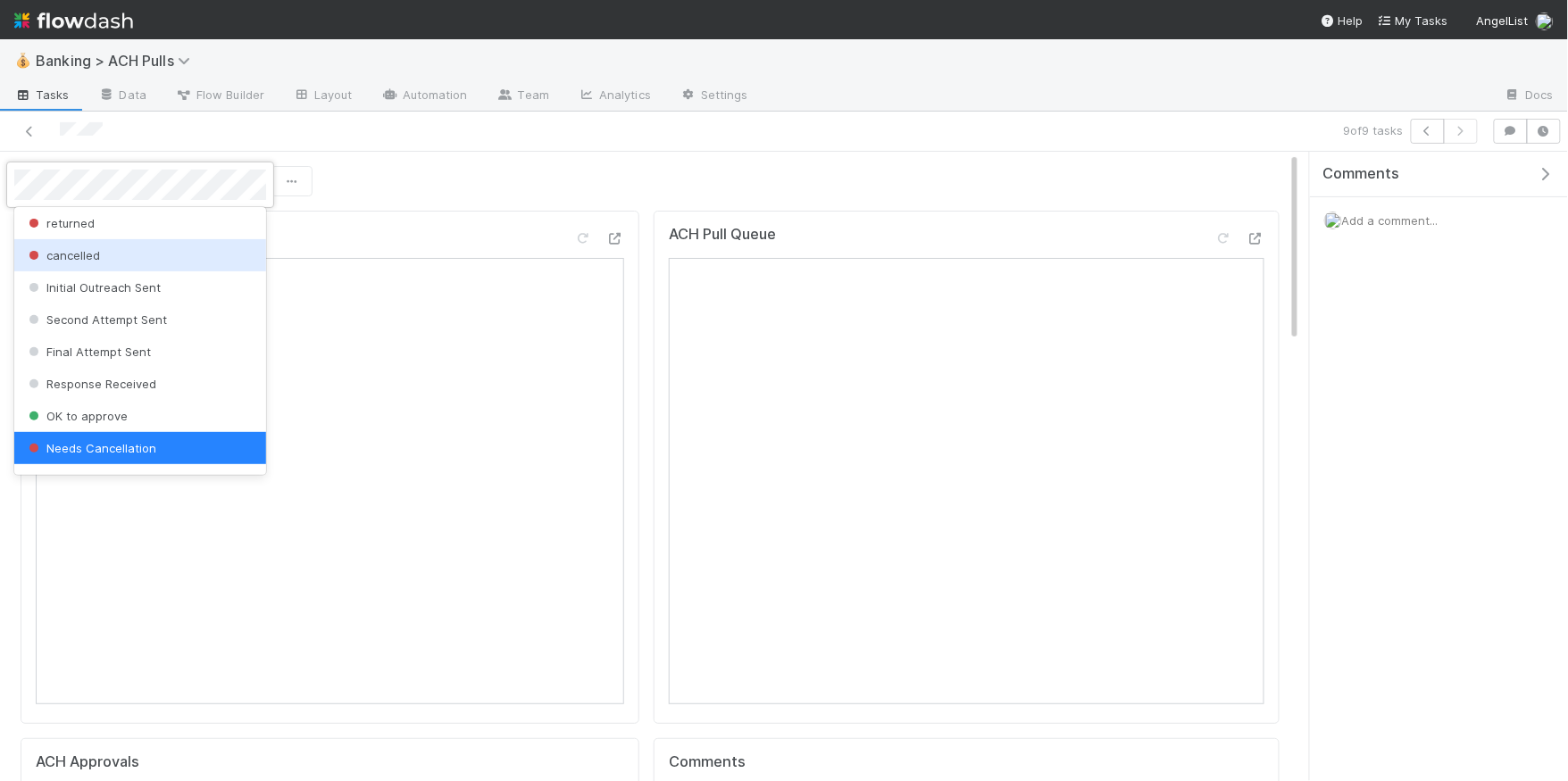 click on "cancelled" at bounding box center (140, 255) 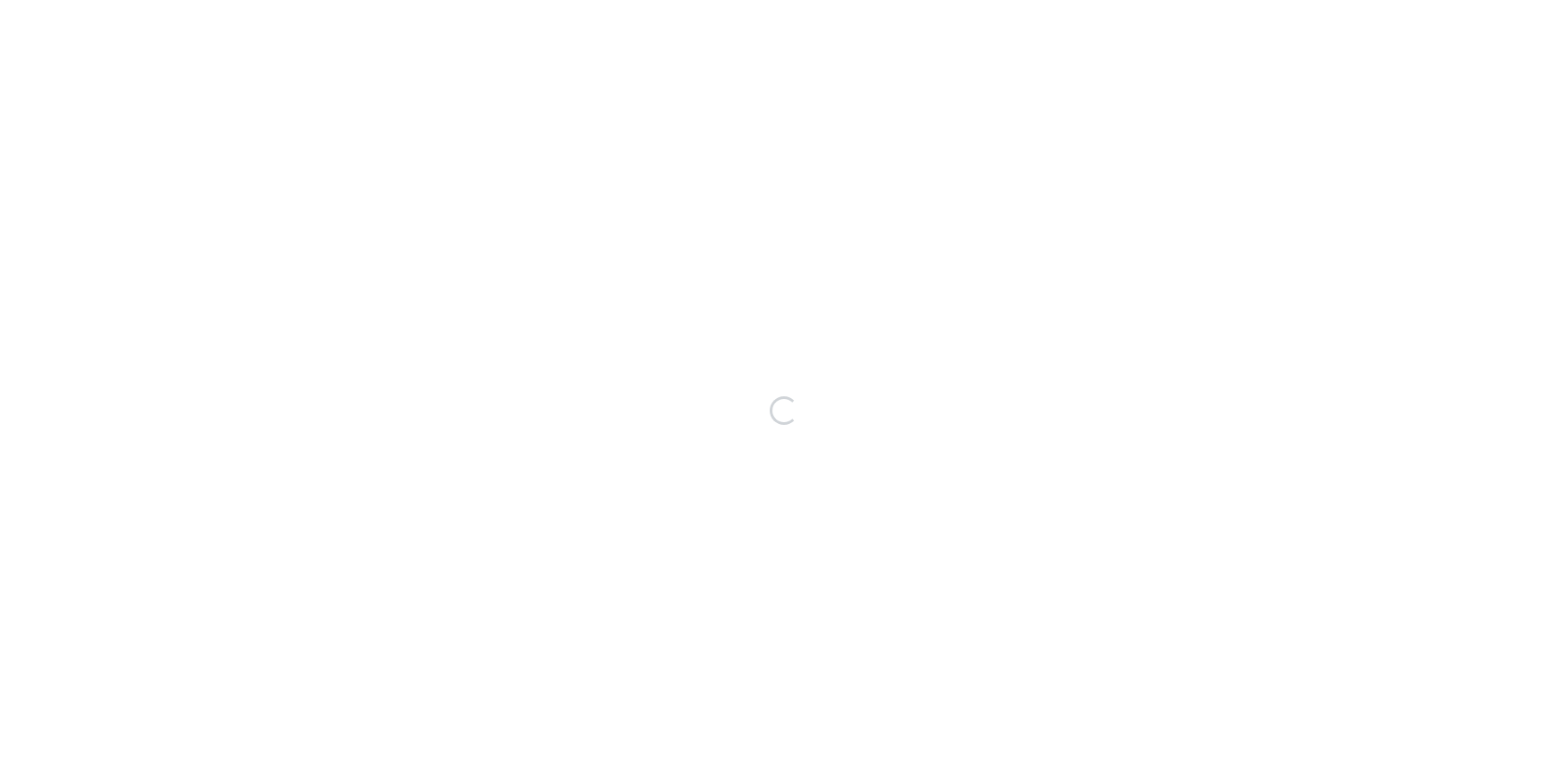 scroll, scrollTop: 0, scrollLeft: 0, axis: both 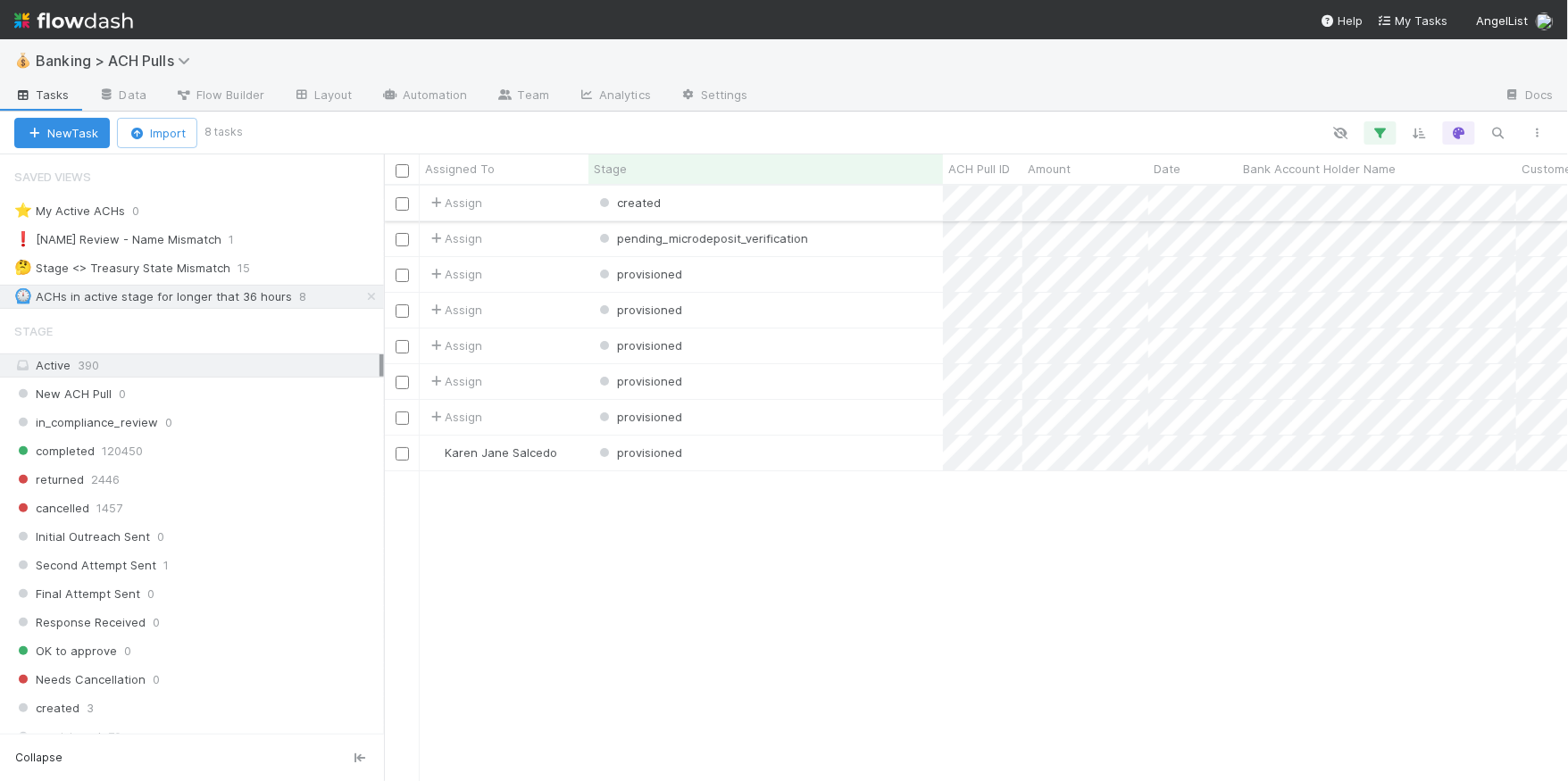 click on "created" at bounding box center (765, 203) 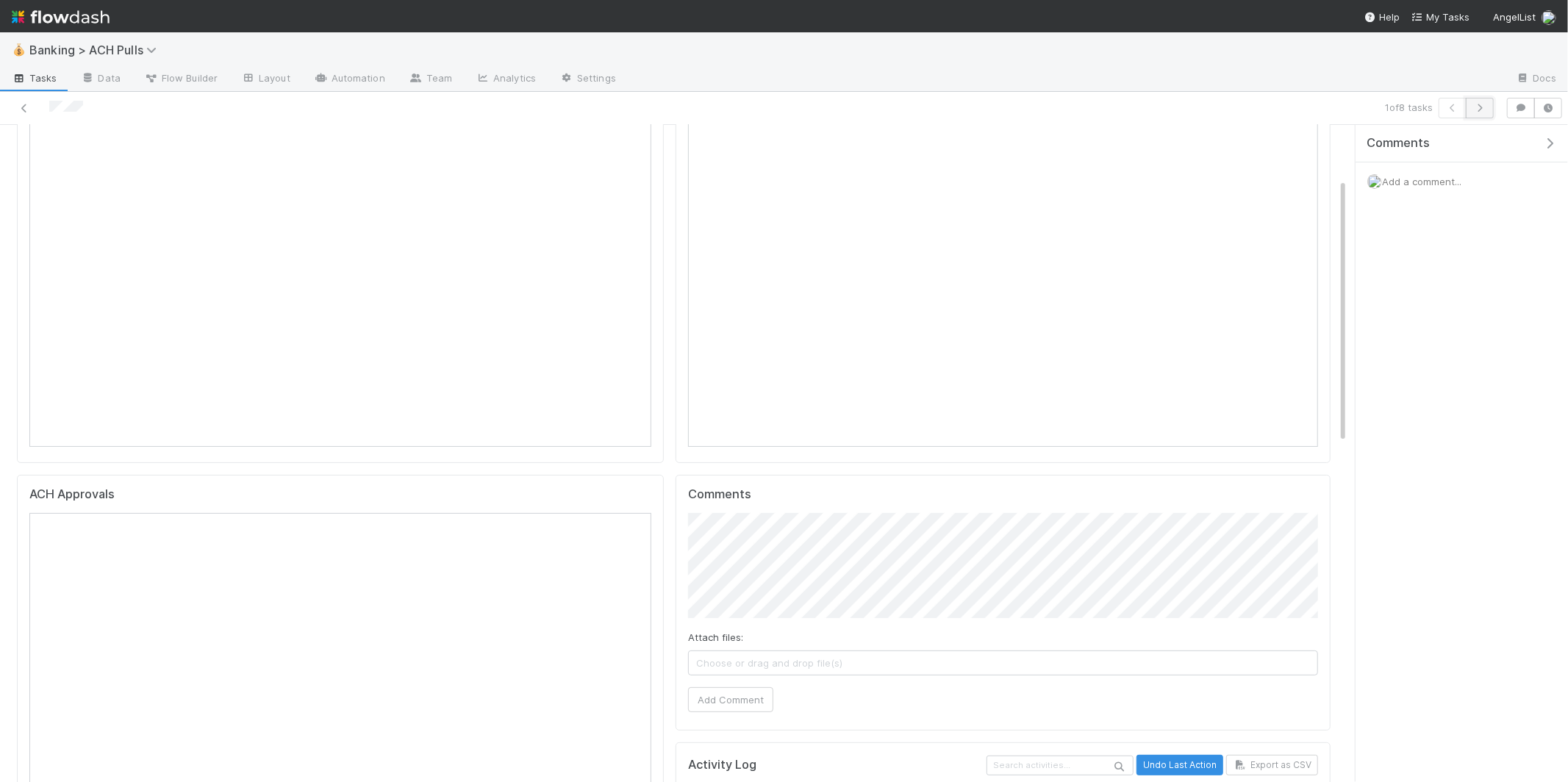 click at bounding box center (1480, 108) 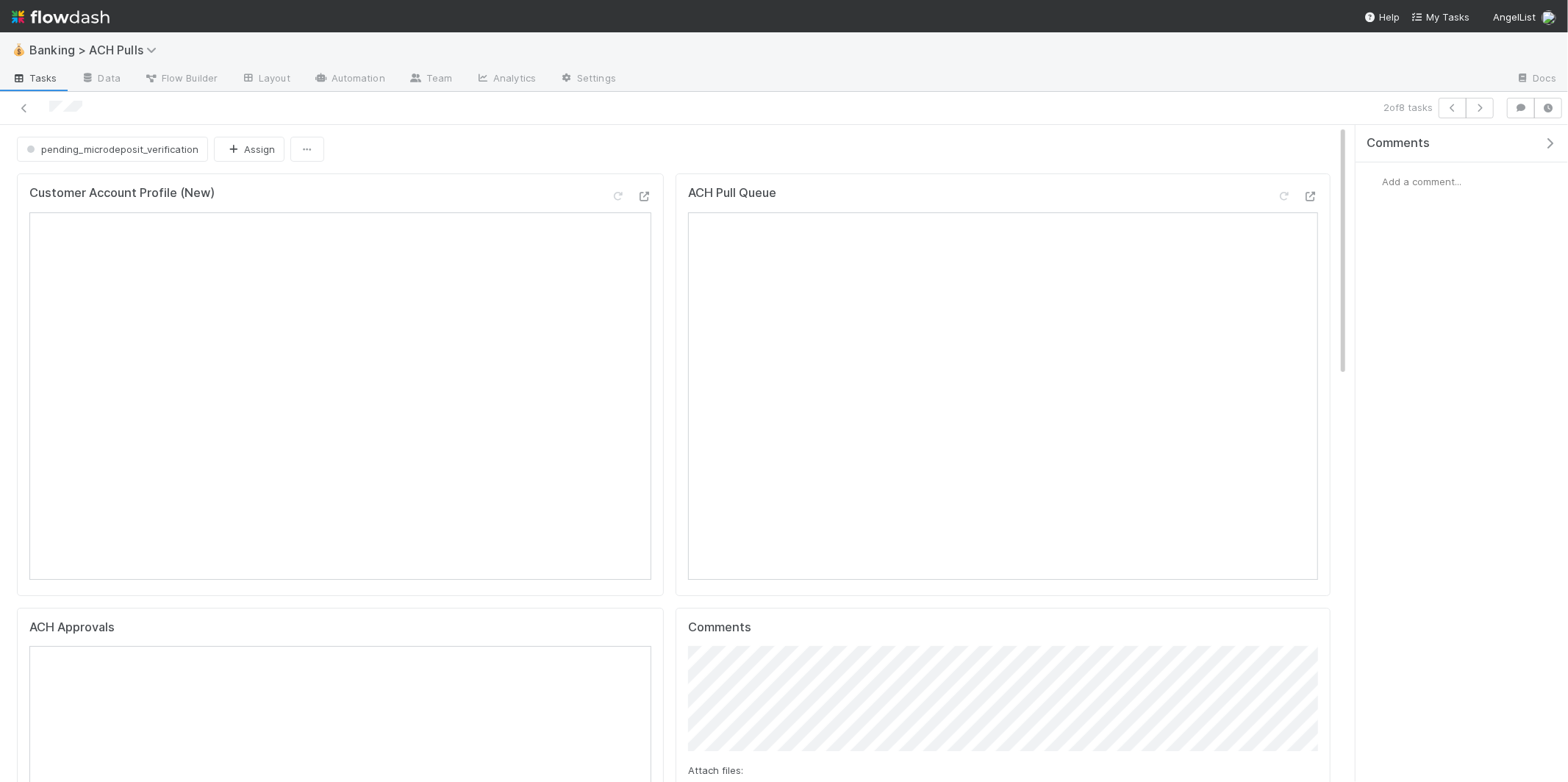 scroll, scrollTop: 129, scrollLeft: 0, axis: vertical 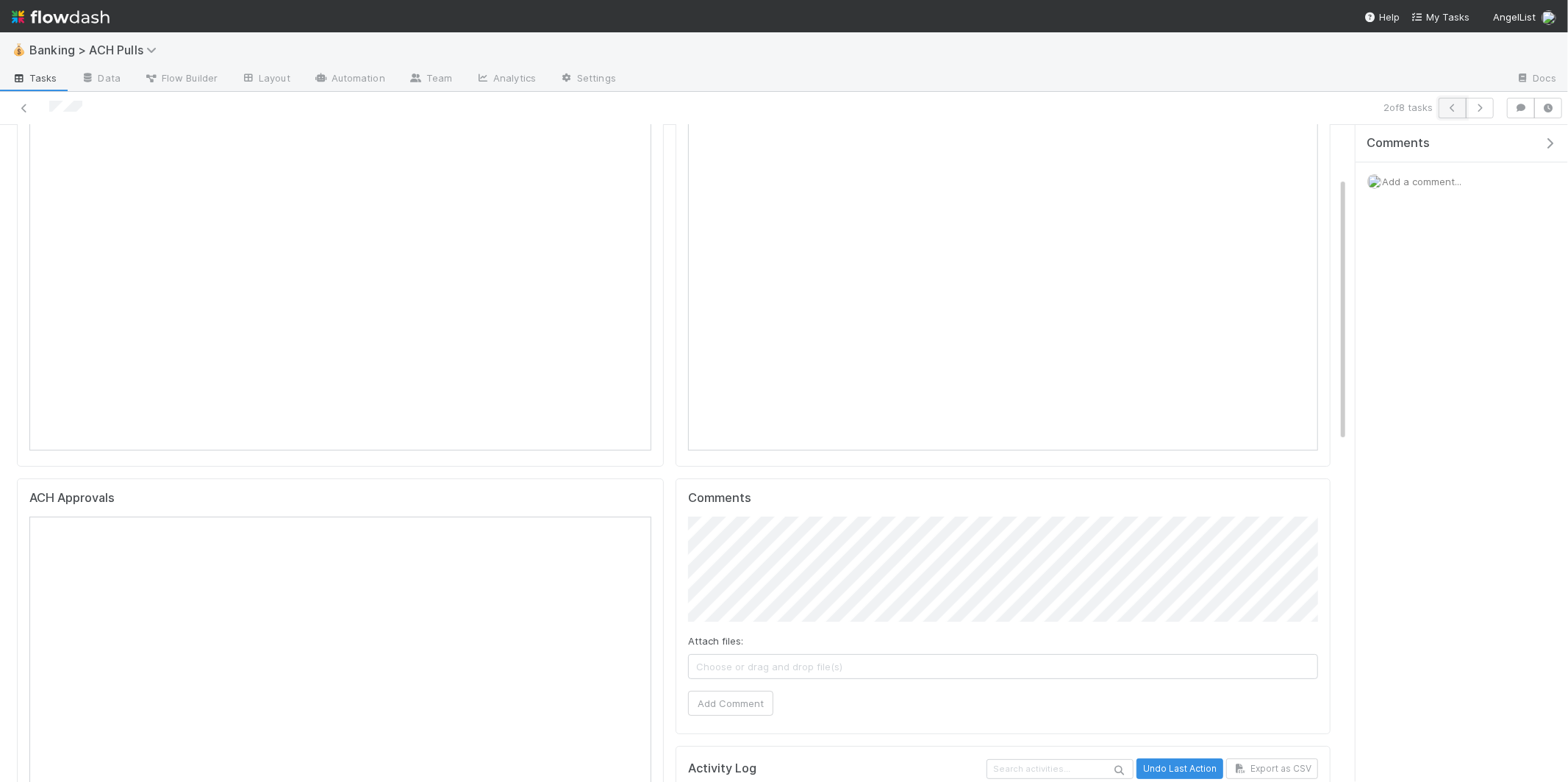 click at bounding box center [1453, 108] 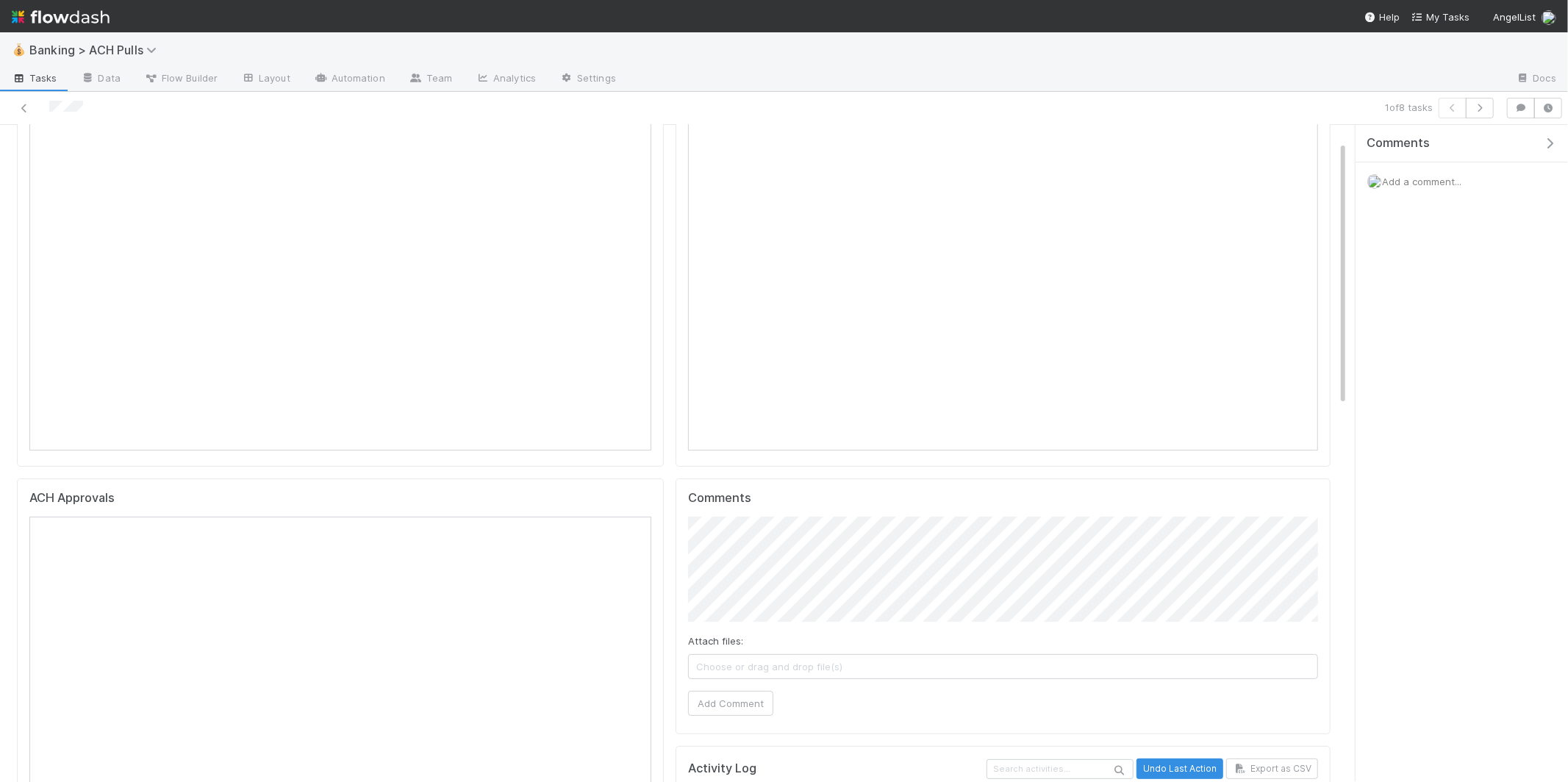 scroll, scrollTop: 0, scrollLeft: 0, axis: both 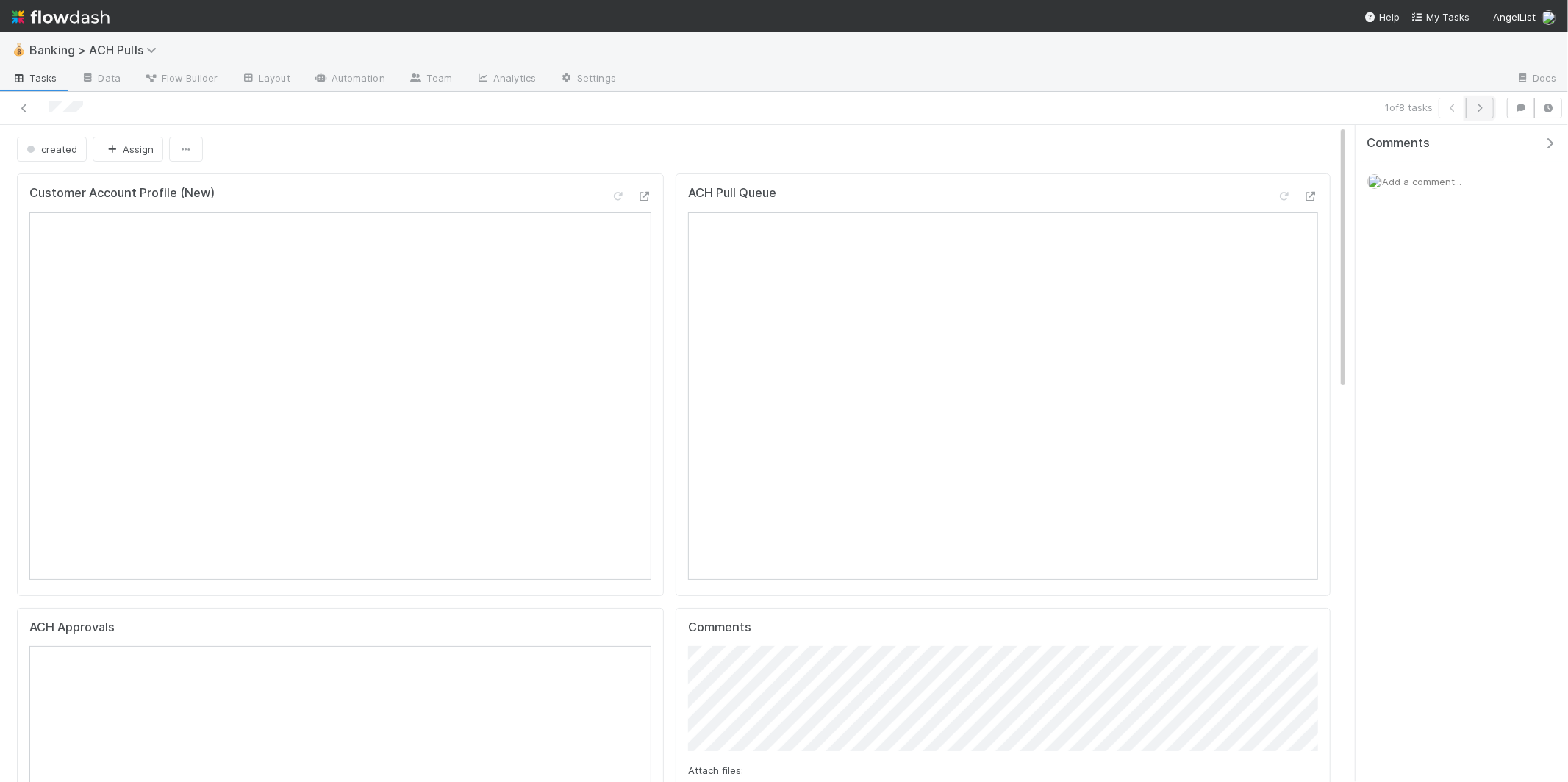 click at bounding box center (1480, 108) 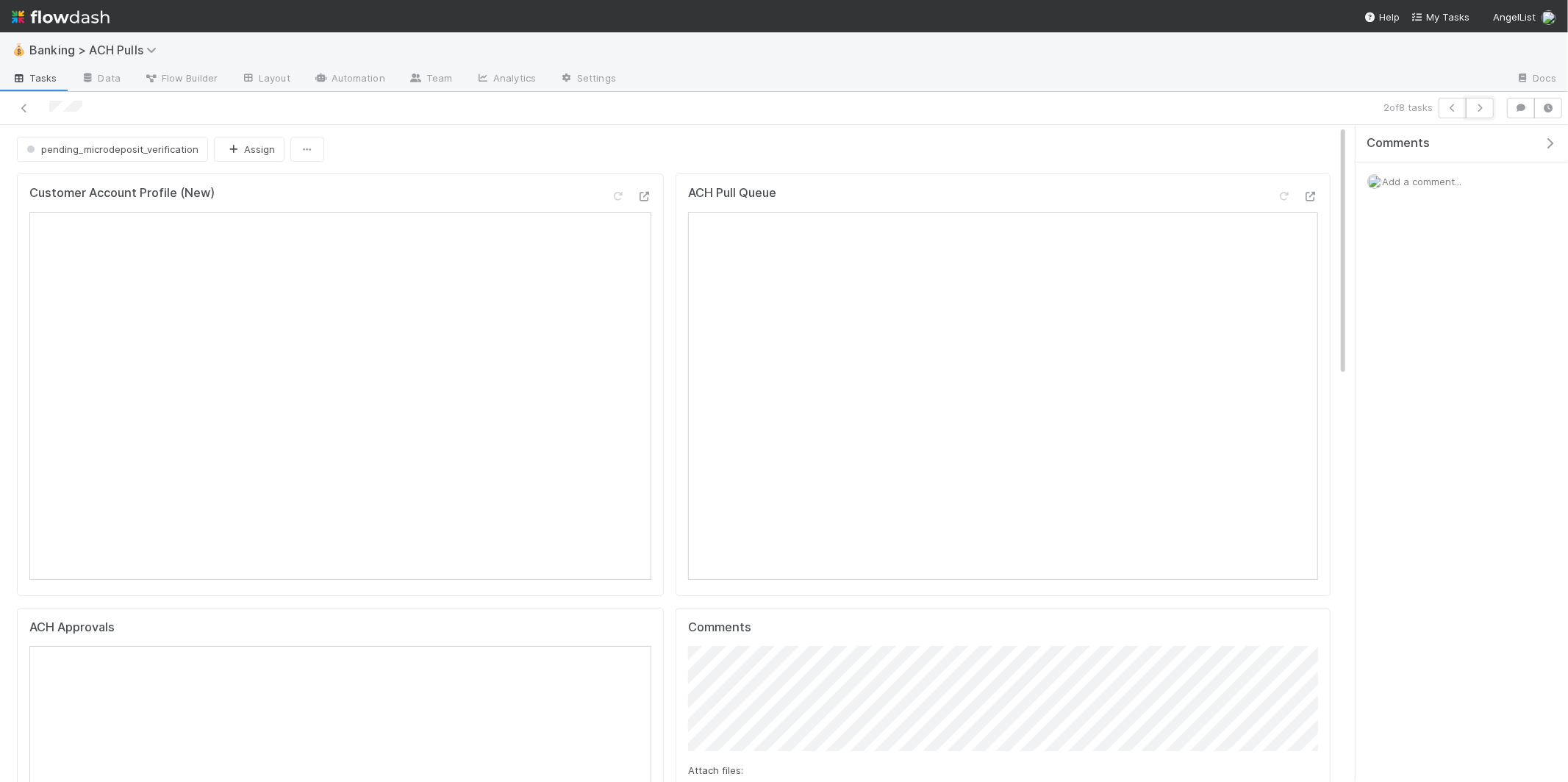 click at bounding box center [1480, 108] 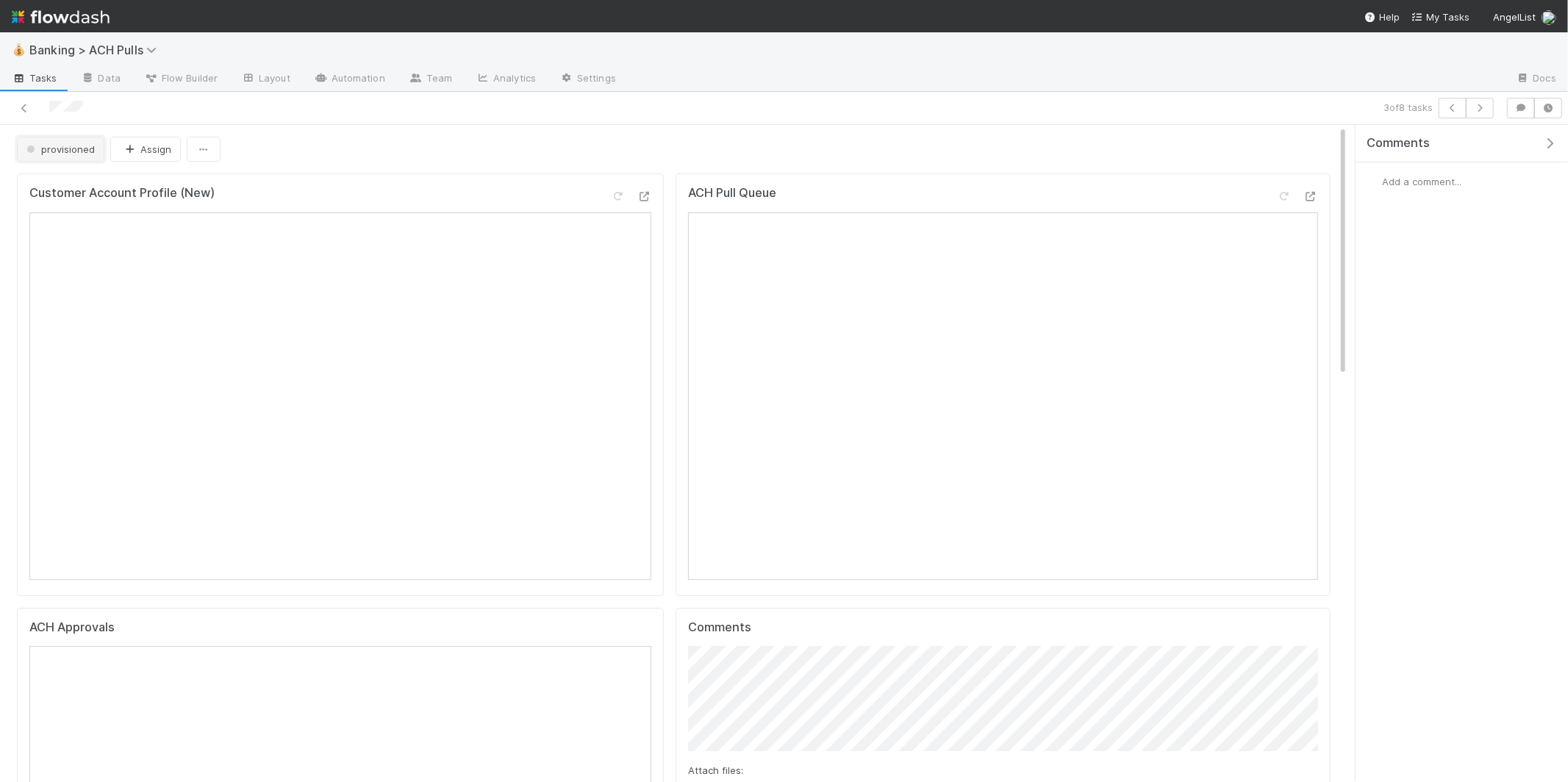 click on "provisioned" at bounding box center (59, 149) 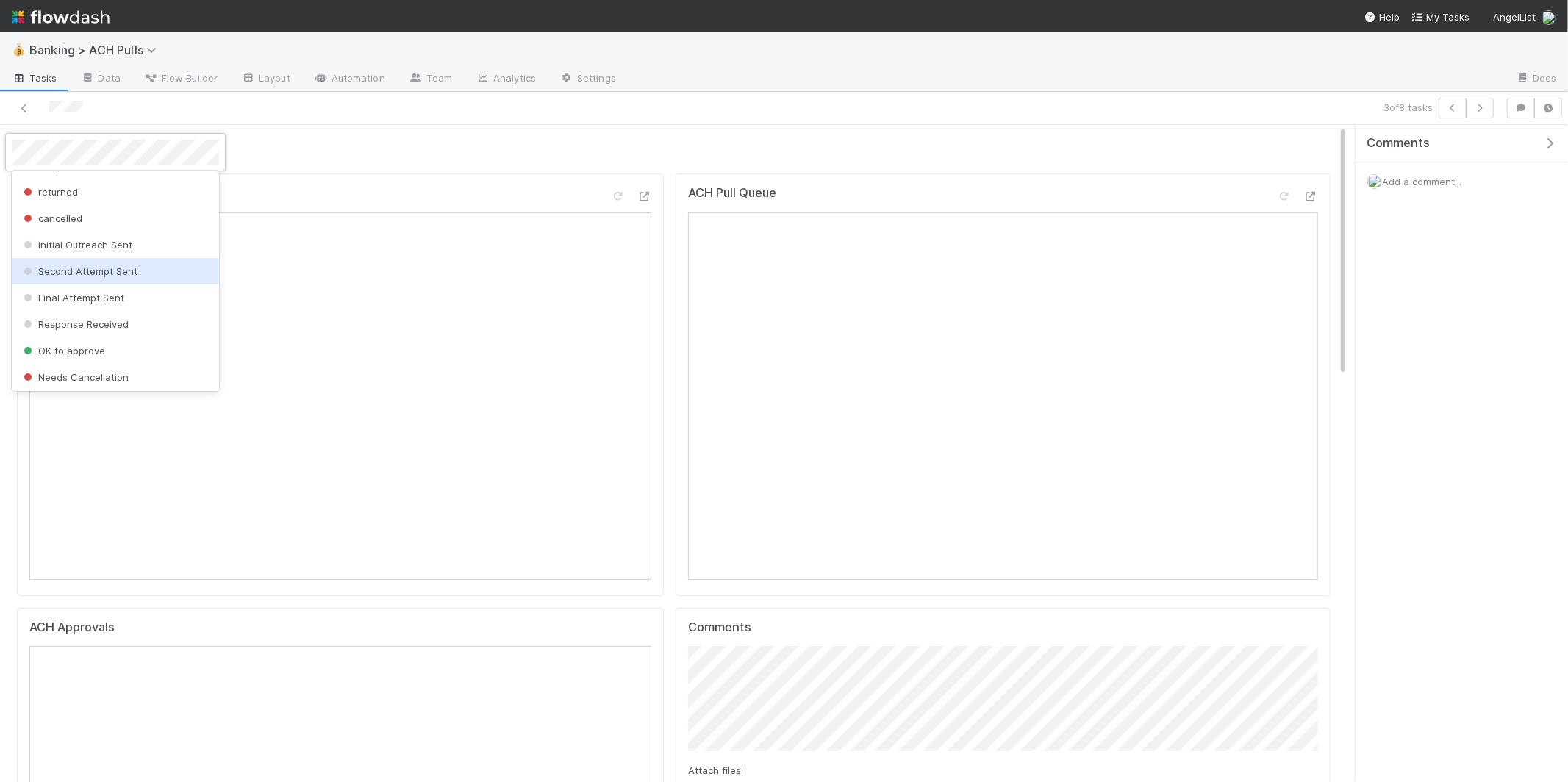 scroll, scrollTop: 0, scrollLeft: 0, axis: both 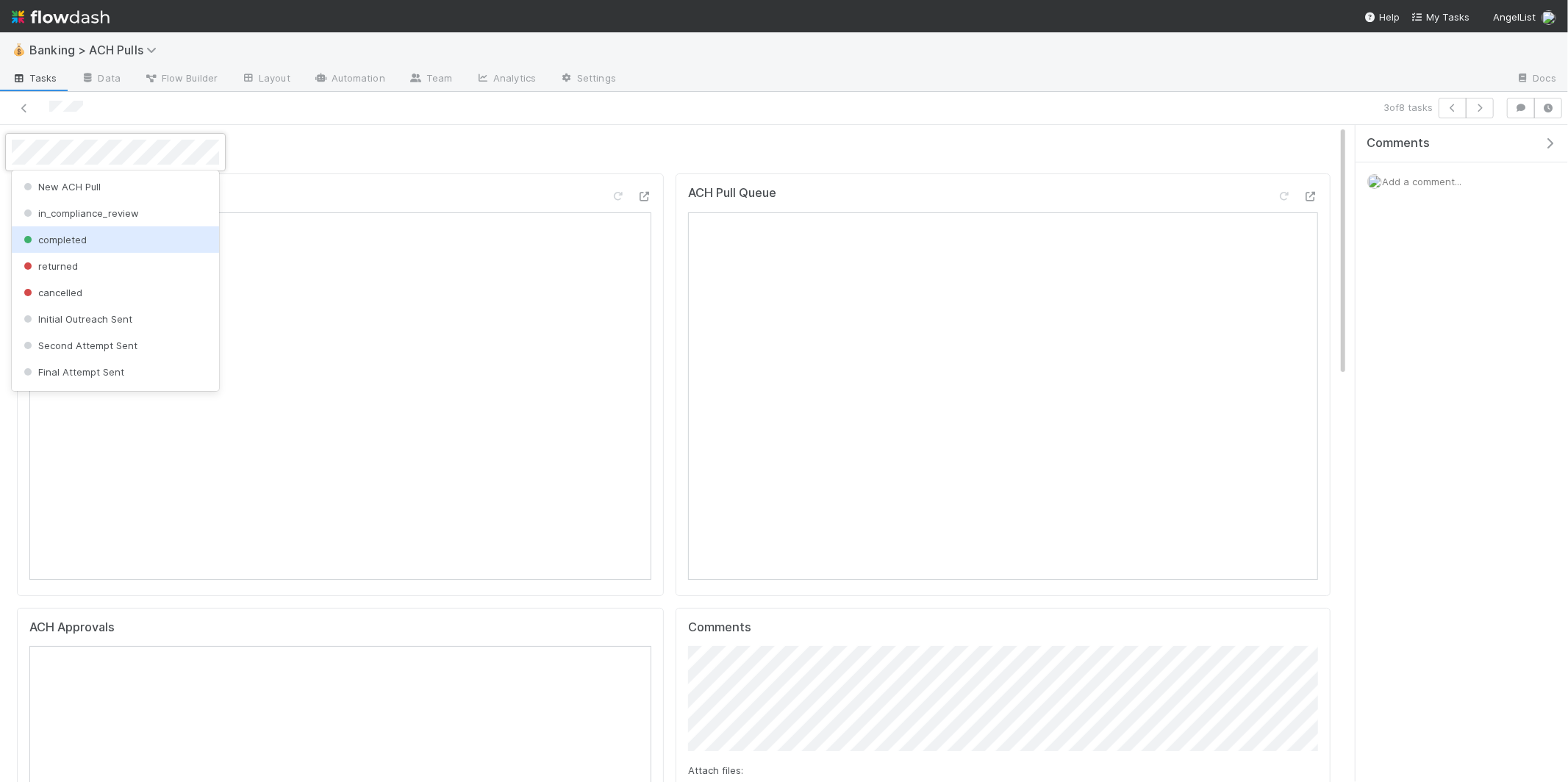 click on "completed" at bounding box center [115, 240] 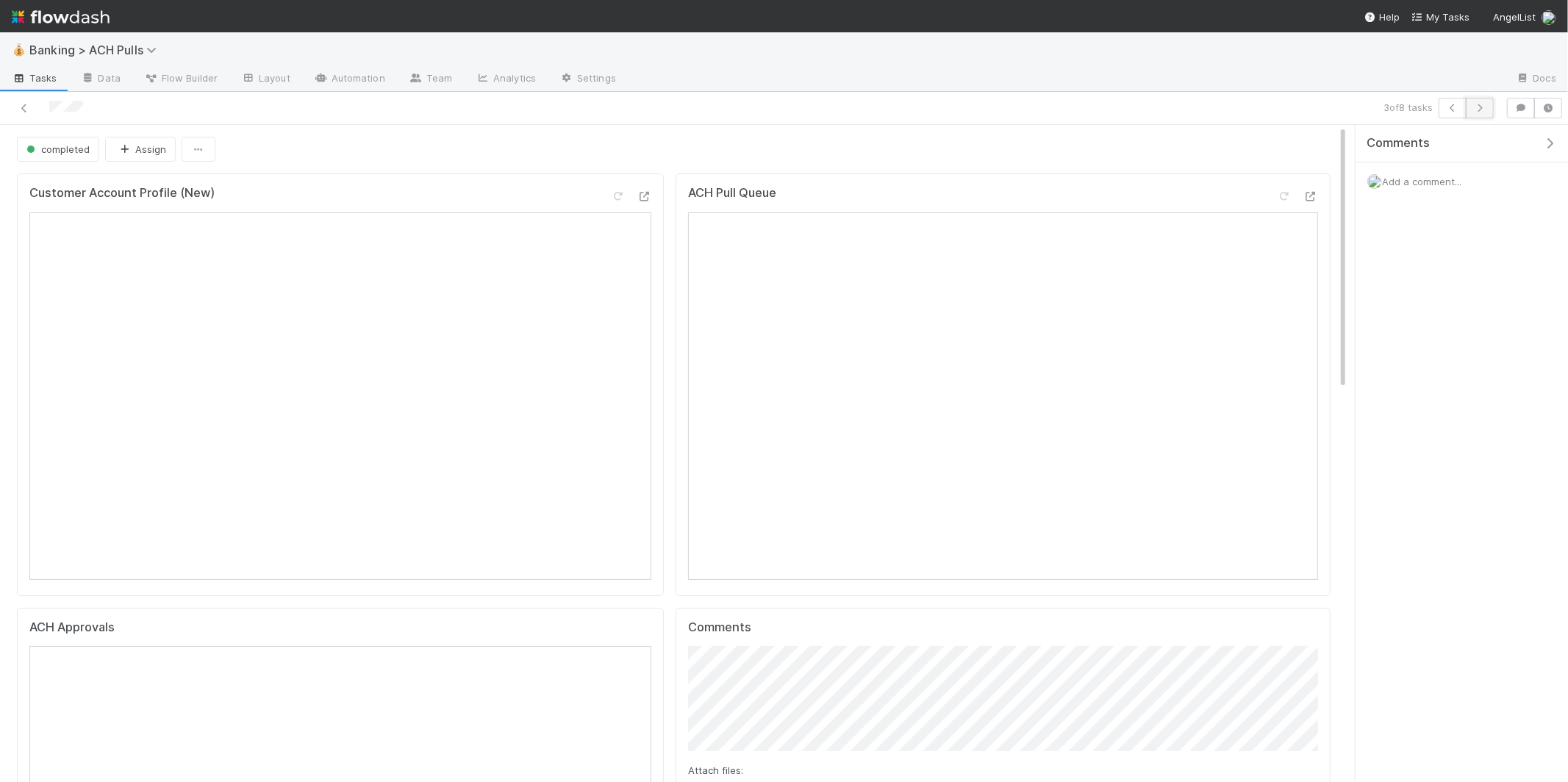 click at bounding box center (1480, 108) 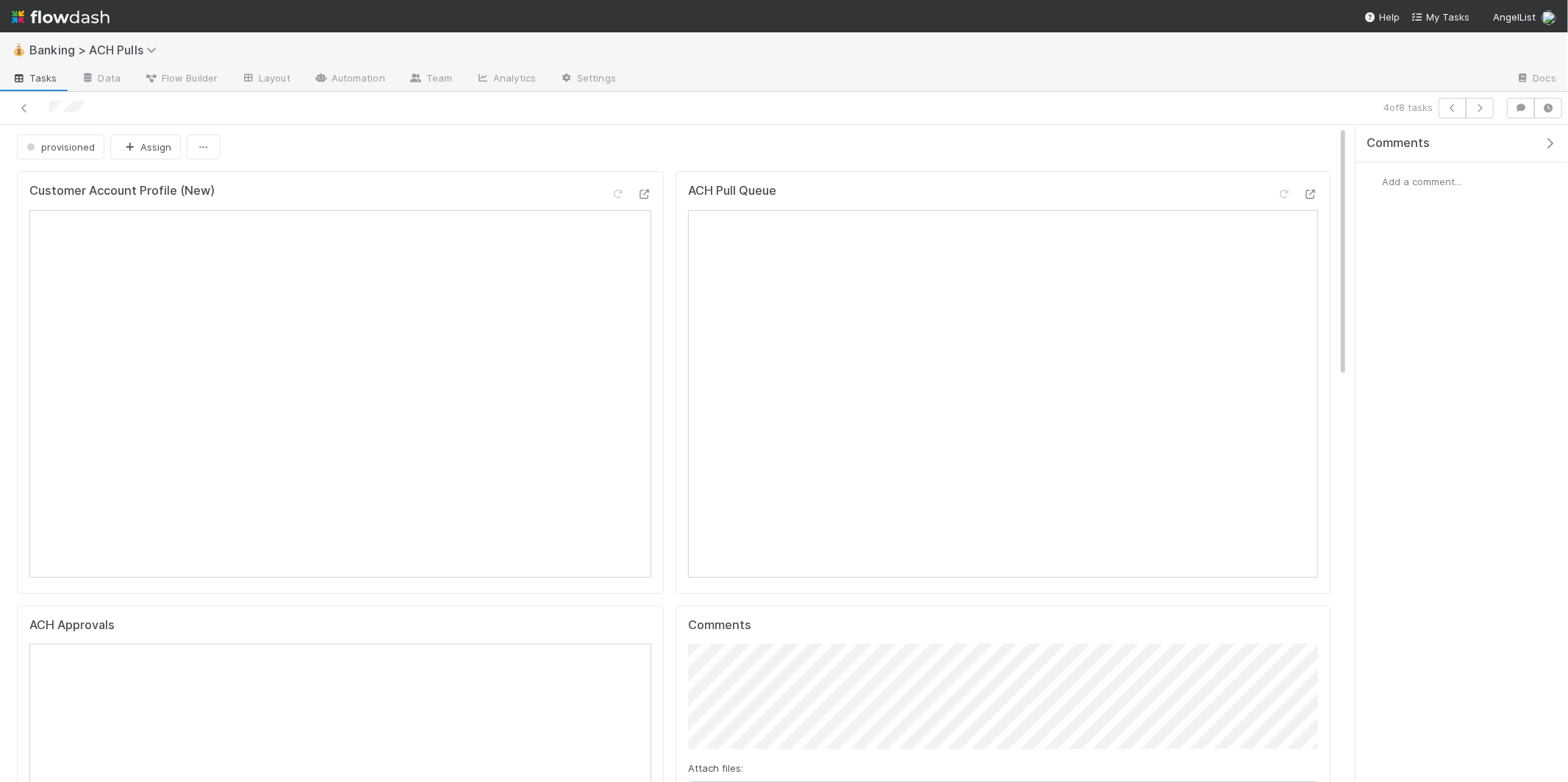 scroll, scrollTop: 1, scrollLeft: 0, axis: vertical 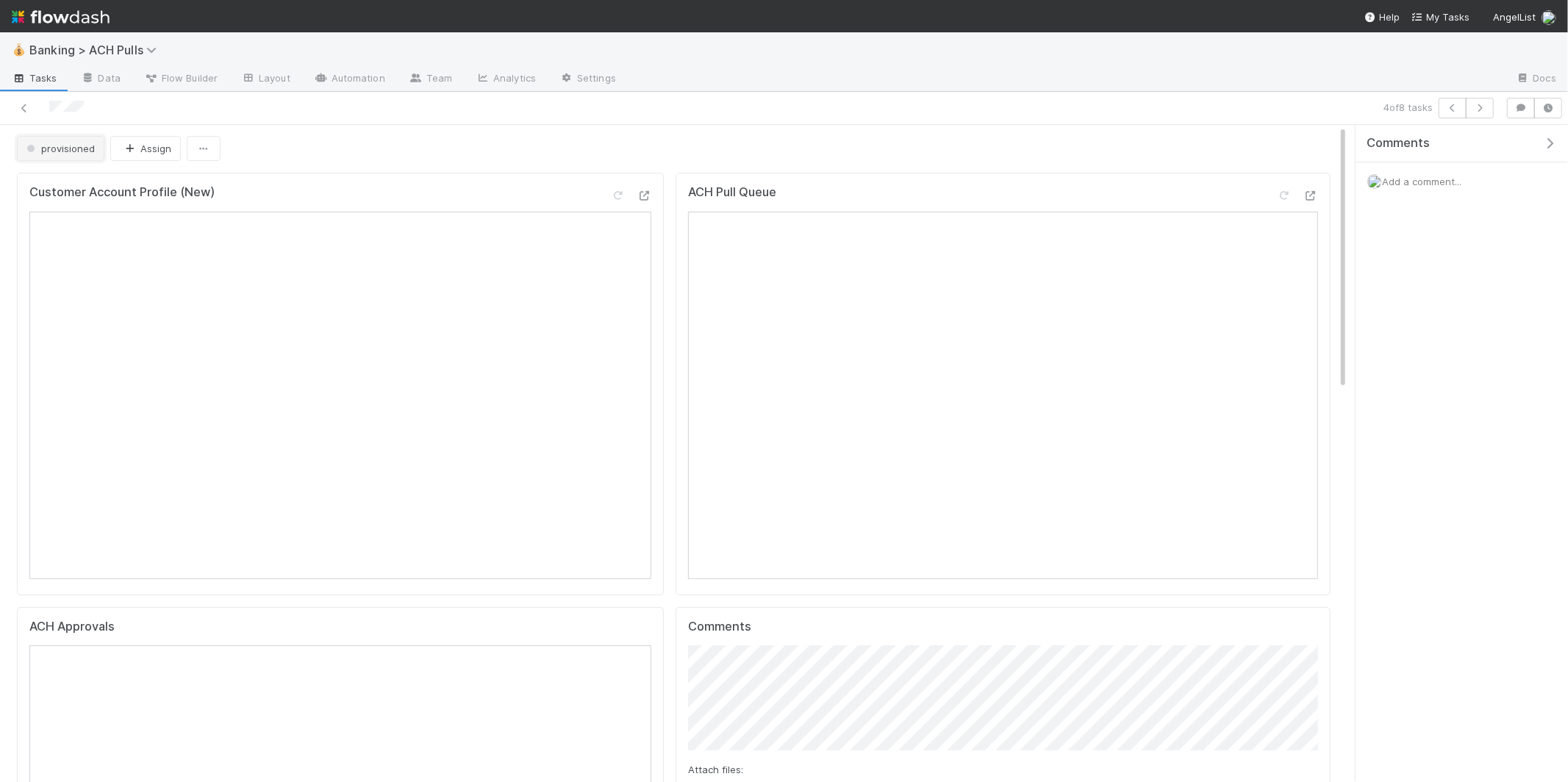 click on "provisioned" at bounding box center (59, 148) 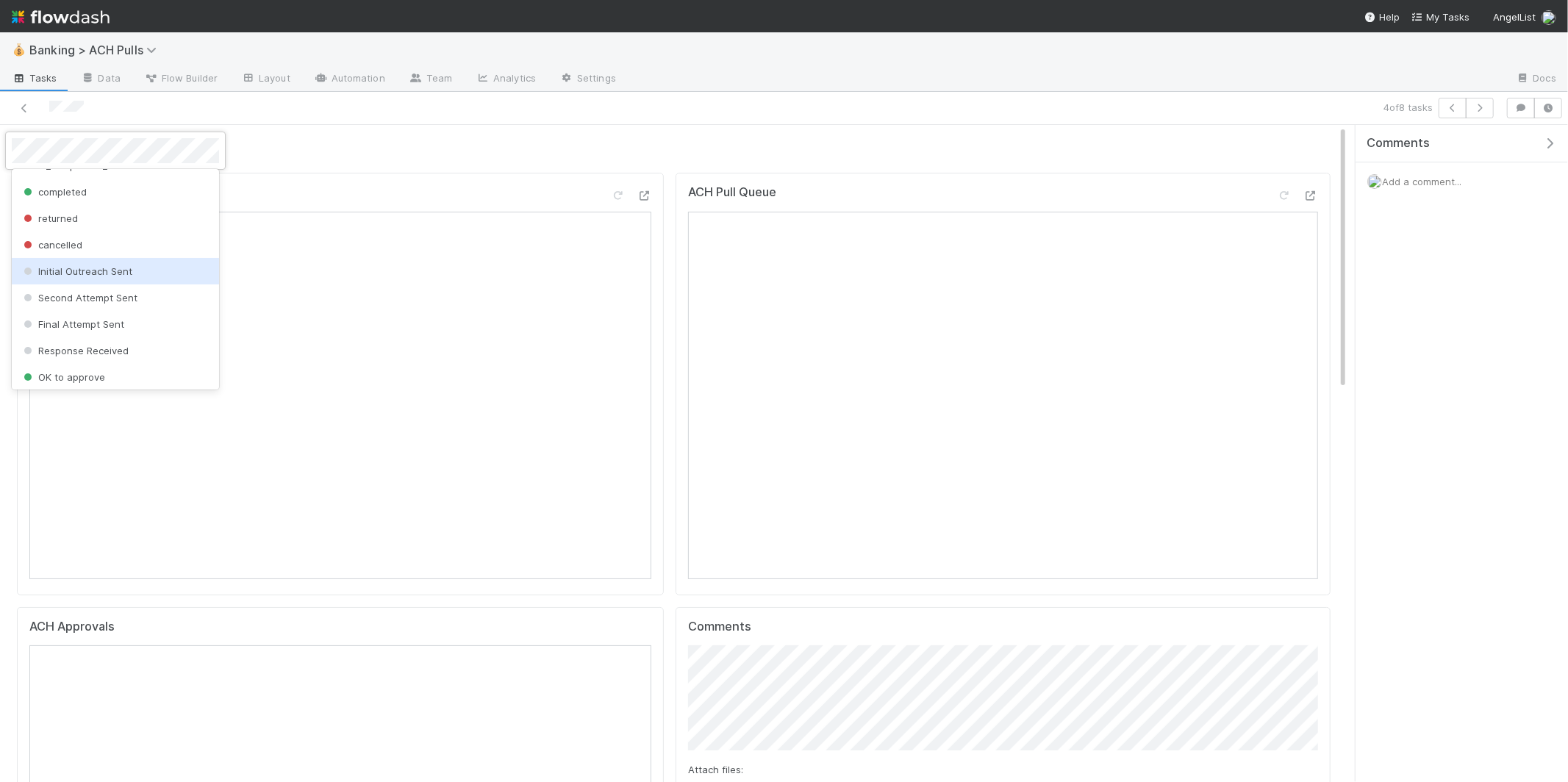scroll, scrollTop: 0, scrollLeft: 0, axis: both 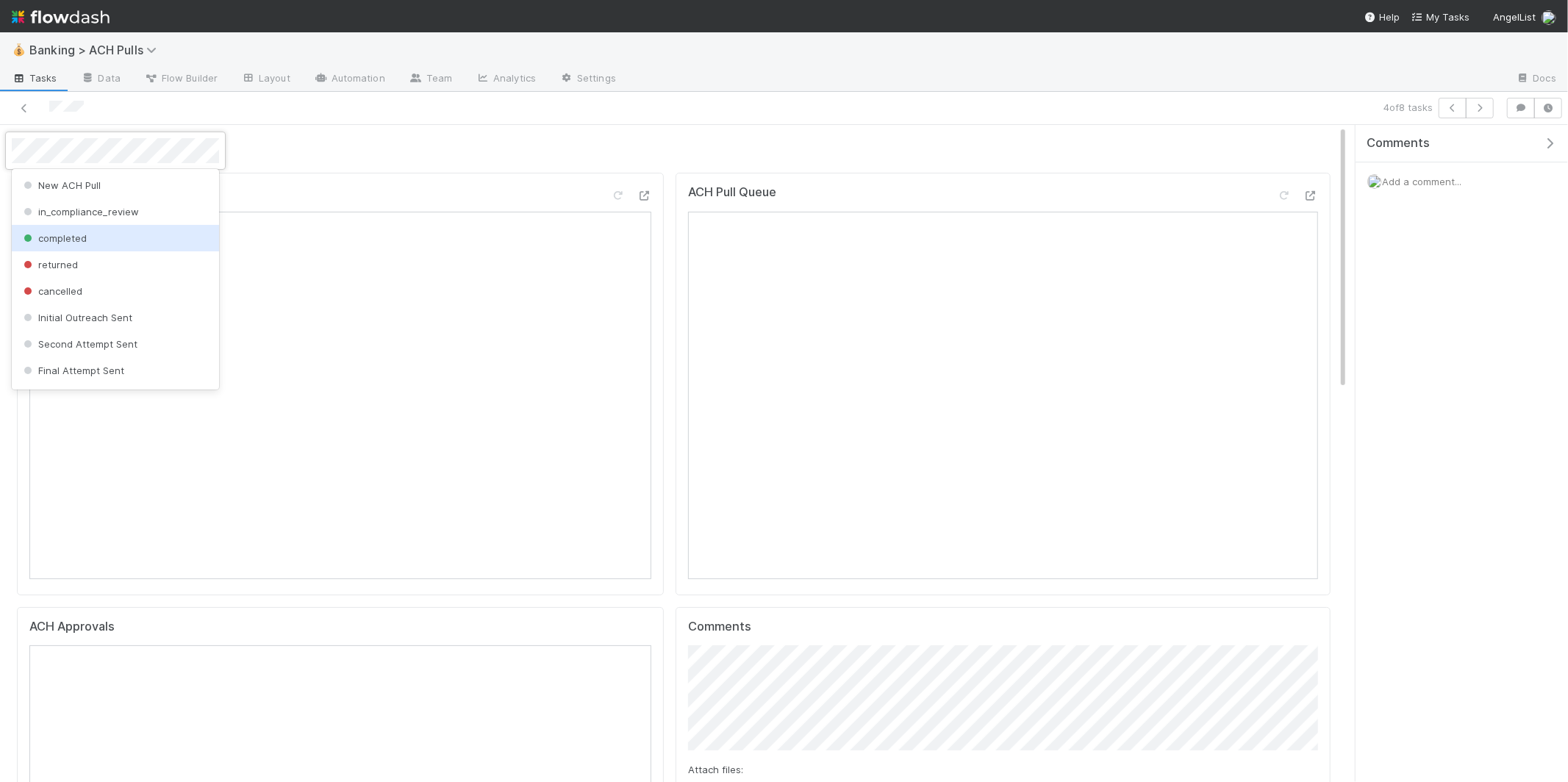 click on "completed" at bounding box center [115, 238] 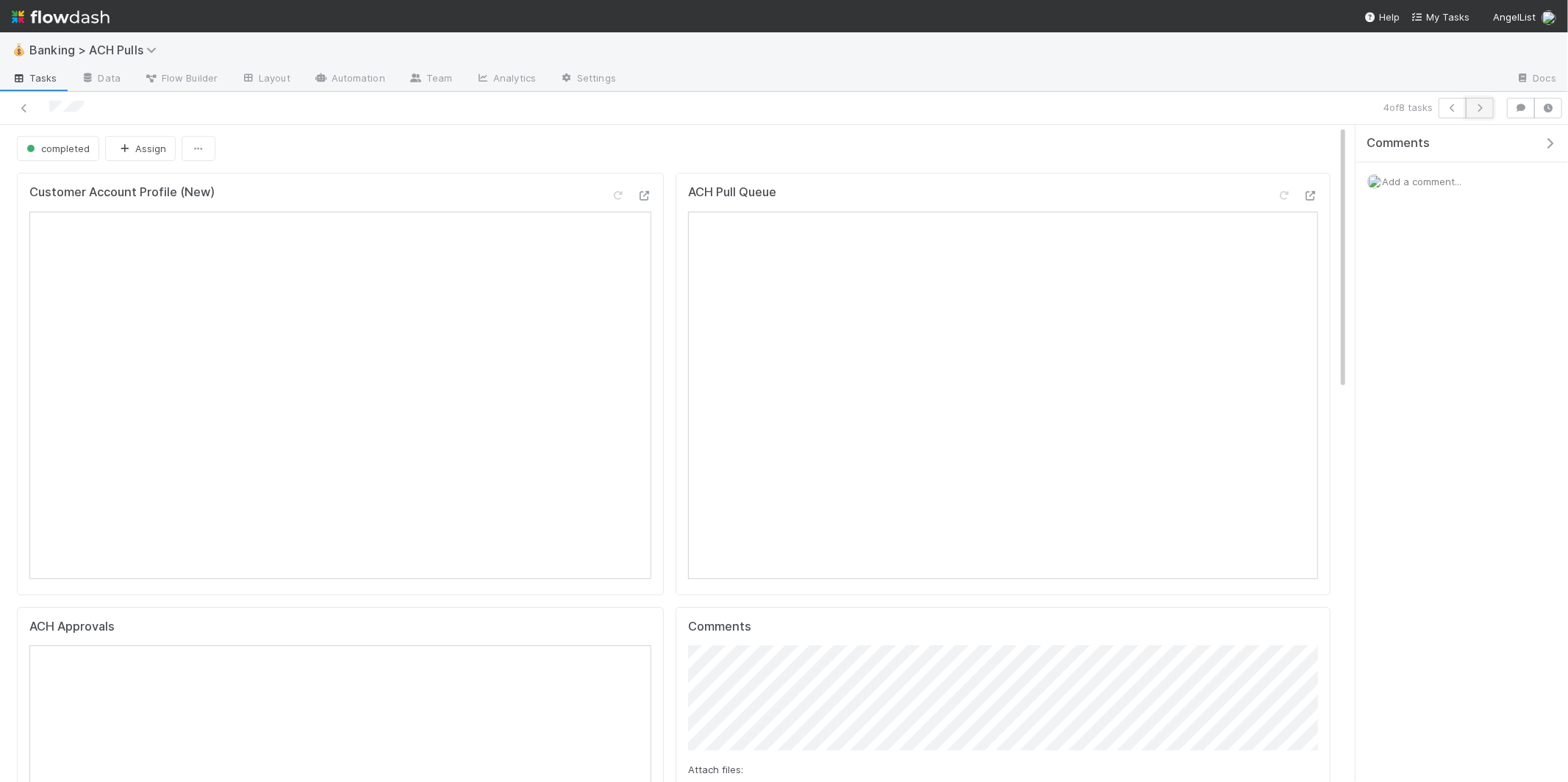 click at bounding box center (1480, 108) 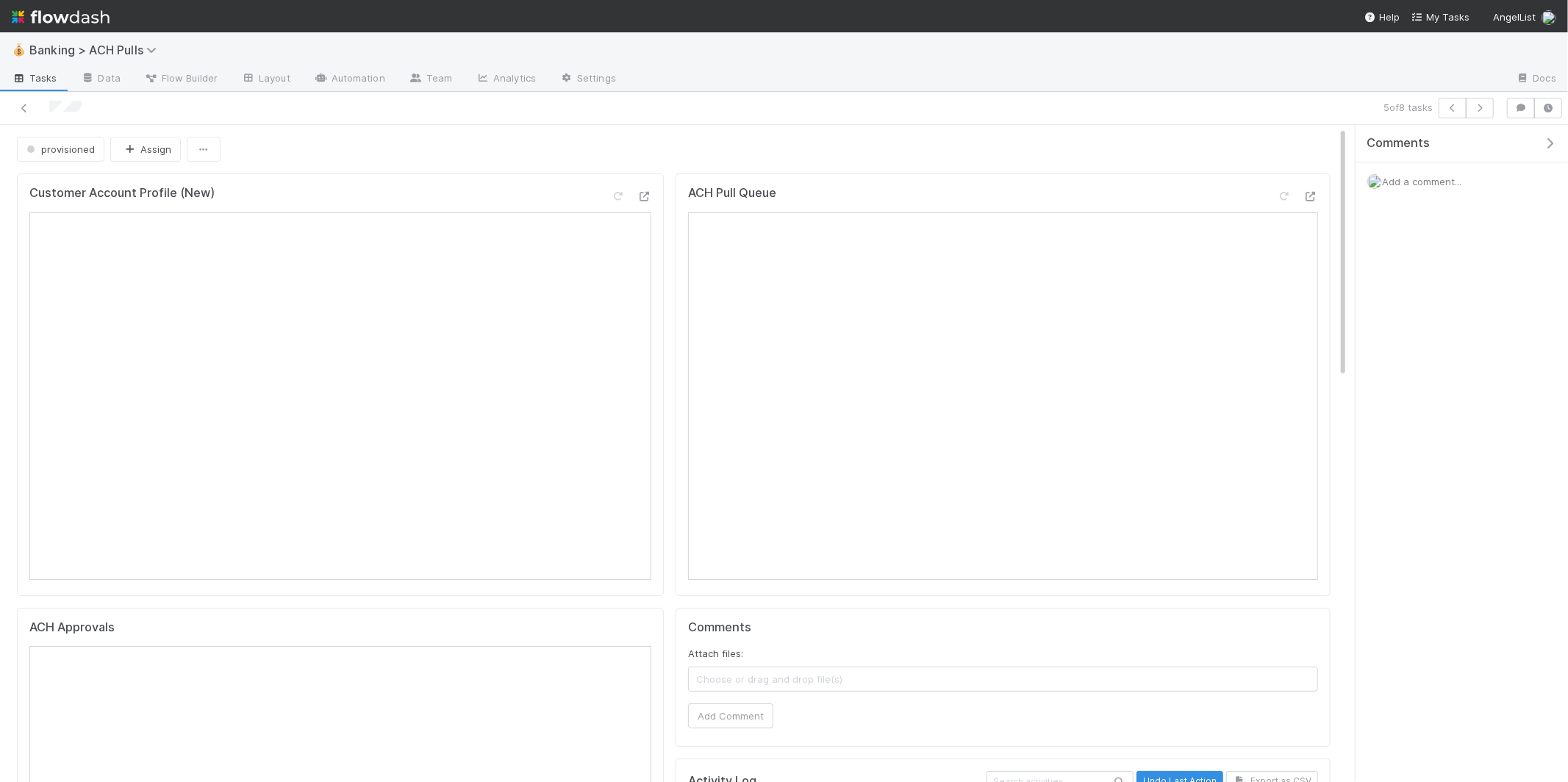 scroll, scrollTop: 4, scrollLeft: 0, axis: vertical 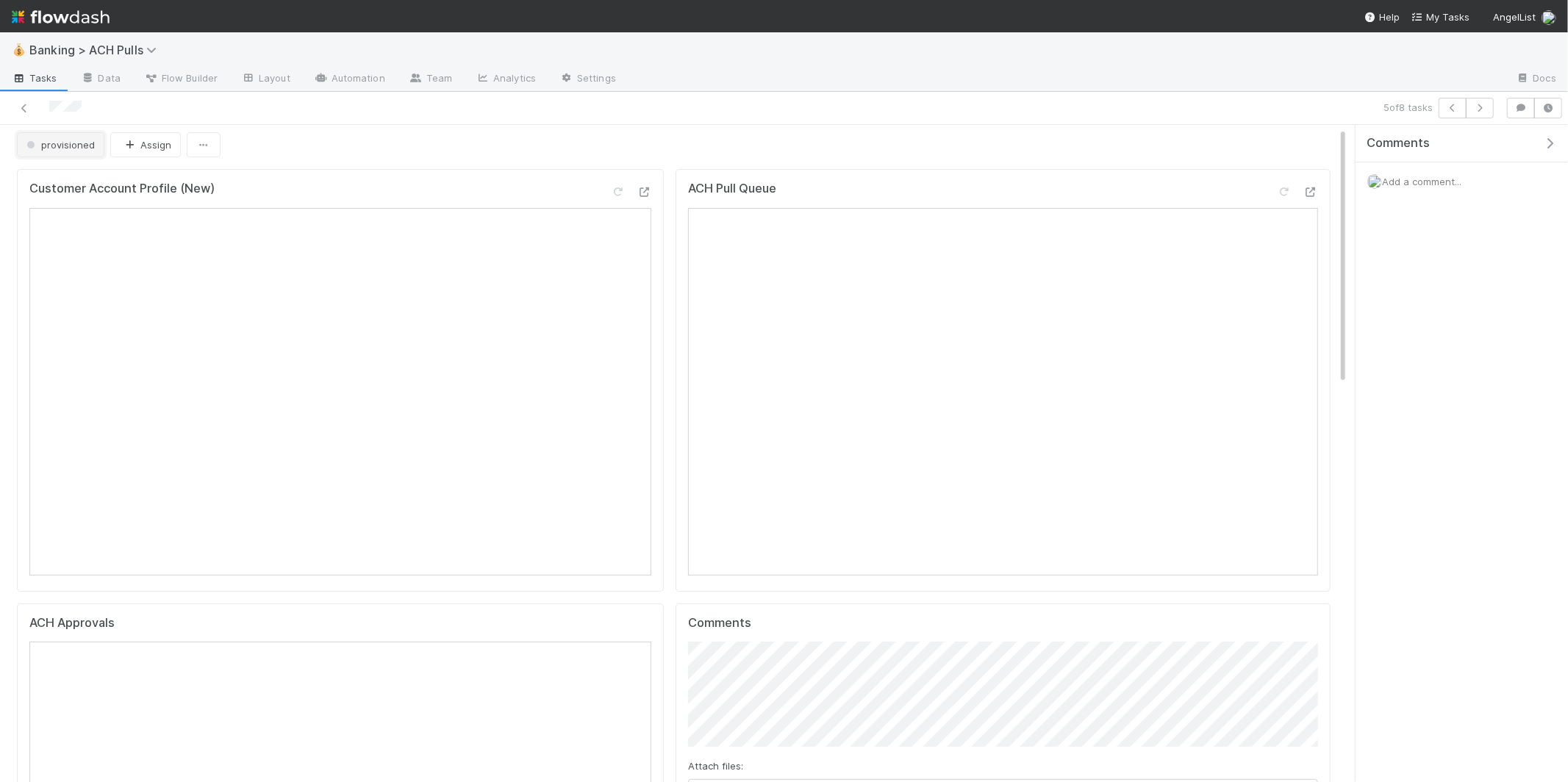 click on "provisioned" at bounding box center (59, 145) 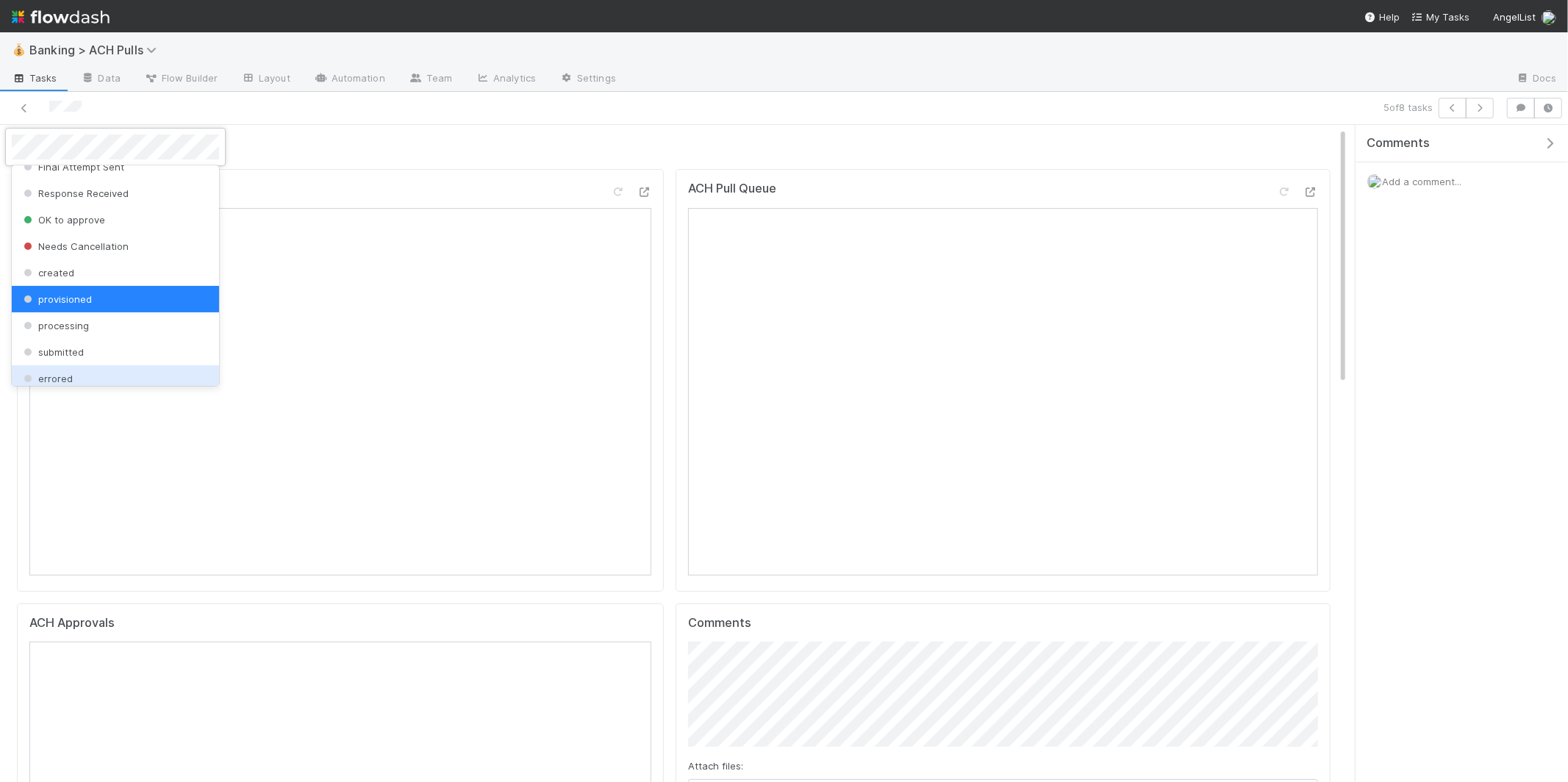 scroll, scrollTop: 0, scrollLeft: 0, axis: both 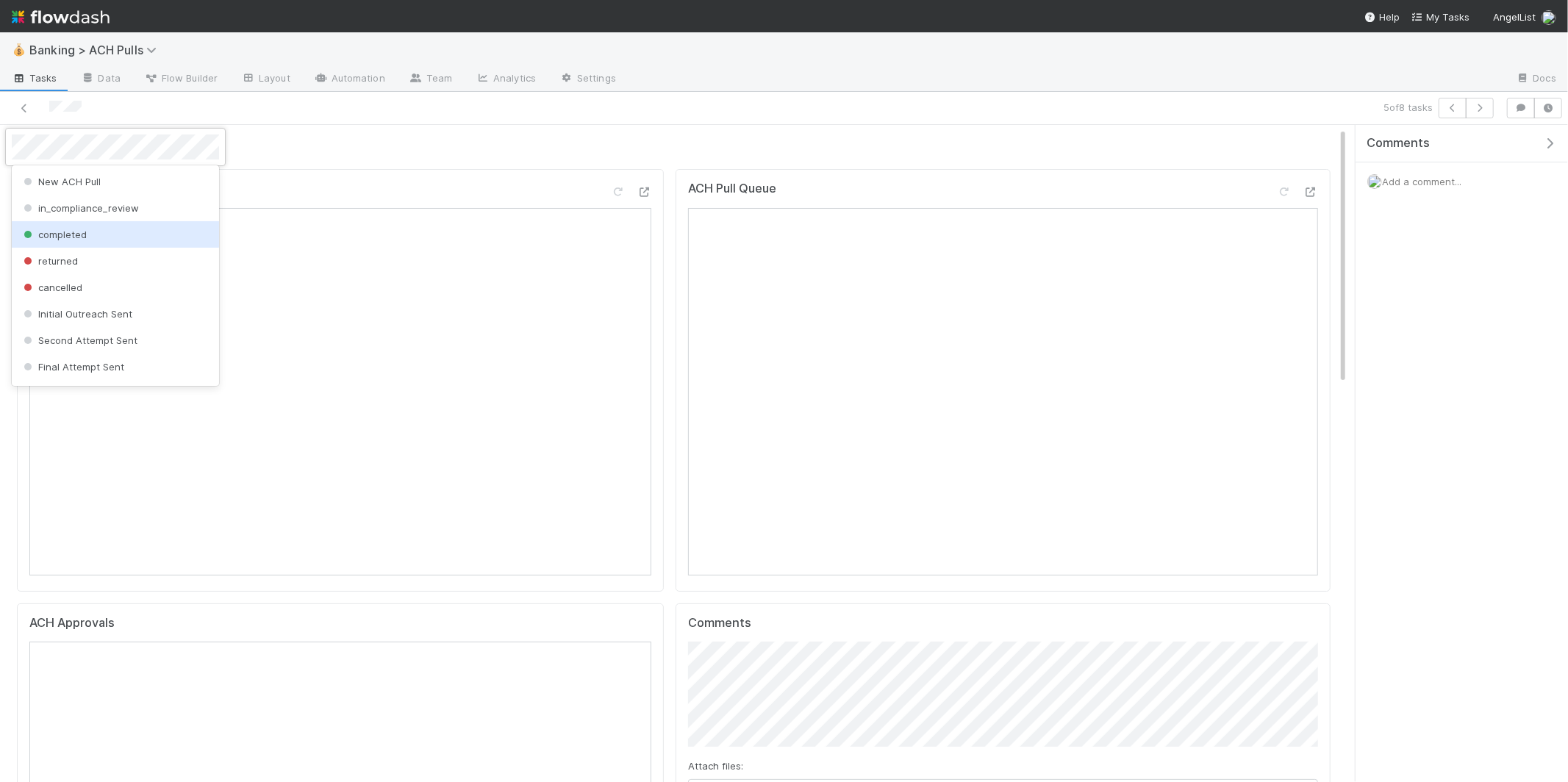 click on "completed" at bounding box center [115, 234] 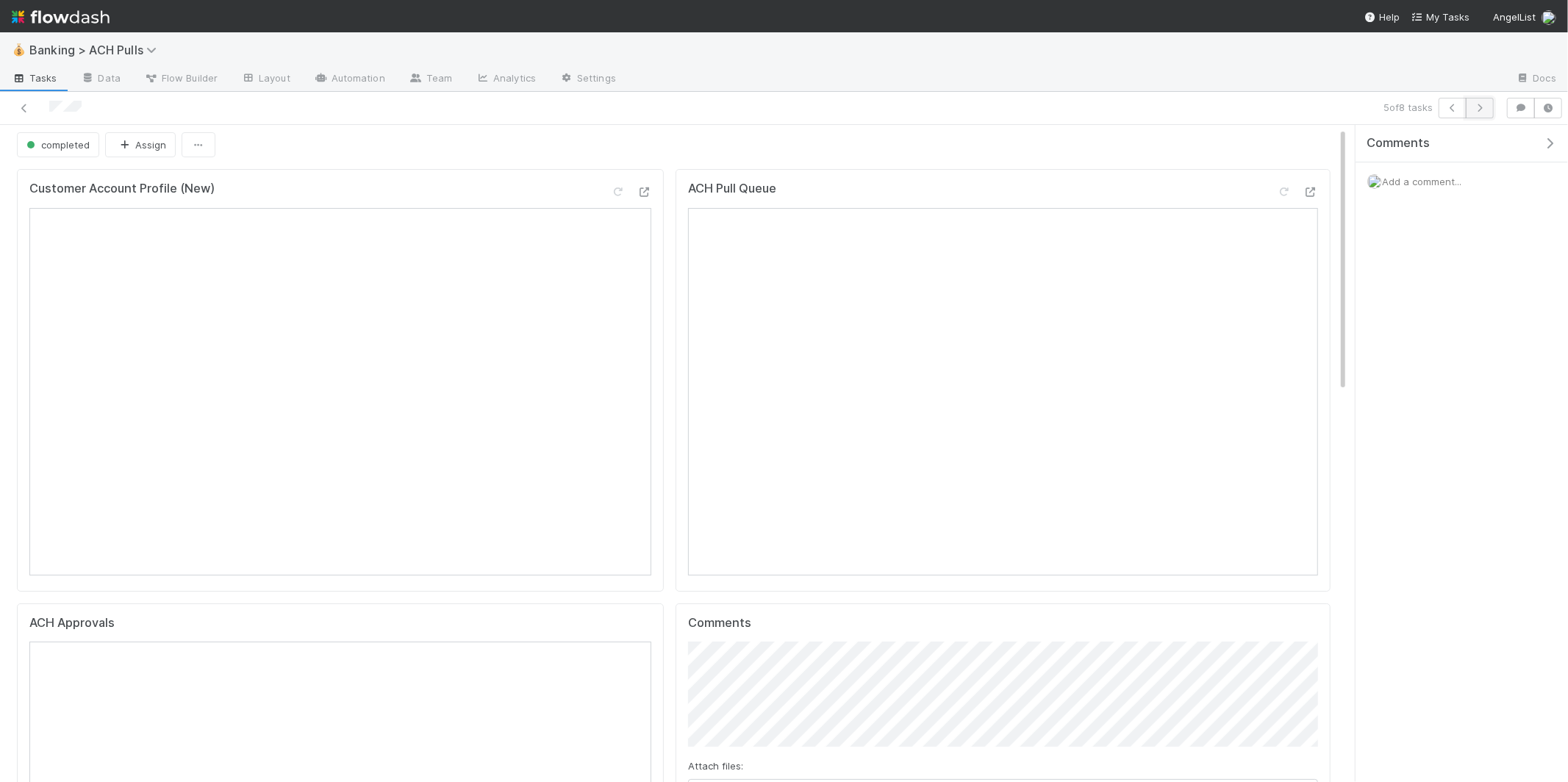 click at bounding box center [1480, 108] 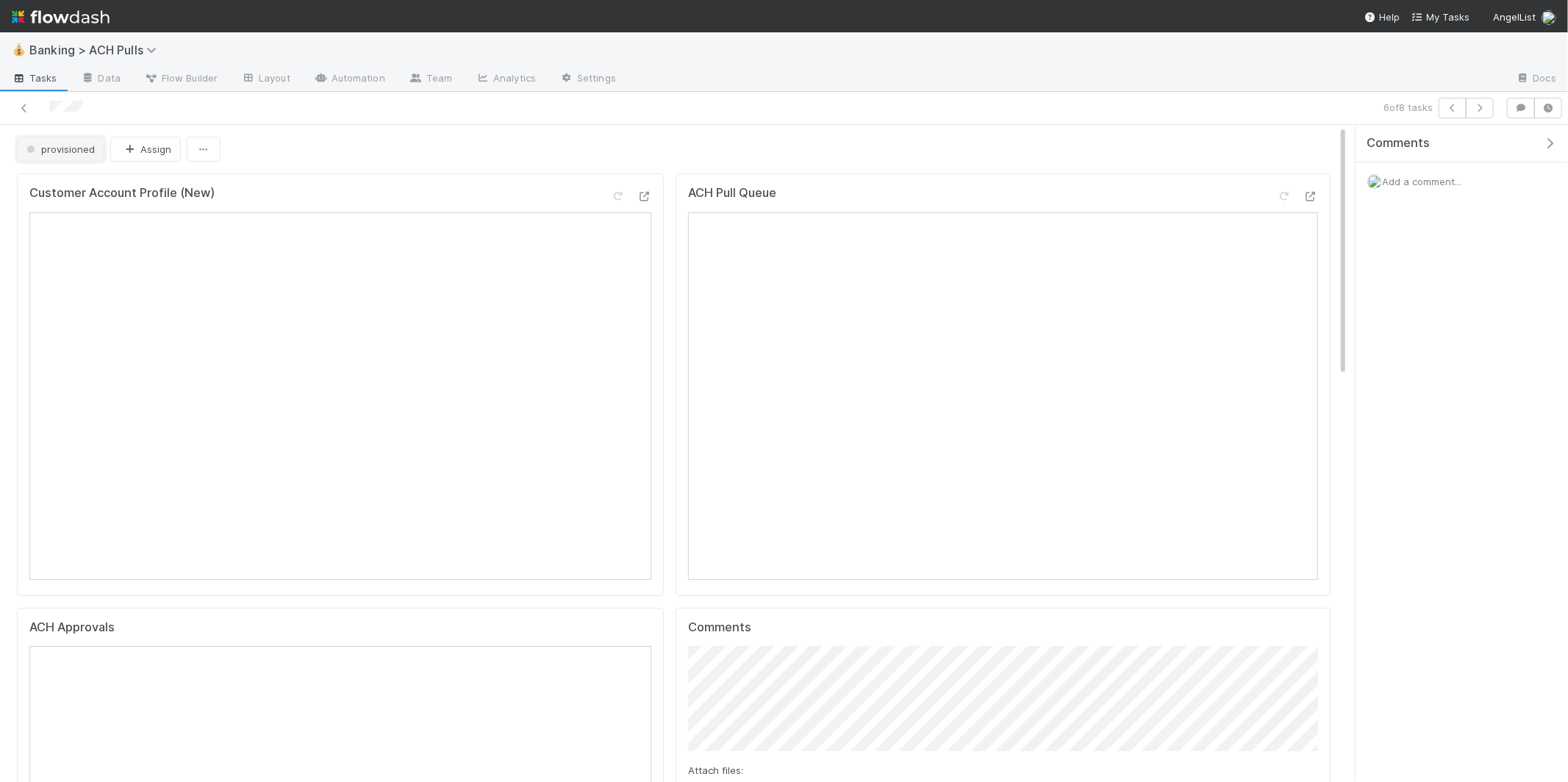 click on "provisioned" at bounding box center [60, 149] 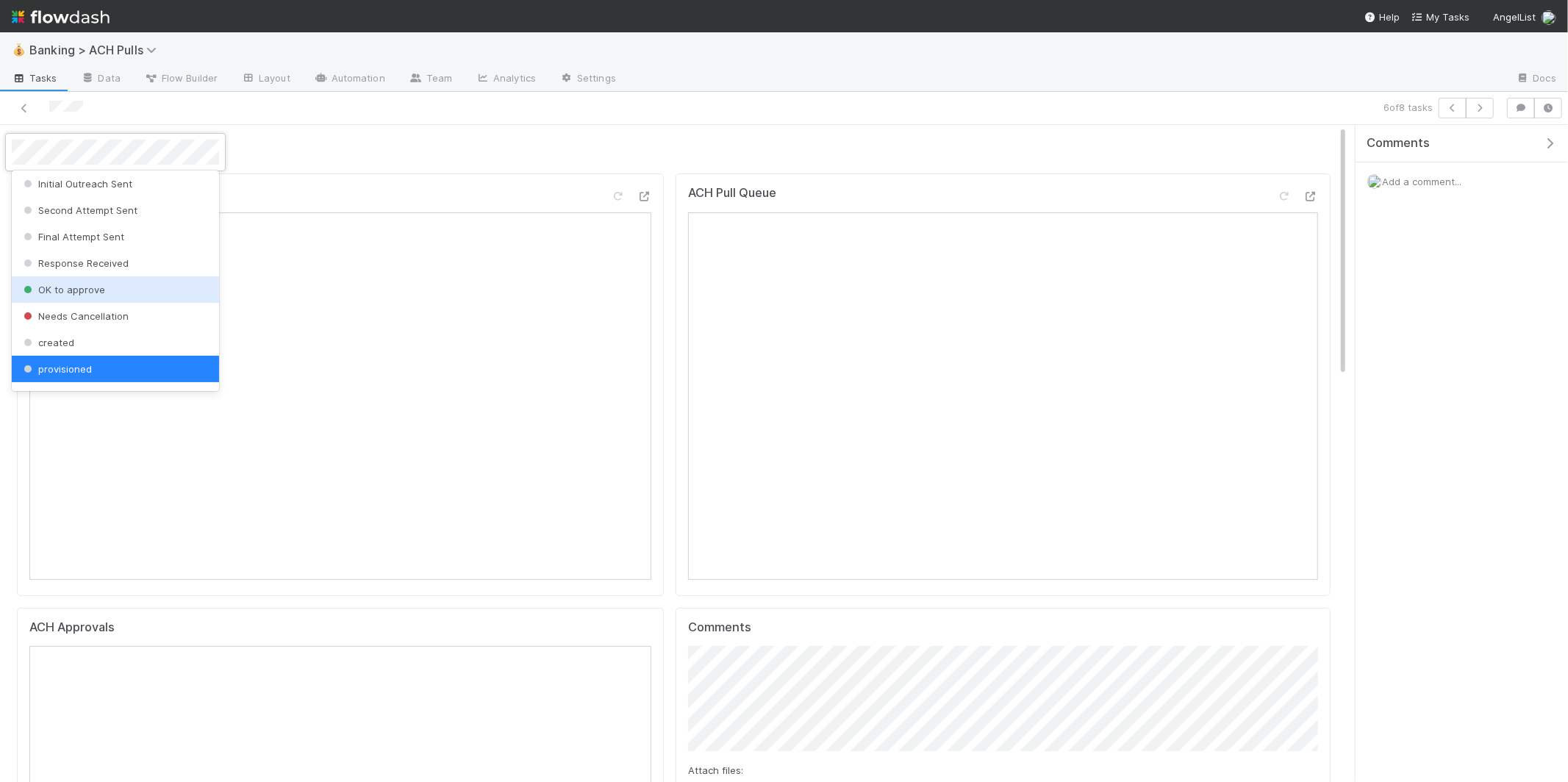 scroll, scrollTop: 0, scrollLeft: 0, axis: both 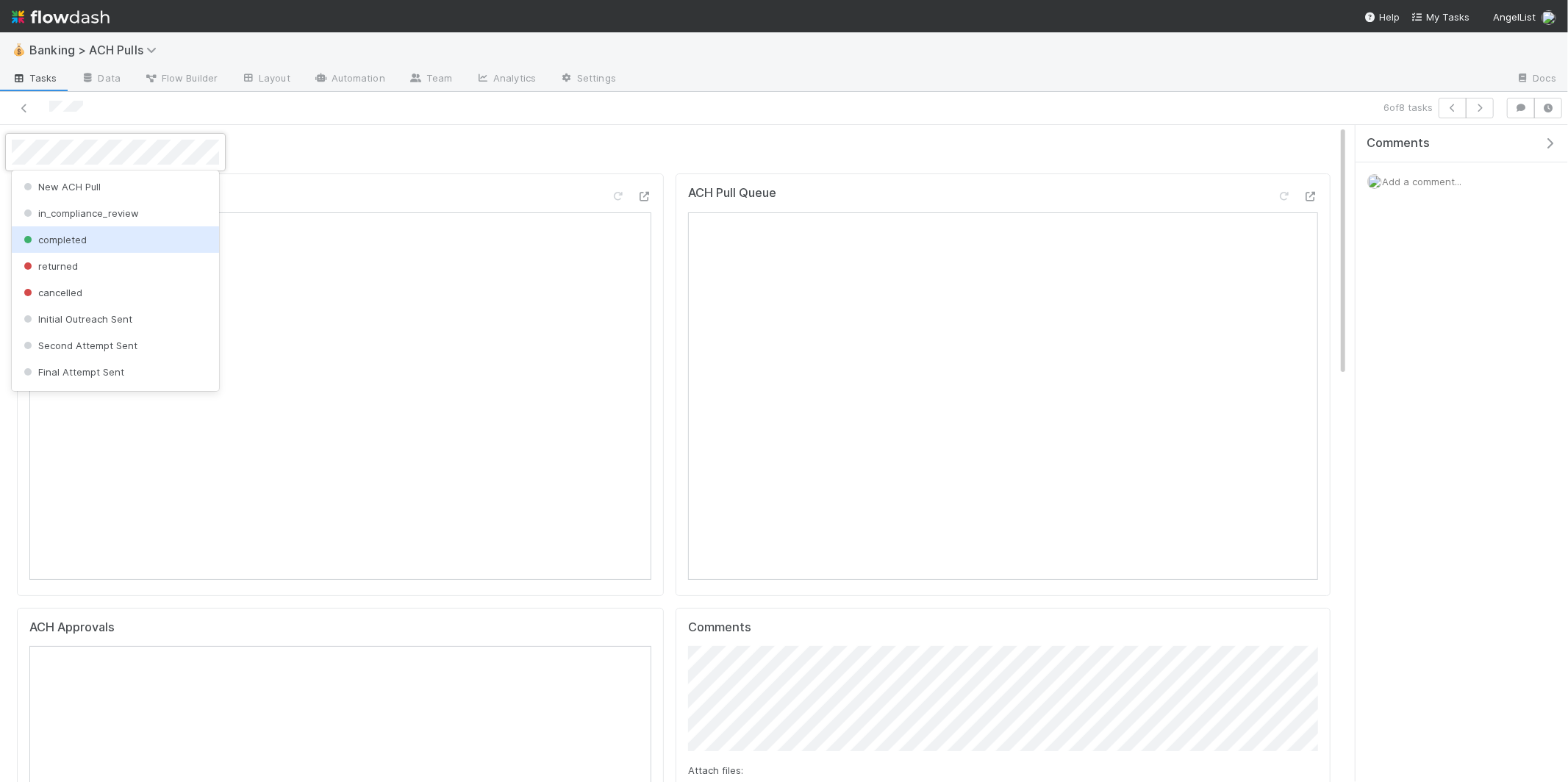 click on "completed" at bounding box center (115, 240) 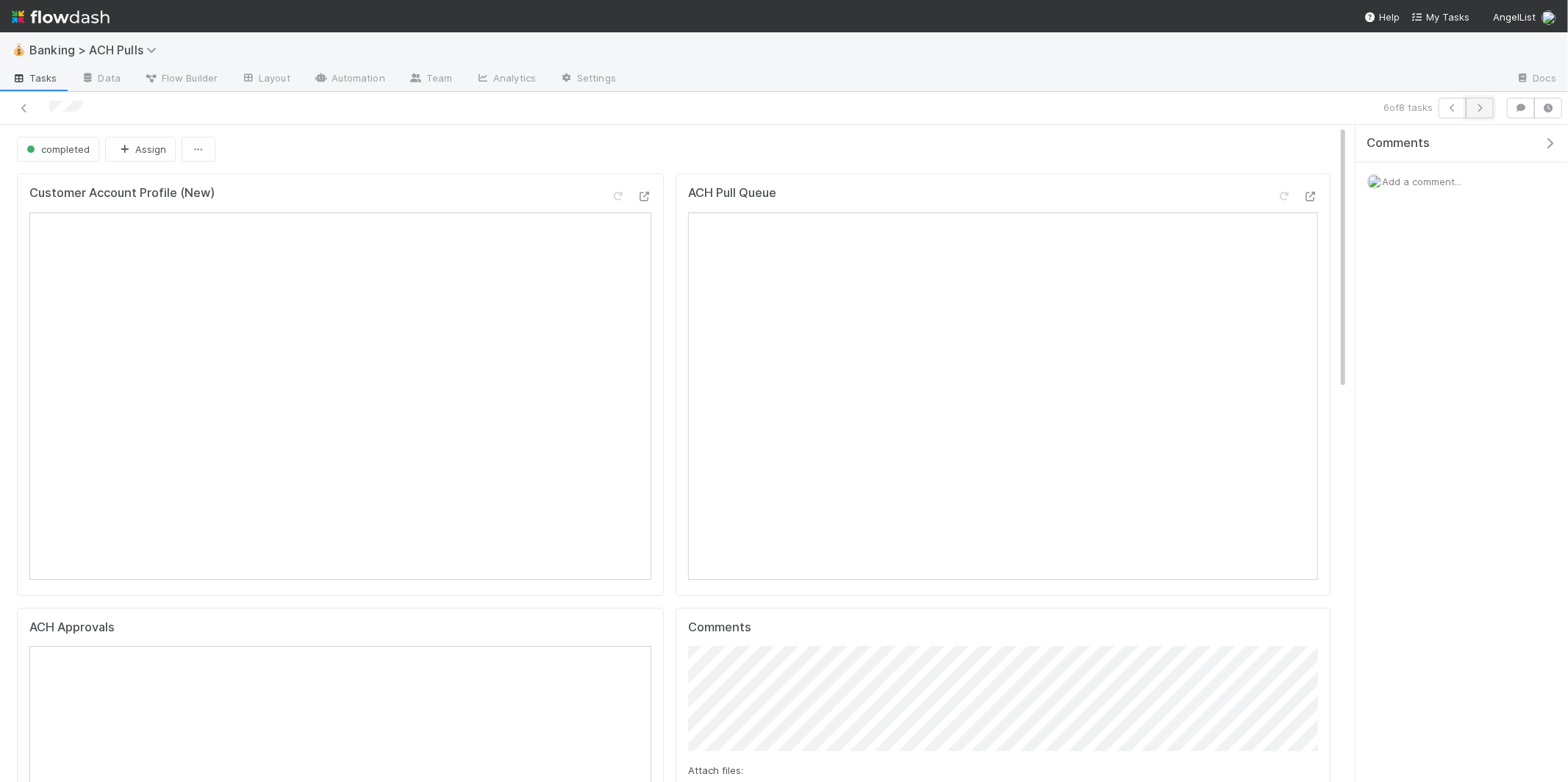 click at bounding box center (1480, 108) 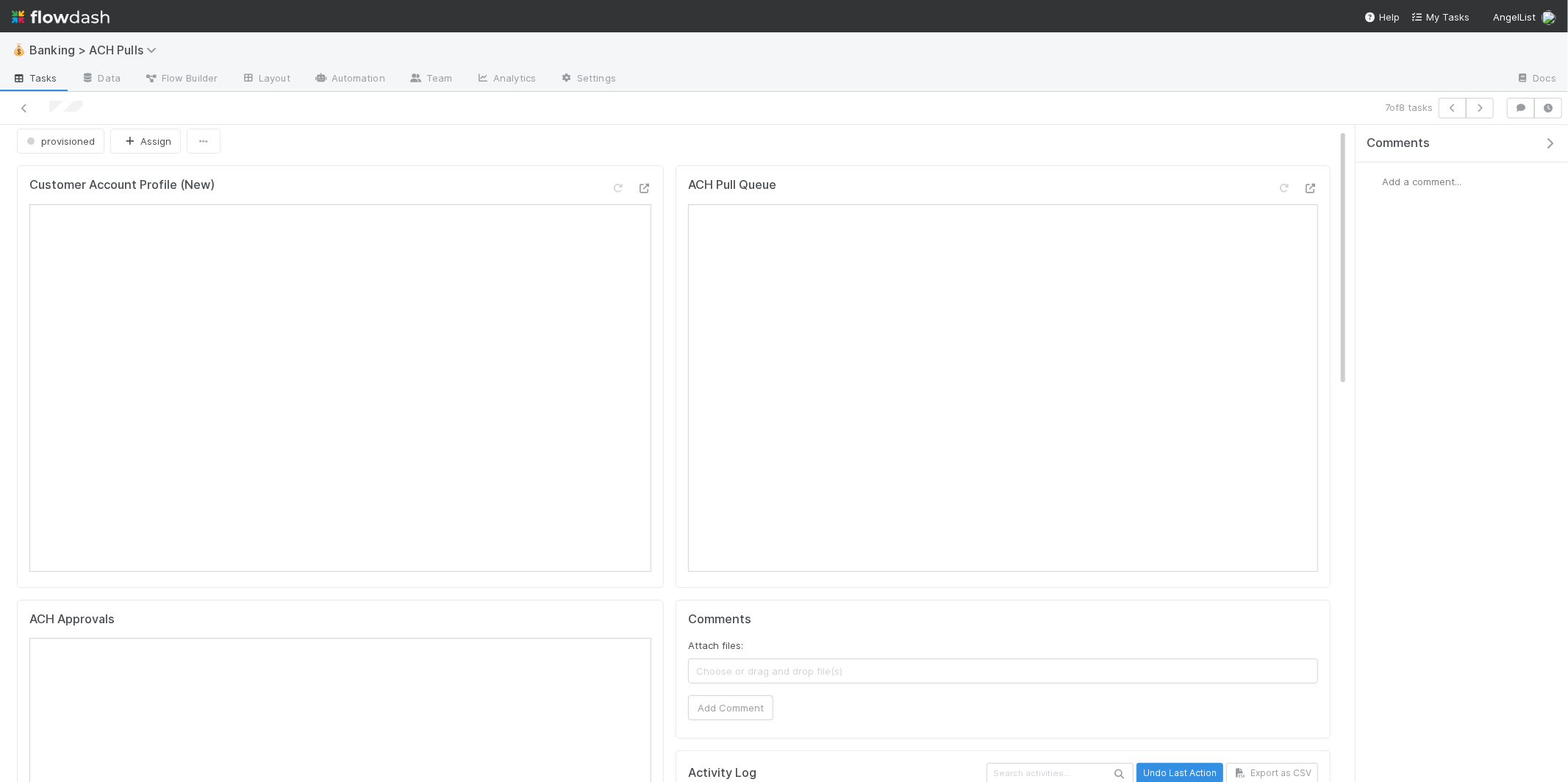 scroll, scrollTop: 9, scrollLeft: 0, axis: vertical 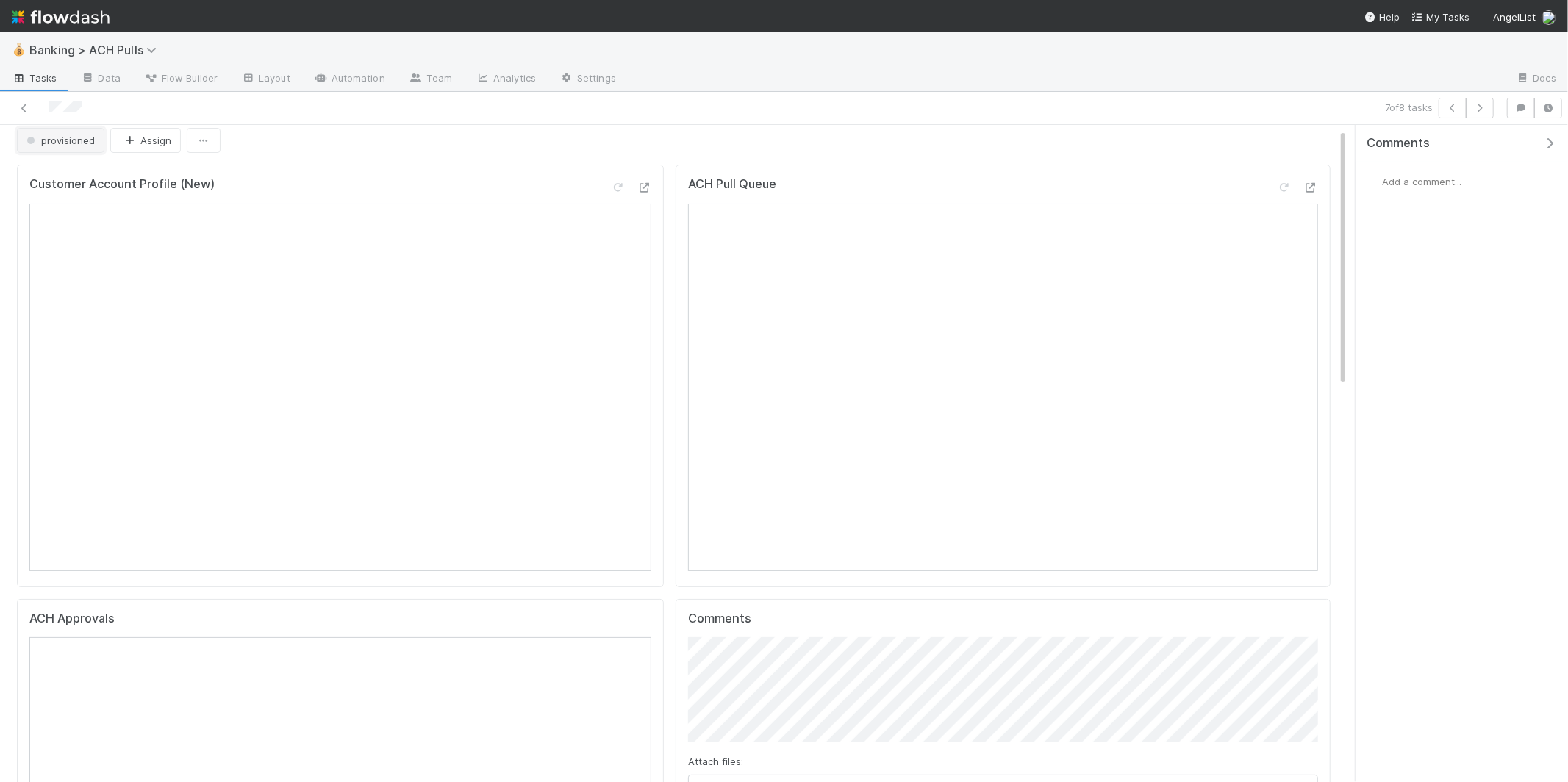 click on "provisioned" at bounding box center (59, 140) 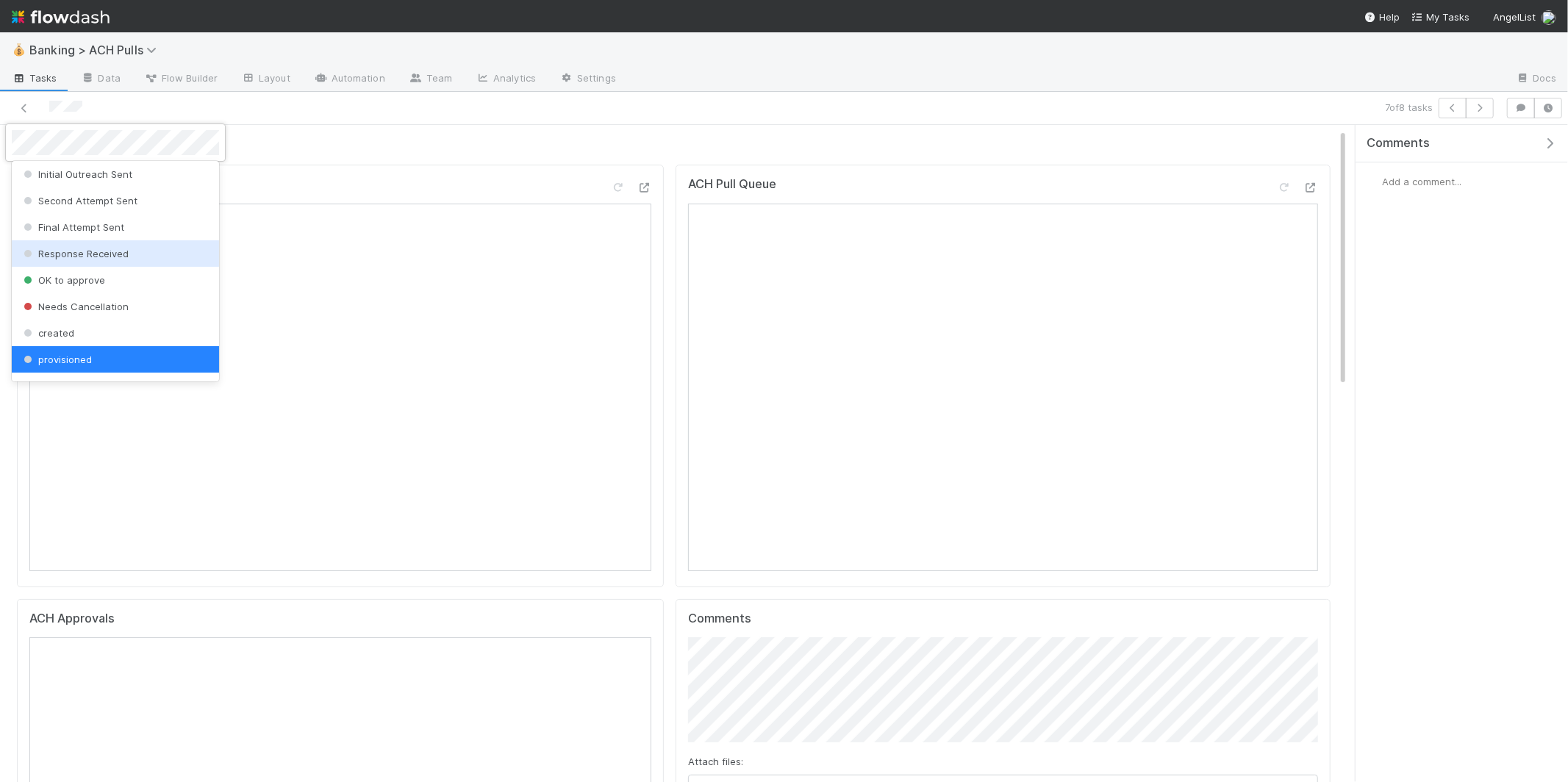 scroll, scrollTop: 0, scrollLeft: 0, axis: both 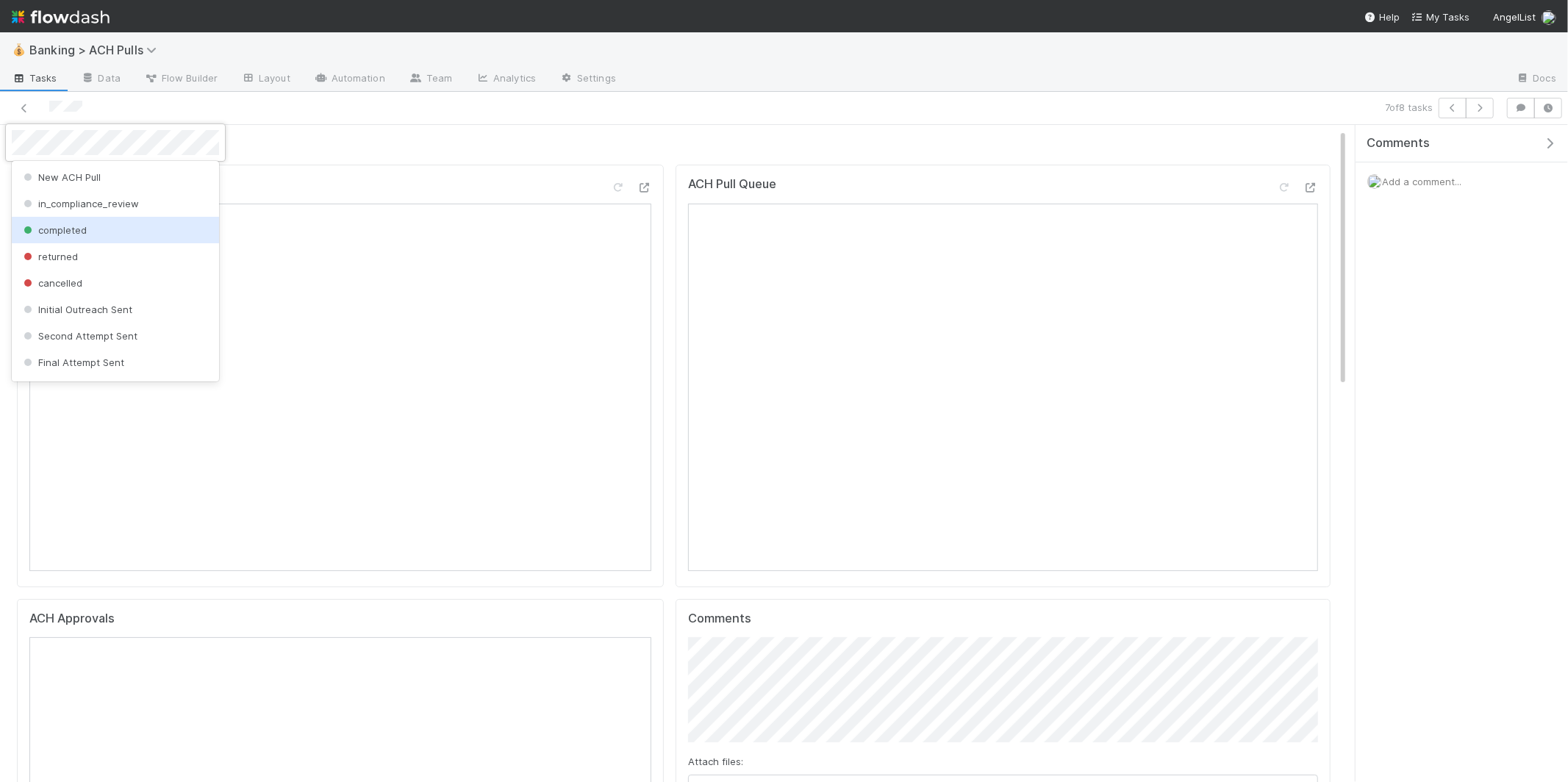 click on "completed" at bounding box center [115, 230] 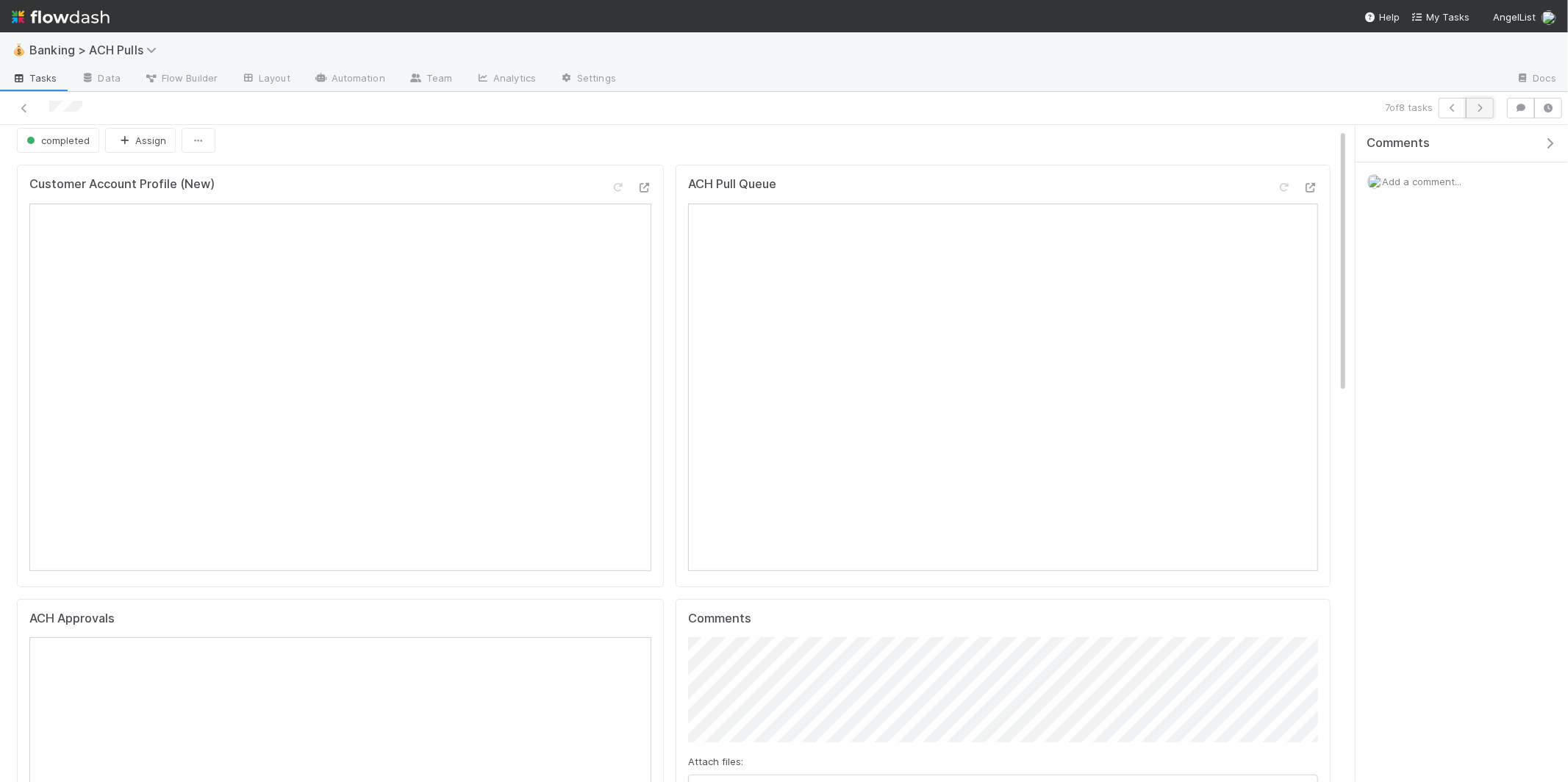 click at bounding box center (1480, 108) 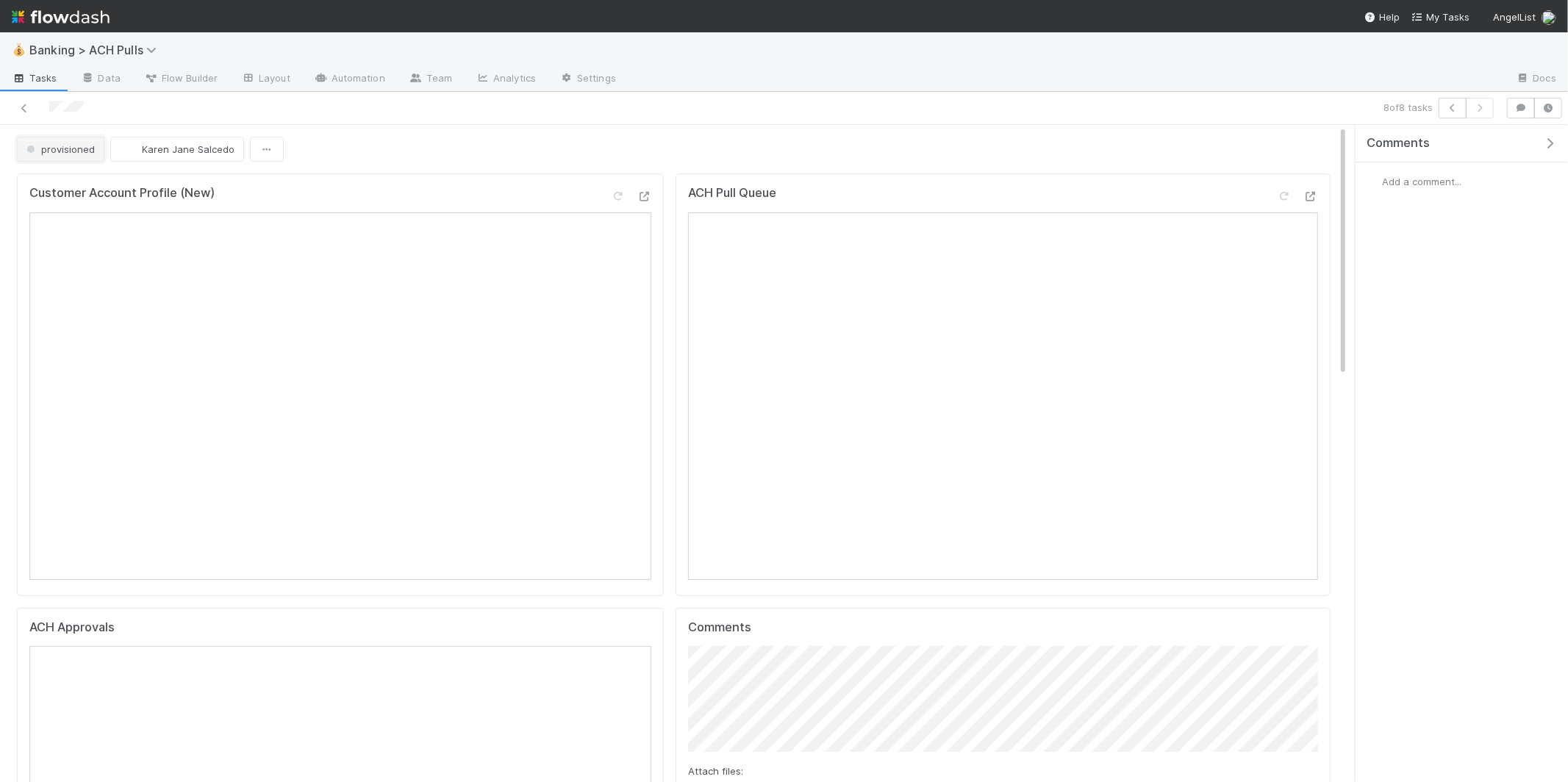 click on "provisioned" at bounding box center [60, 149] 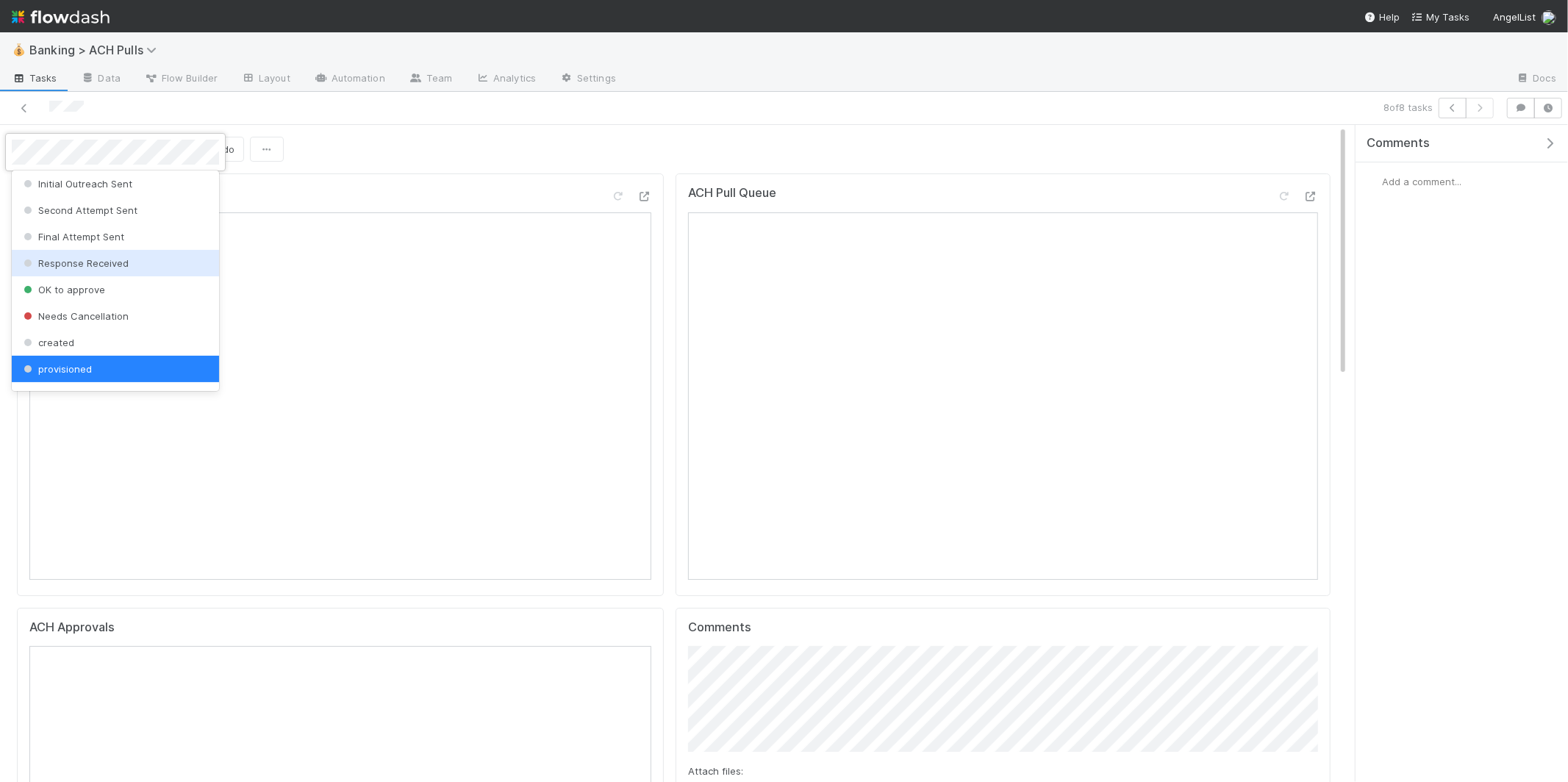 scroll, scrollTop: 0, scrollLeft: 0, axis: both 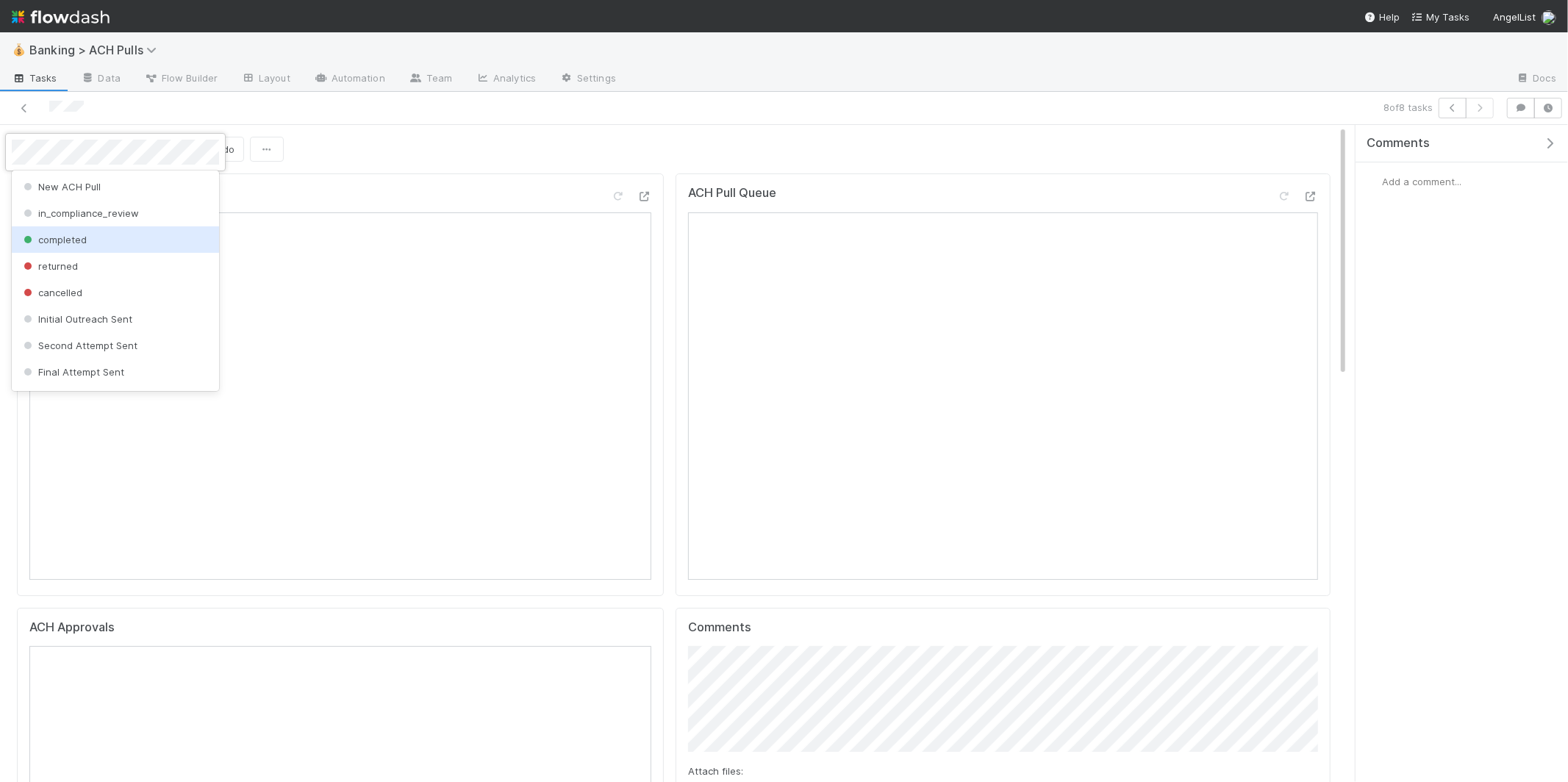 click on "completed" at bounding box center [115, 240] 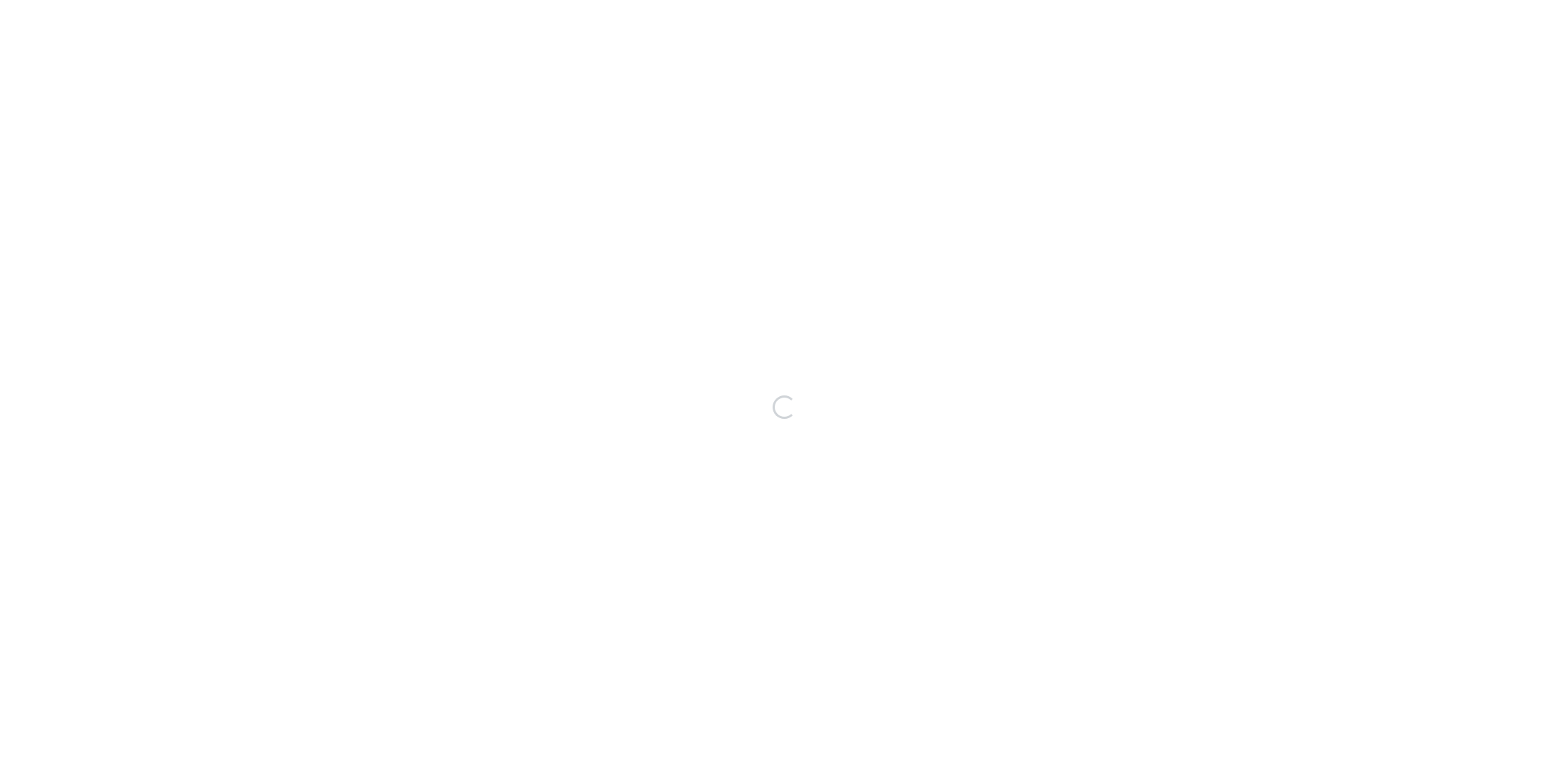 scroll, scrollTop: 0, scrollLeft: 0, axis: both 